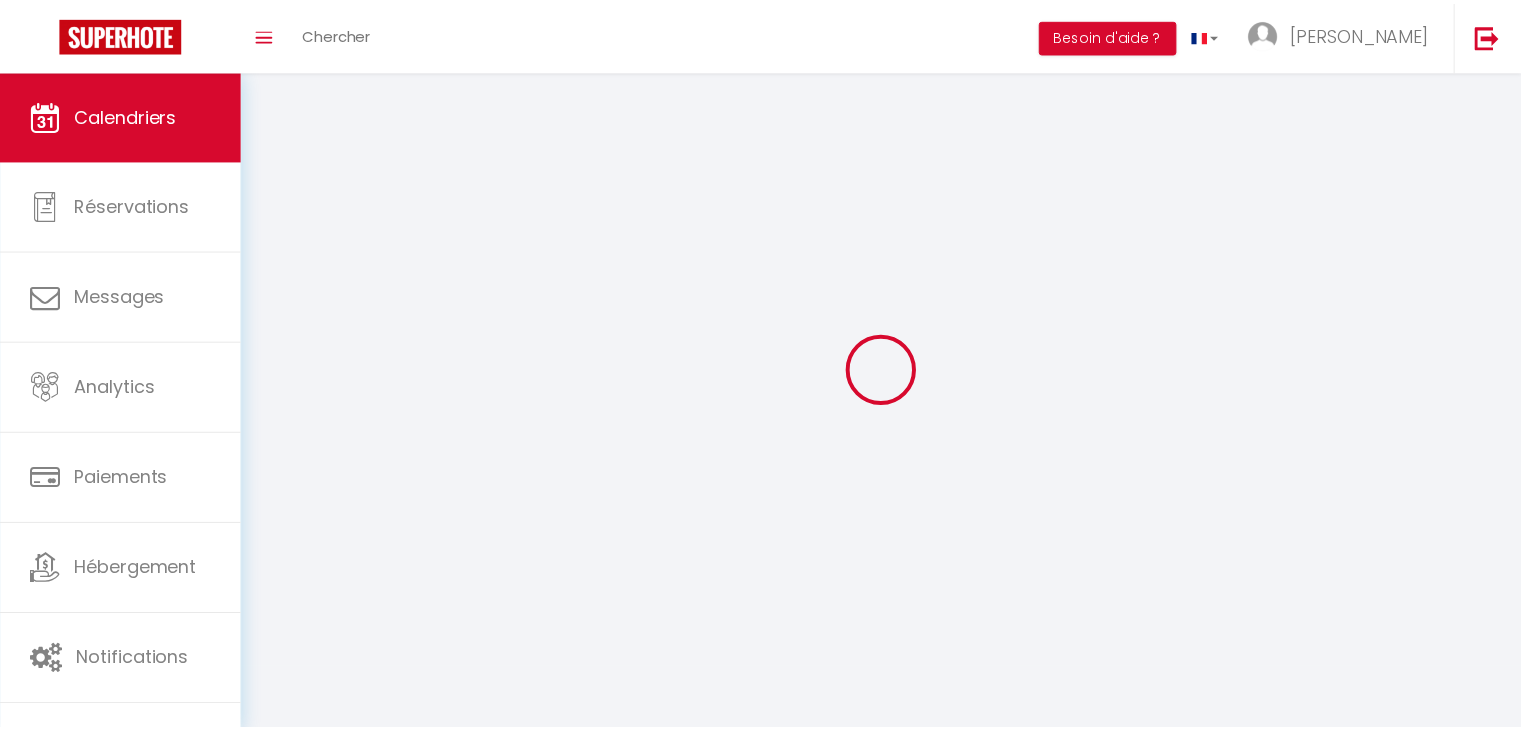 scroll, scrollTop: 0, scrollLeft: 0, axis: both 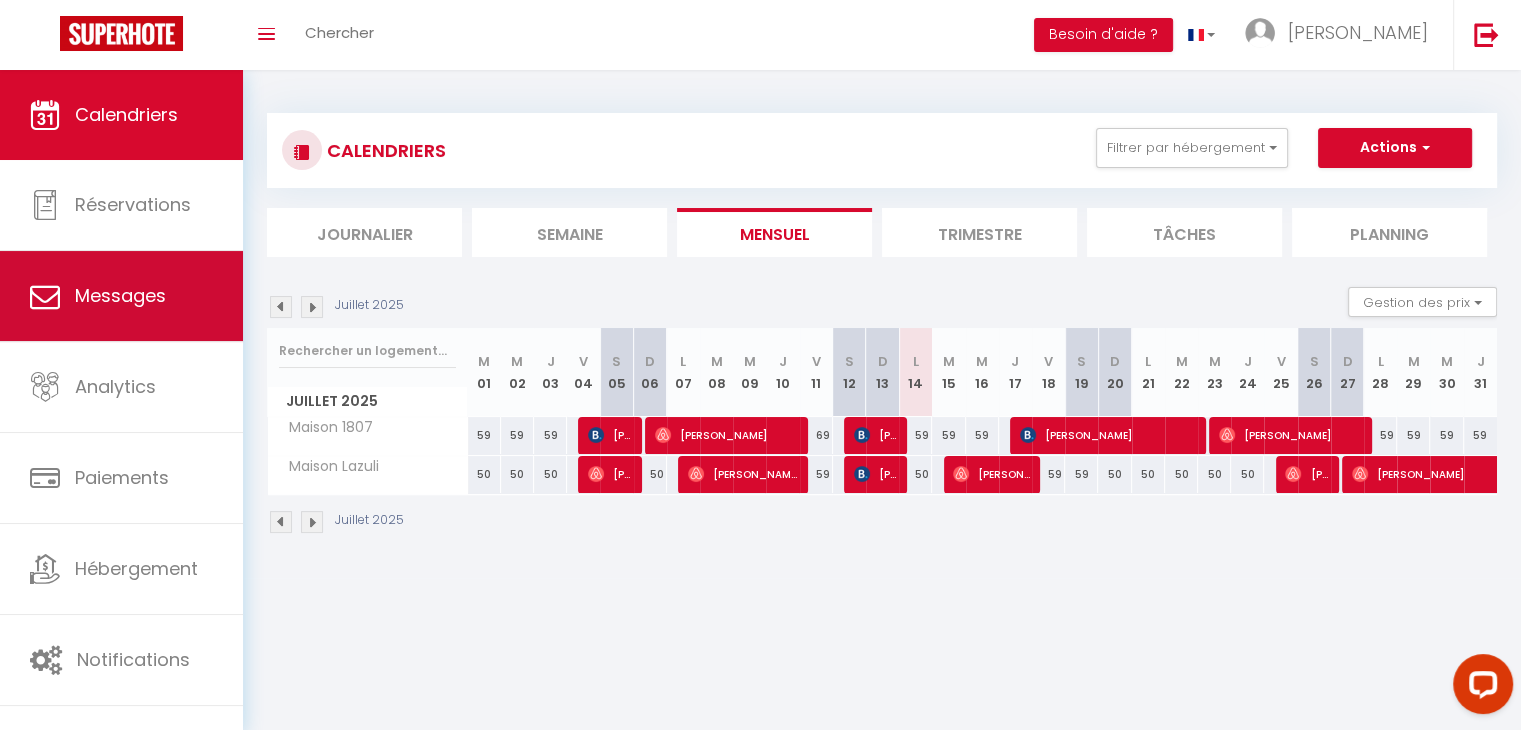 click on "Messages" at bounding box center [120, 295] 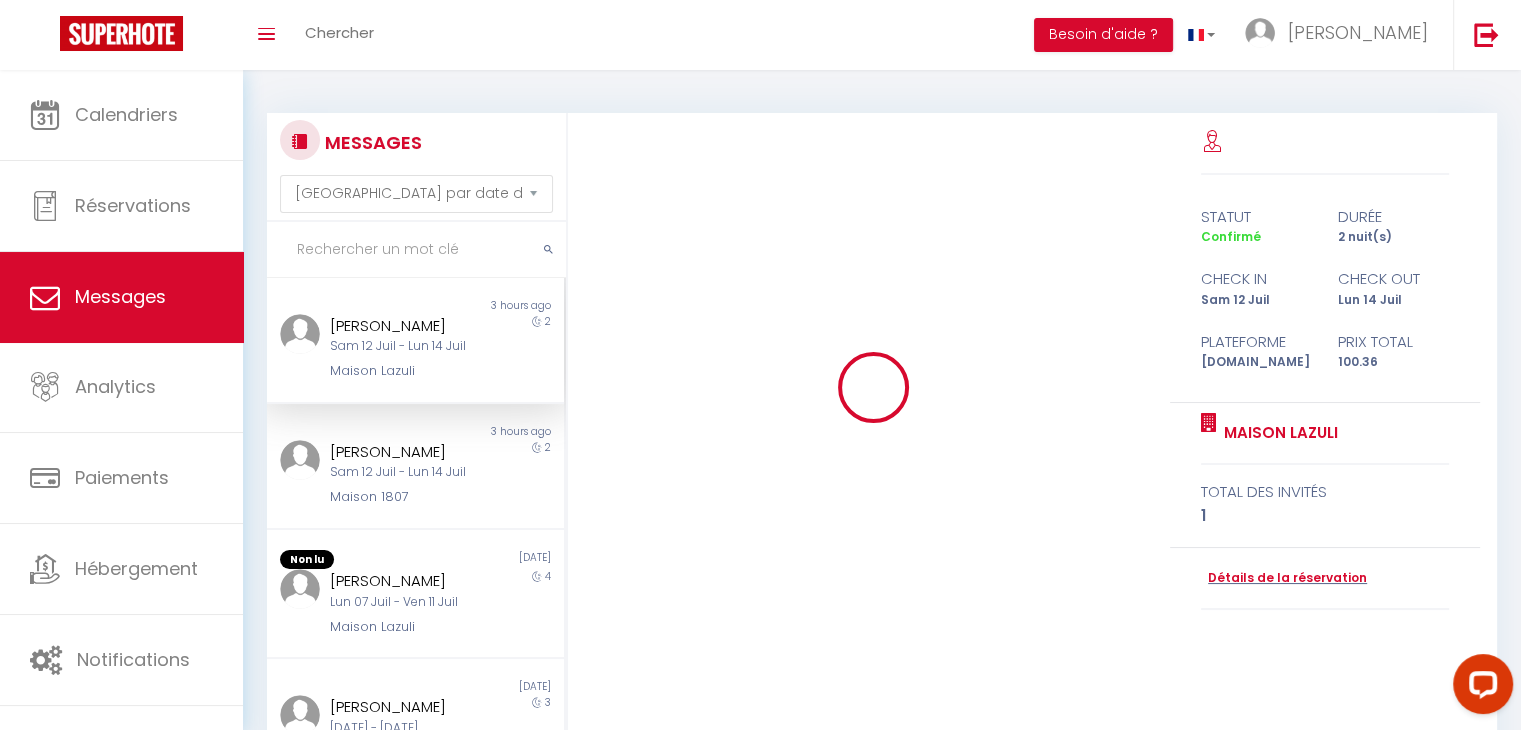 scroll, scrollTop: 6686, scrollLeft: 0, axis: vertical 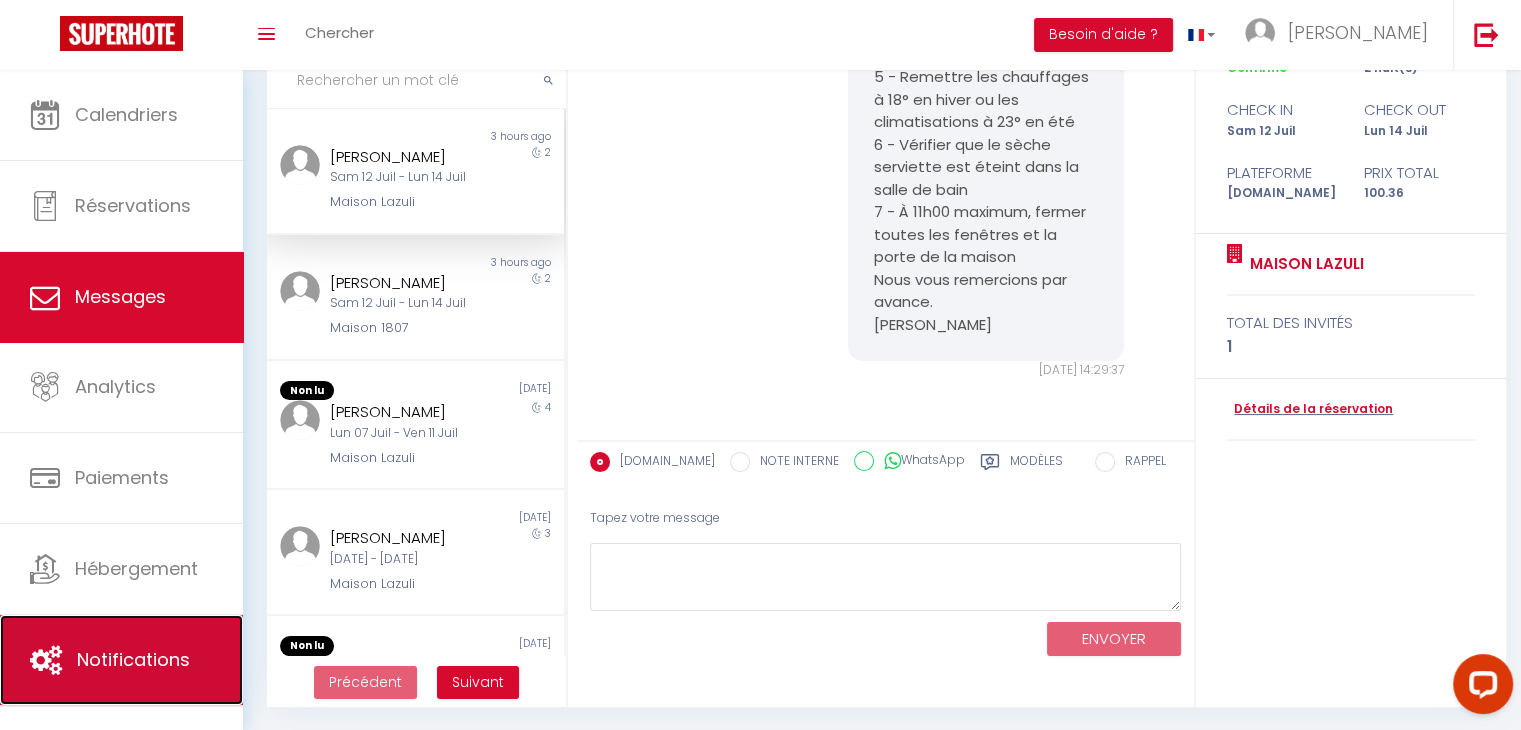 click on "Notifications" at bounding box center [133, 659] 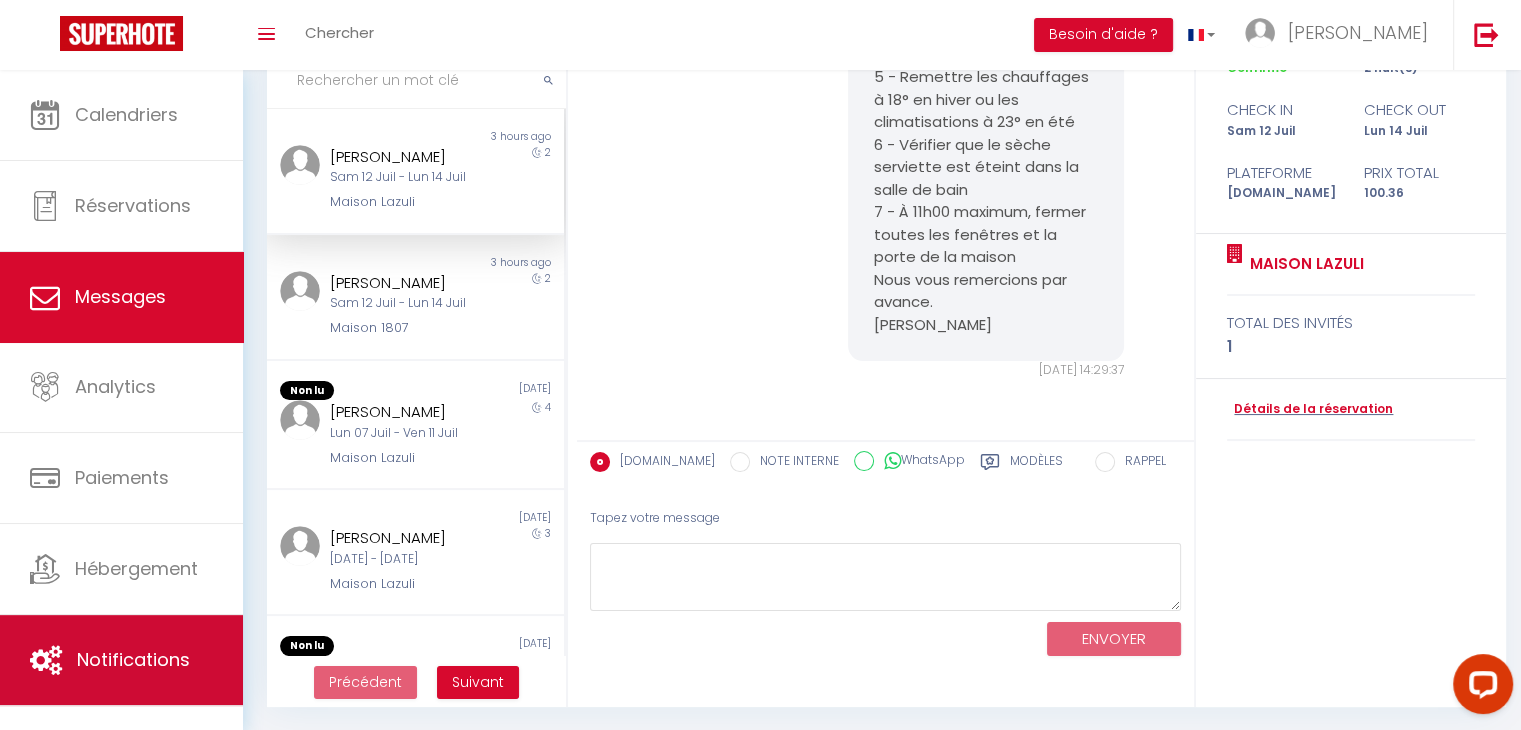 scroll, scrollTop: 0, scrollLeft: 0, axis: both 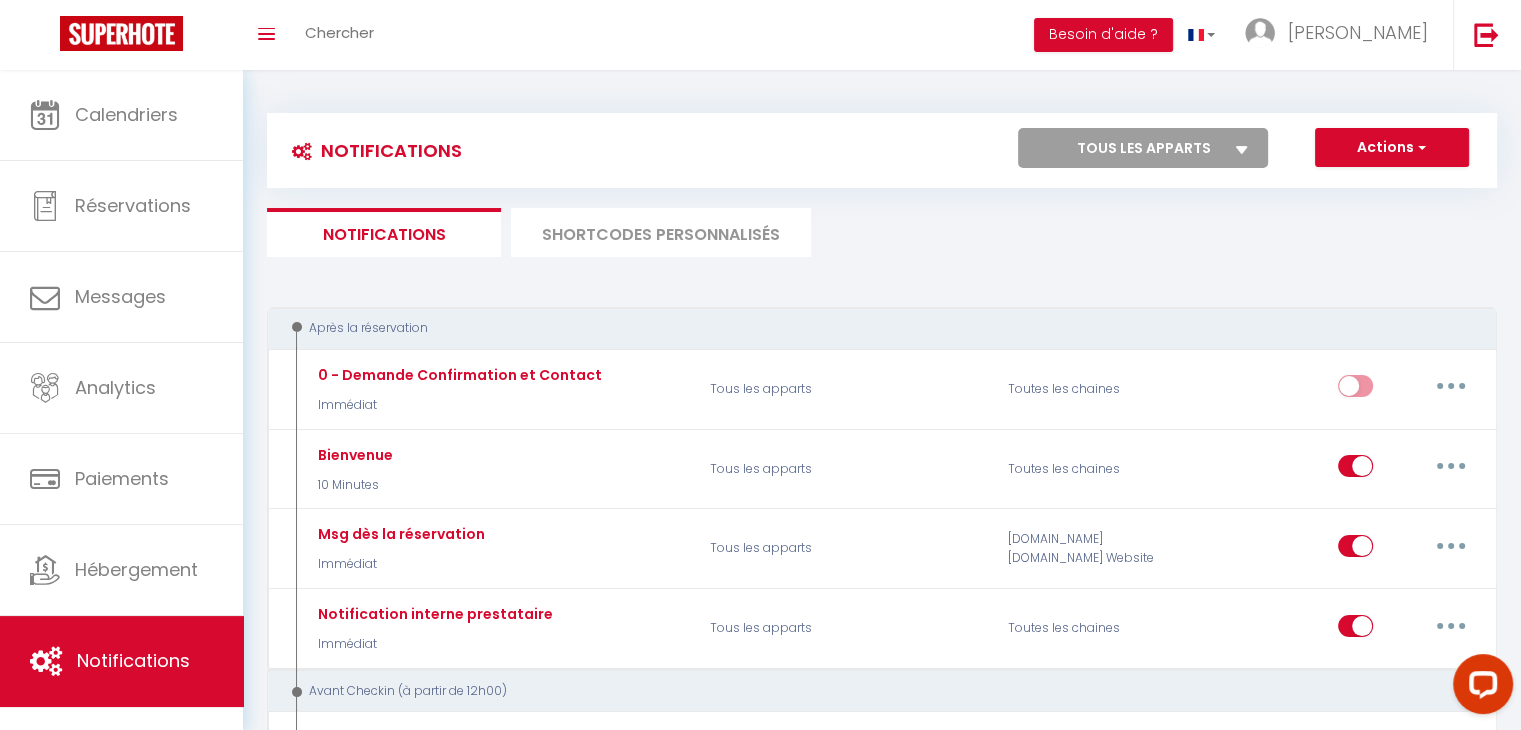 select 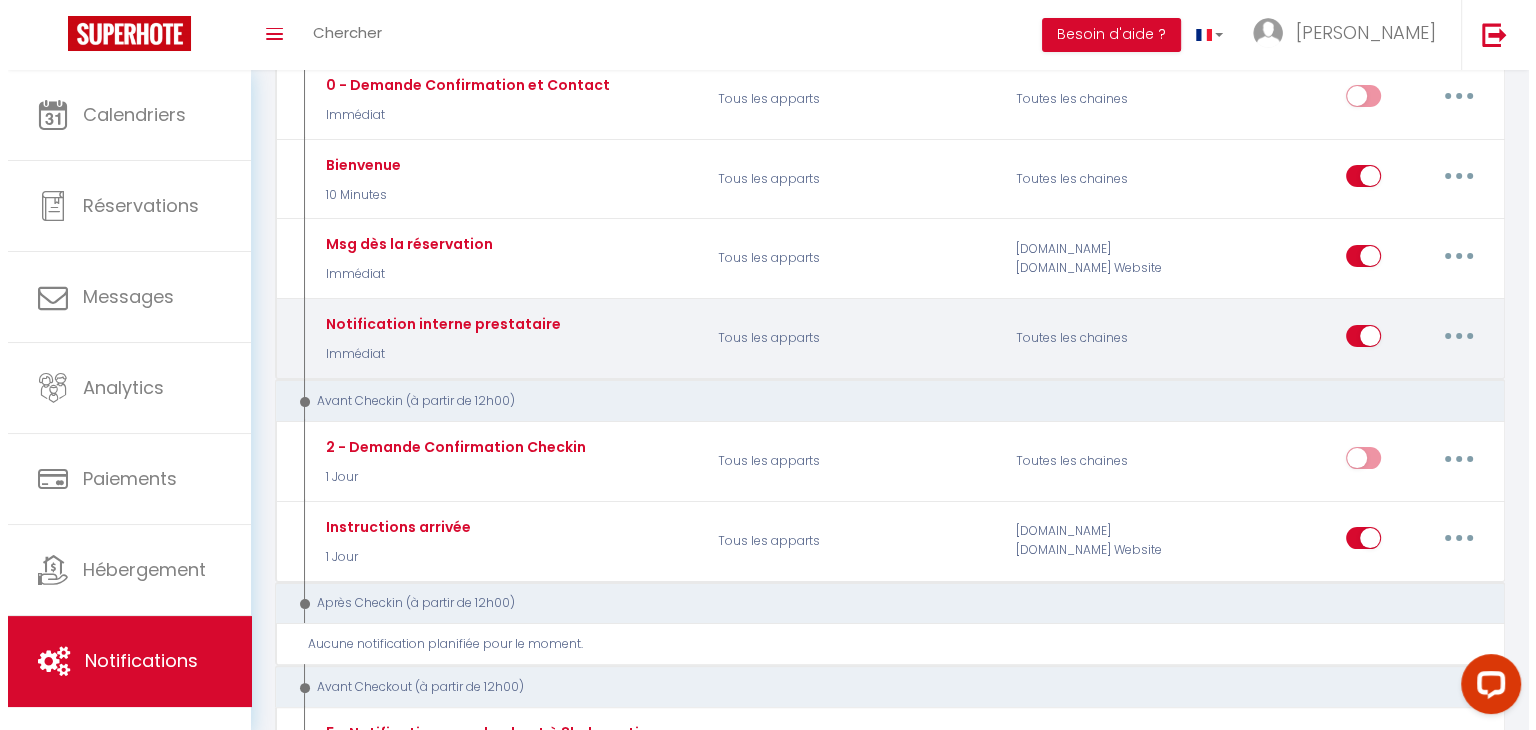 scroll, scrollTop: 292, scrollLeft: 0, axis: vertical 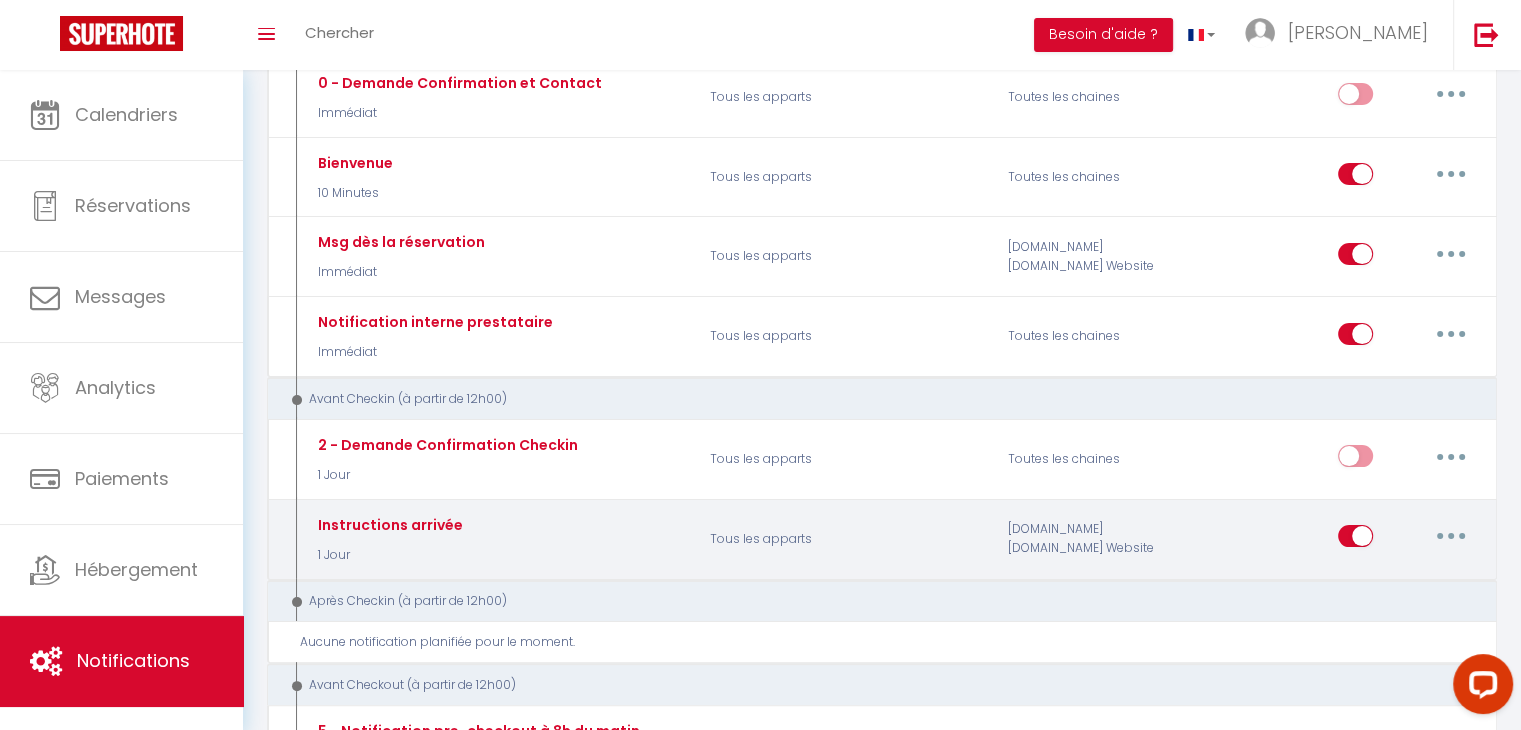 click at bounding box center [1451, 536] 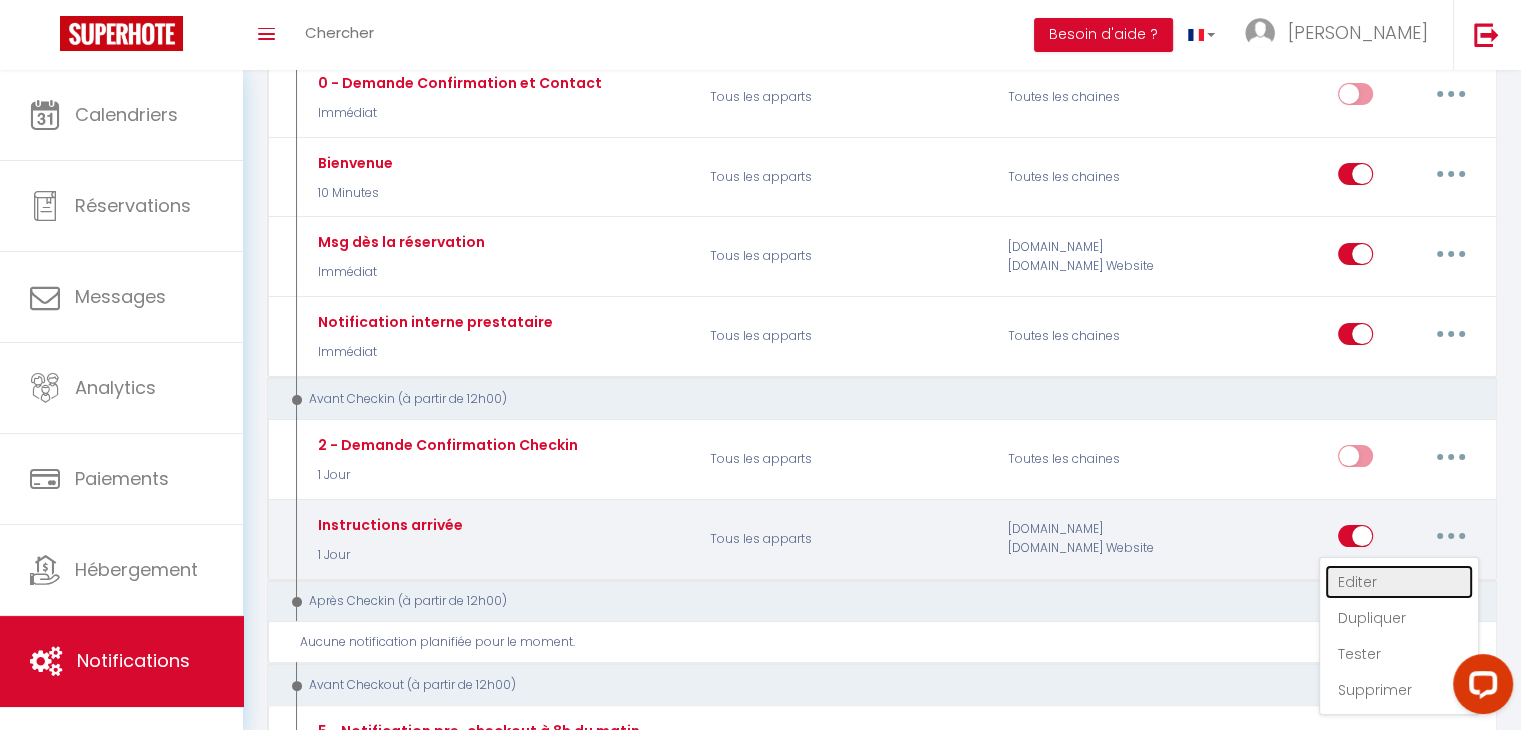 click on "Editer" at bounding box center [1399, 582] 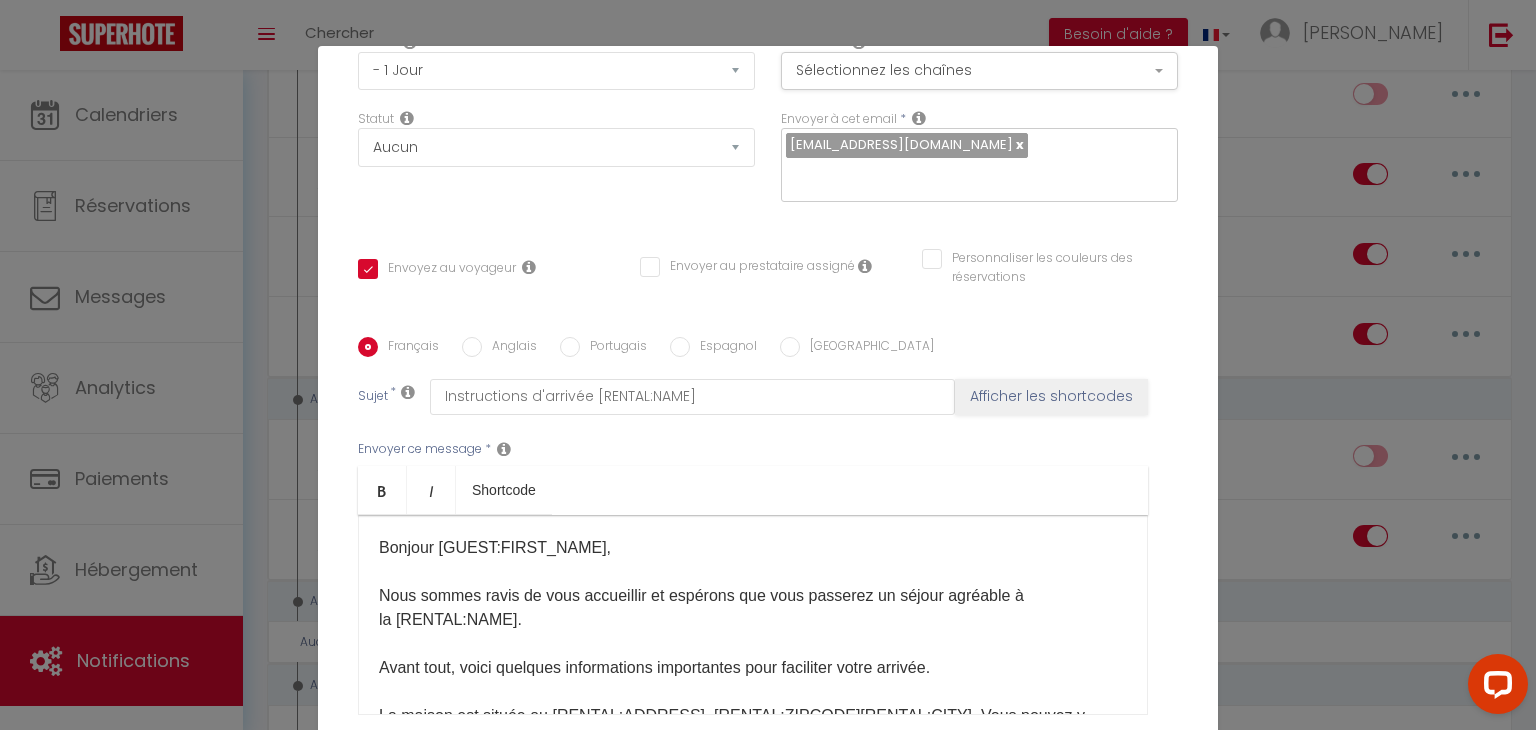 scroll, scrollTop: 267, scrollLeft: 0, axis: vertical 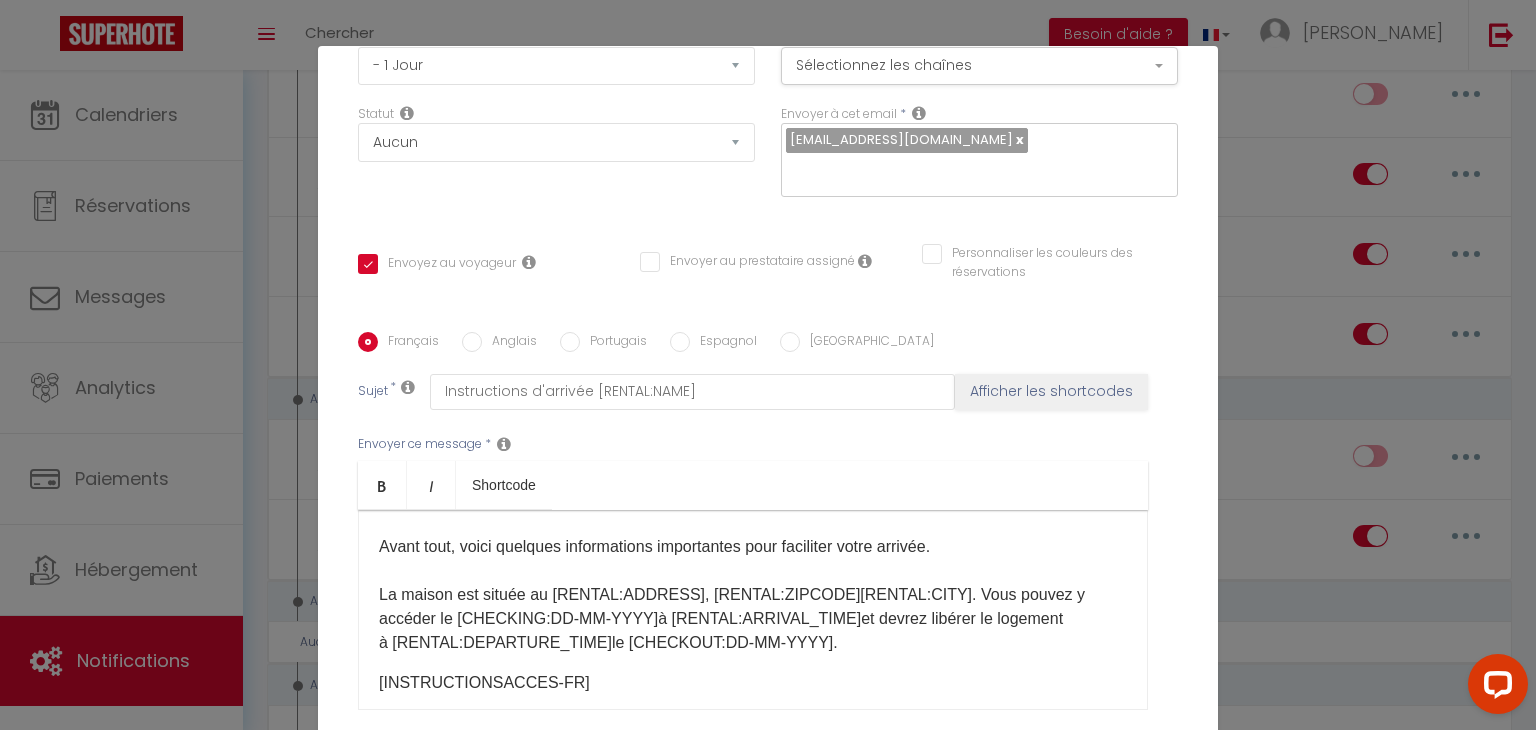 click on "La maison est située au [RENTAL:ADDRESS], ​[RENTAL:ZIPCODE][RENTAL:CITY]​​. Vous pouvez y accéder le [CHECKING:DD-MM-YYYY]​" at bounding box center [732, 606] 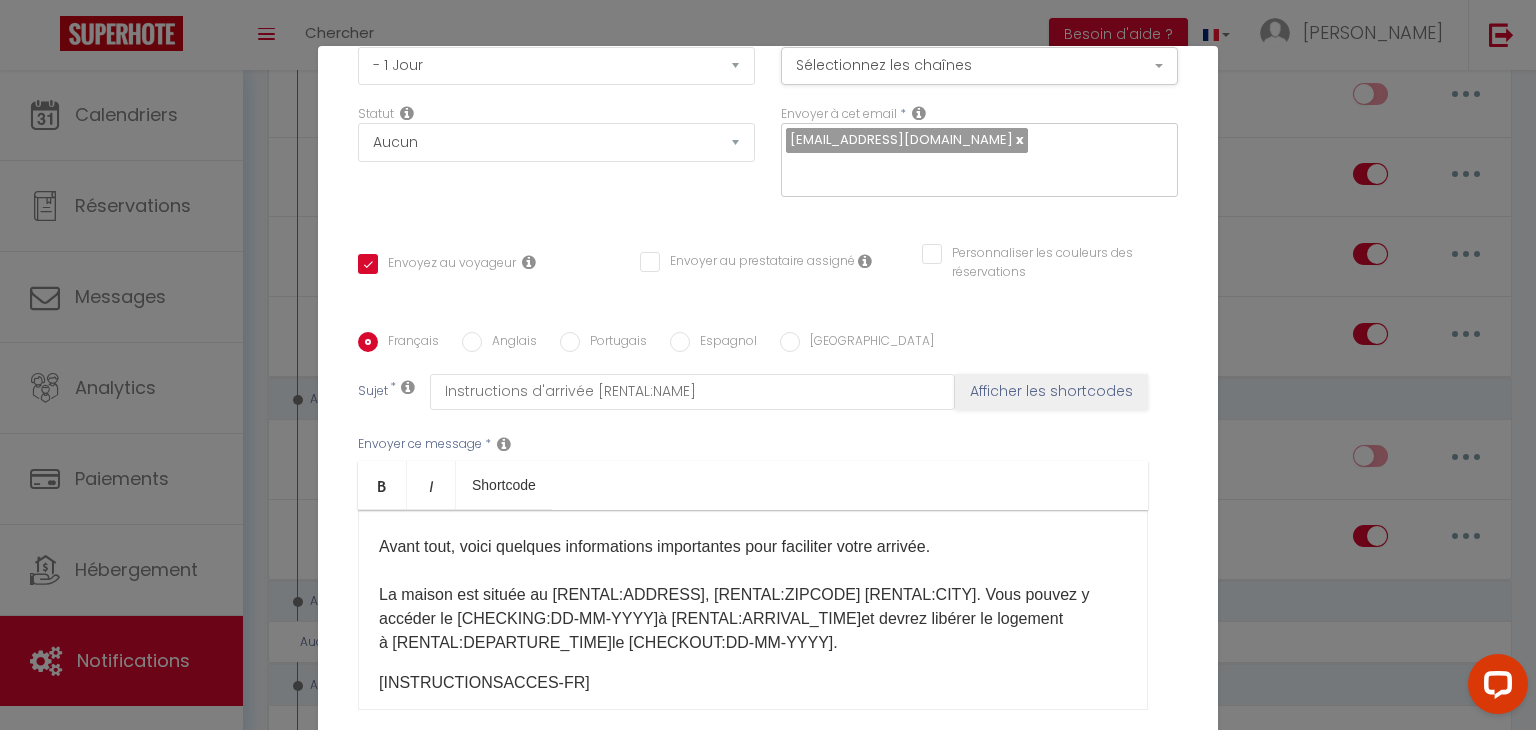 click on "à [RENTAL:ARRIVAL_TIME]​" at bounding box center [759, 618] 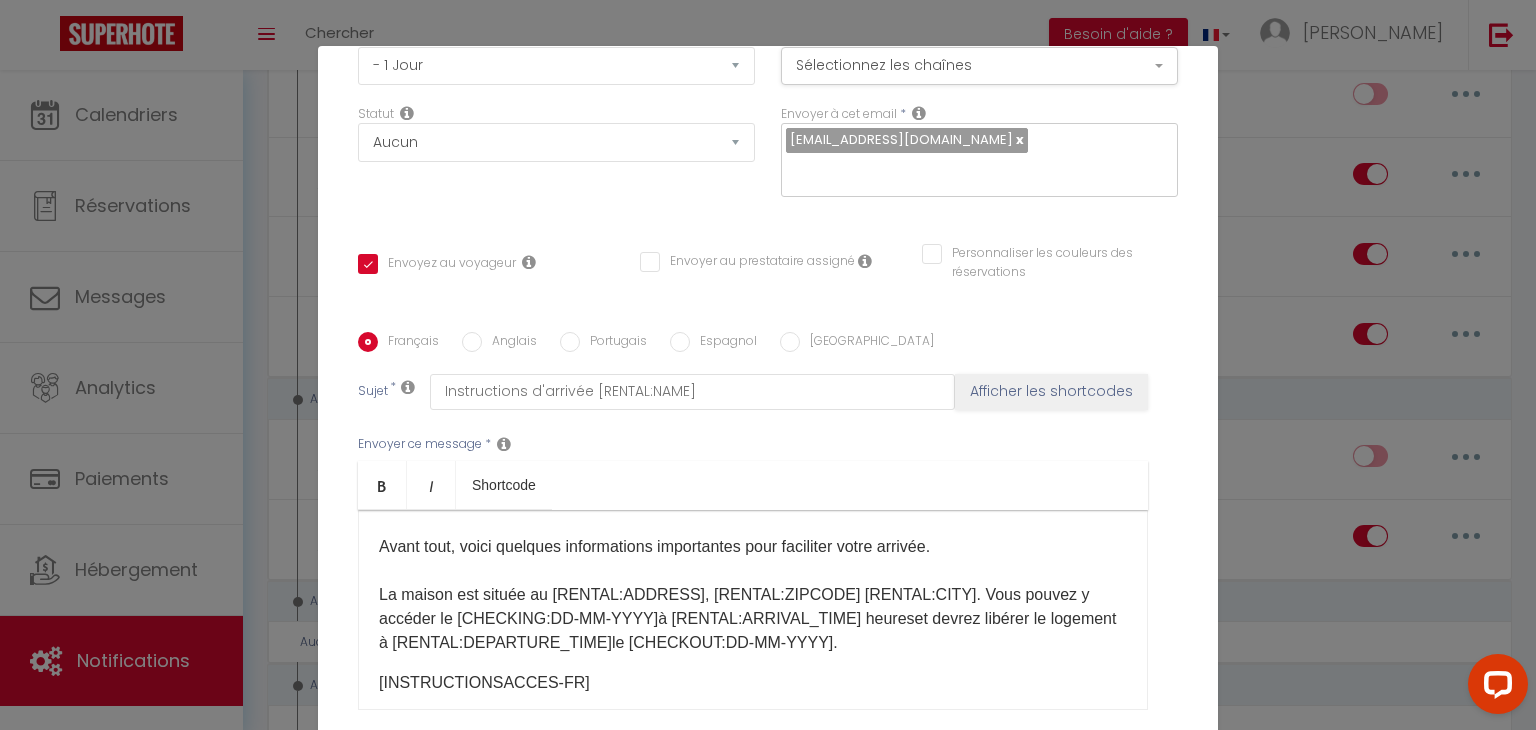 click on "et devrez libérer le logement à [RENTAL:DEPARTURE_TIME]​" at bounding box center (747, 630) 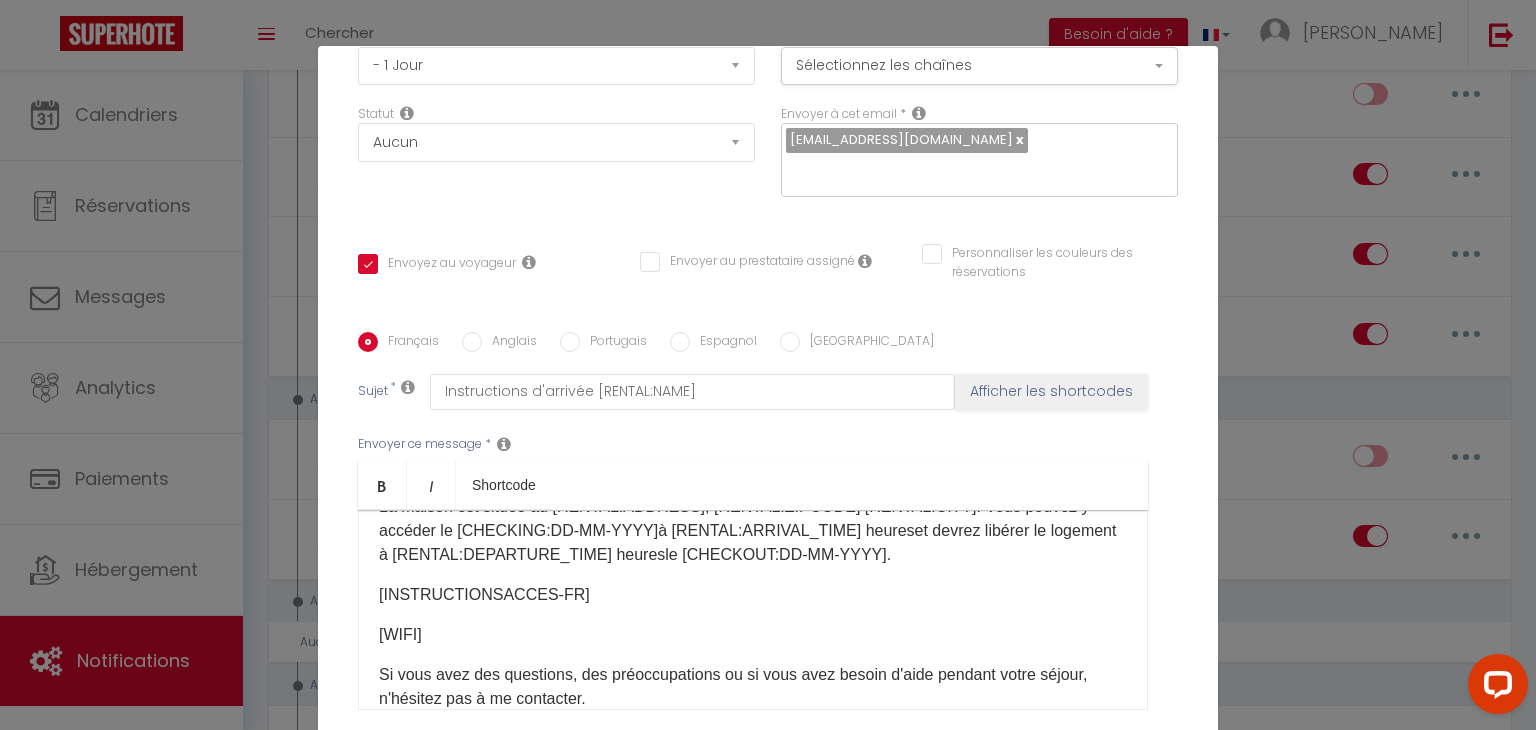 scroll, scrollTop: 232, scrollLeft: 0, axis: vertical 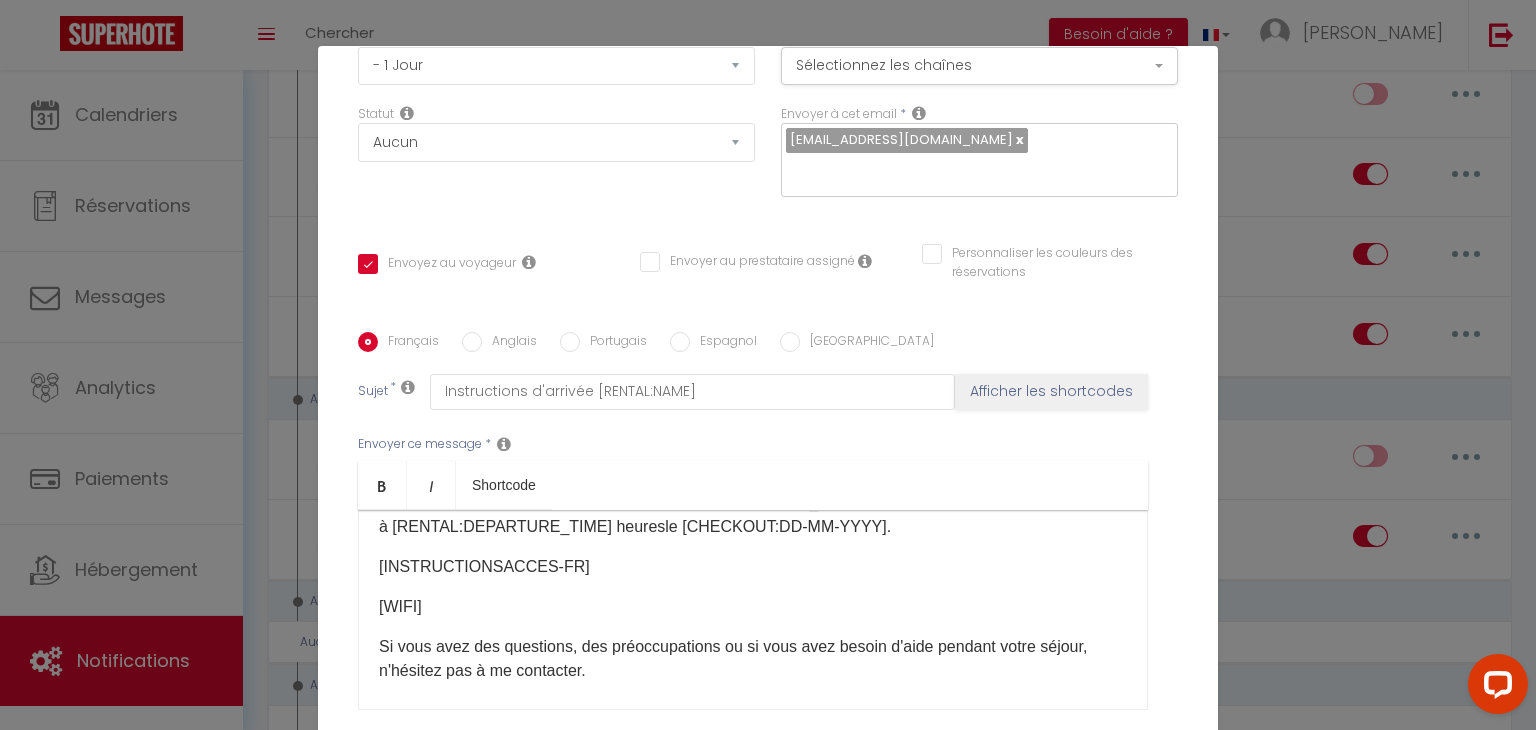 click on "Bonjour [GUEST:FIRST_NAME],​ Nous sommes ravis de vous accueillir et espérons que vous passerez un séjour agréable à la [RENTAL:NAME].​ Avant tout, voici quelques informations importantes pour faciliter votre arrivée. La maison est située au [RENTAL:ADDRESS], ​[RENTAL:ZIPCODE] [RENTAL:CITY]​​. Vous pouvez y accéder le [CHECKING:DD-MM-YYYY]​  à [RENTAL:ARRIVAL_TIME] heures​  et devrez libérer le logement à [RENTAL:DEPARTURE_TIME] heures​  le [CHECKOUT:DD-MM-YYYY]​​ .  [INSTRUCTIONSACCES-FR]​ [WIFI]​ Si vous avez des questions, des préoccupations ou si vous avez besoin d'aide pendant votre séjour, n'hésitez pas à me contacter. Nous espérons sincèrement que vous apprécierez votre séjour chez nous. N'hésitez pas à nous faire part de vos commentaires et de vos suggestions, car nous cherchons toujours à améliorer l'expérience de nos invités. Nous vous souhaitons un excellent séjour et espérons que vous vous sentirez comme chez vous. Marie​" at bounding box center [753, 610] 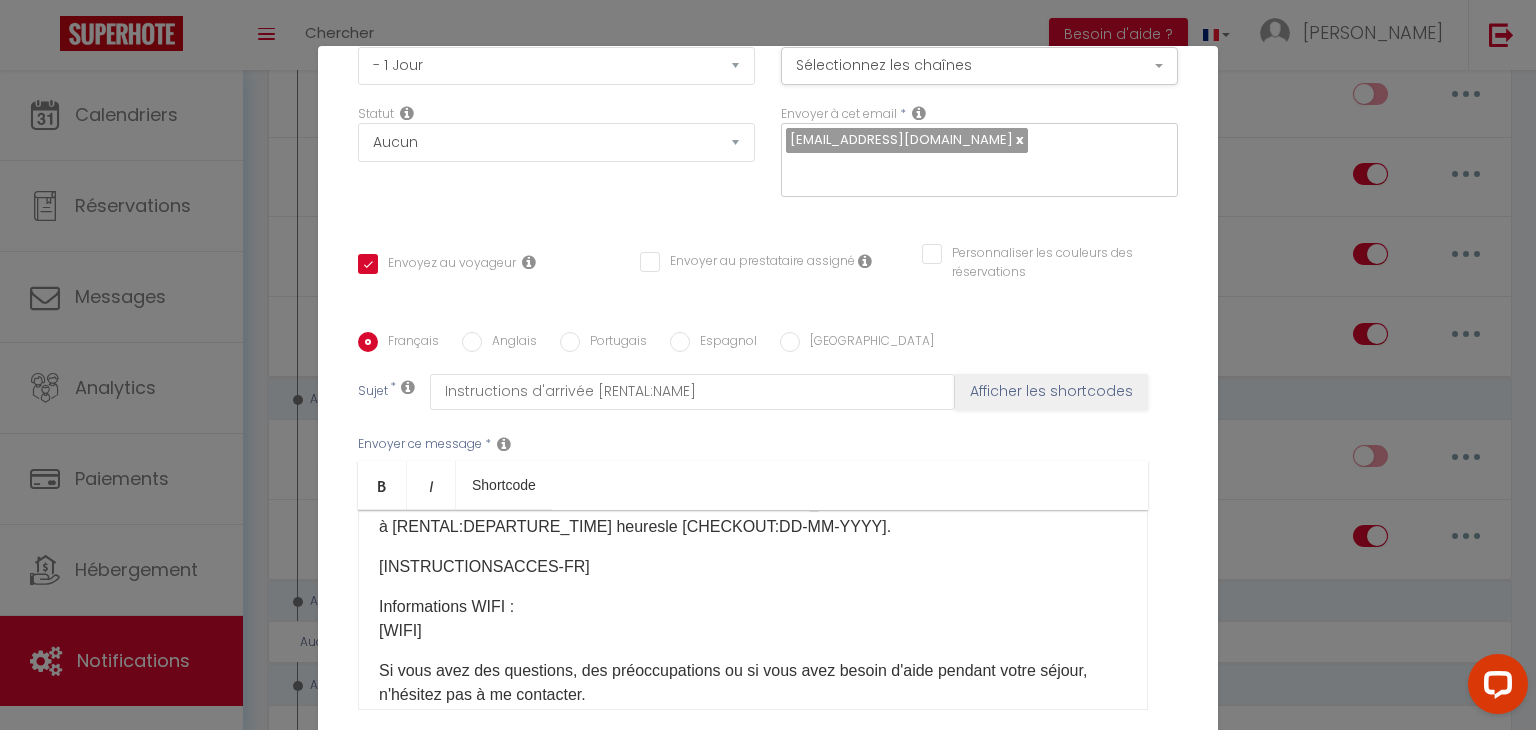 click on "Bonjour [GUEST:FIRST_NAME],​ Nous sommes ravis de vous accueillir et espérons que vous passerez un séjour agréable à la [RENTAL:NAME].​ Avant tout, voici quelques informations importantes pour faciliter votre arrivée. La maison est située au [RENTAL:ADDRESS], ​[RENTAL:ZIPCODE] [RENTAL:CITY]​​. Vous pouvez y accéder le [CHECKING:DD-MM-YYYY]​  à [RENTAL:ARRIVAL_TIME] heures​  et devrez libérer le logement à [RENTAL:DEPARTURE_TIME] heures​  le [CHECKOUT:DD-MM-YYYY]​​ .  [INSTRUCTIONSACCES-FR]​ Informations WIFI :  [WIFI]​ Si vous avez des questions, des préoccupations ou si vous avez besoin d'aide pendant votre séjour, n'hésitez pas à me contacter. Nous espérons sincèrement que vous apprécierez votre séjour chez nous. N'hésitez pas à nous faire part de vos commentaires et de vos suggestions, car nous cherchons toujours à améliorer l'expérience de nos invités. Nous vous souhaitons un excellent séjour et espérons que vous vous sentirez comme chez vous." at bounding box center [753, 610] 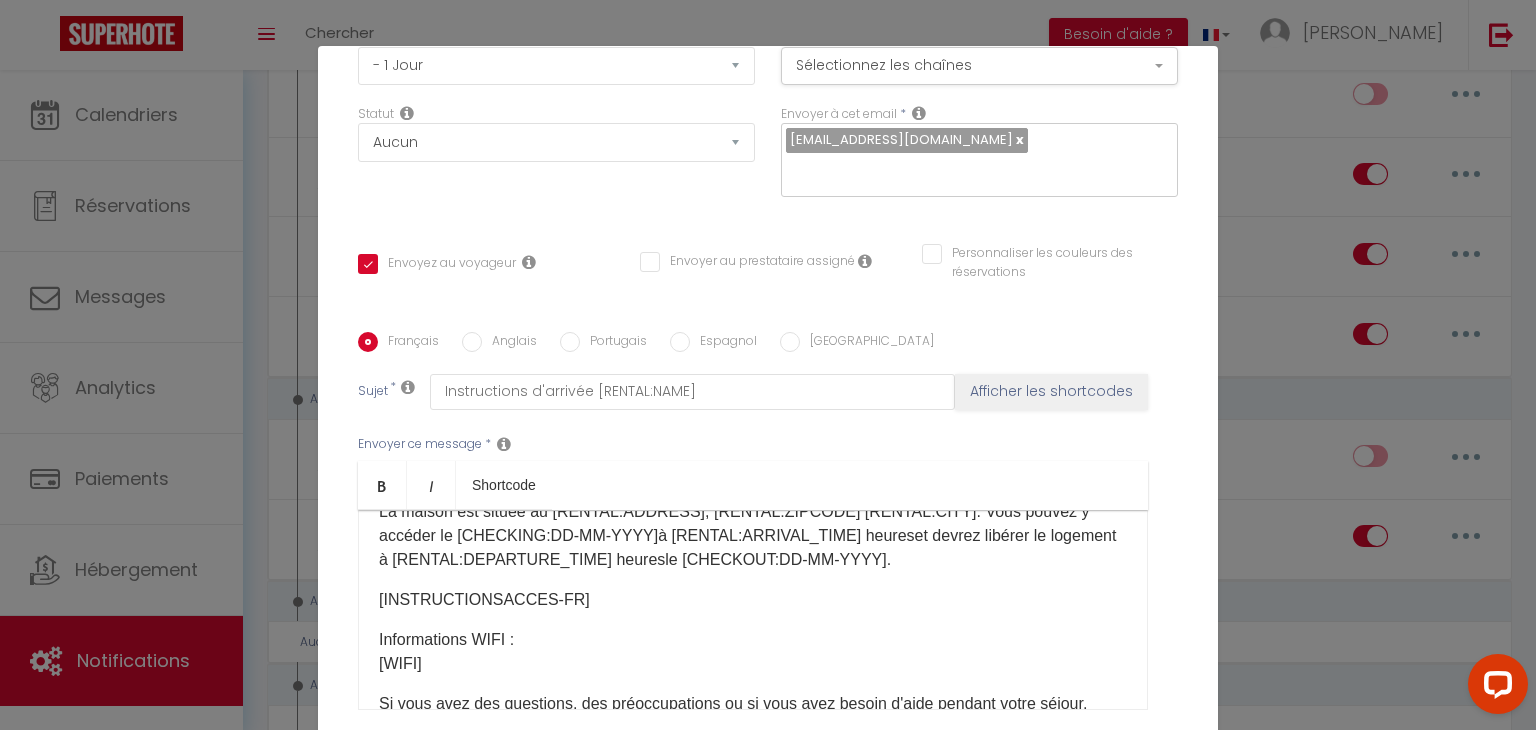 scroll, scrollTop: 160, scrollLeft: 0, axis: vertical 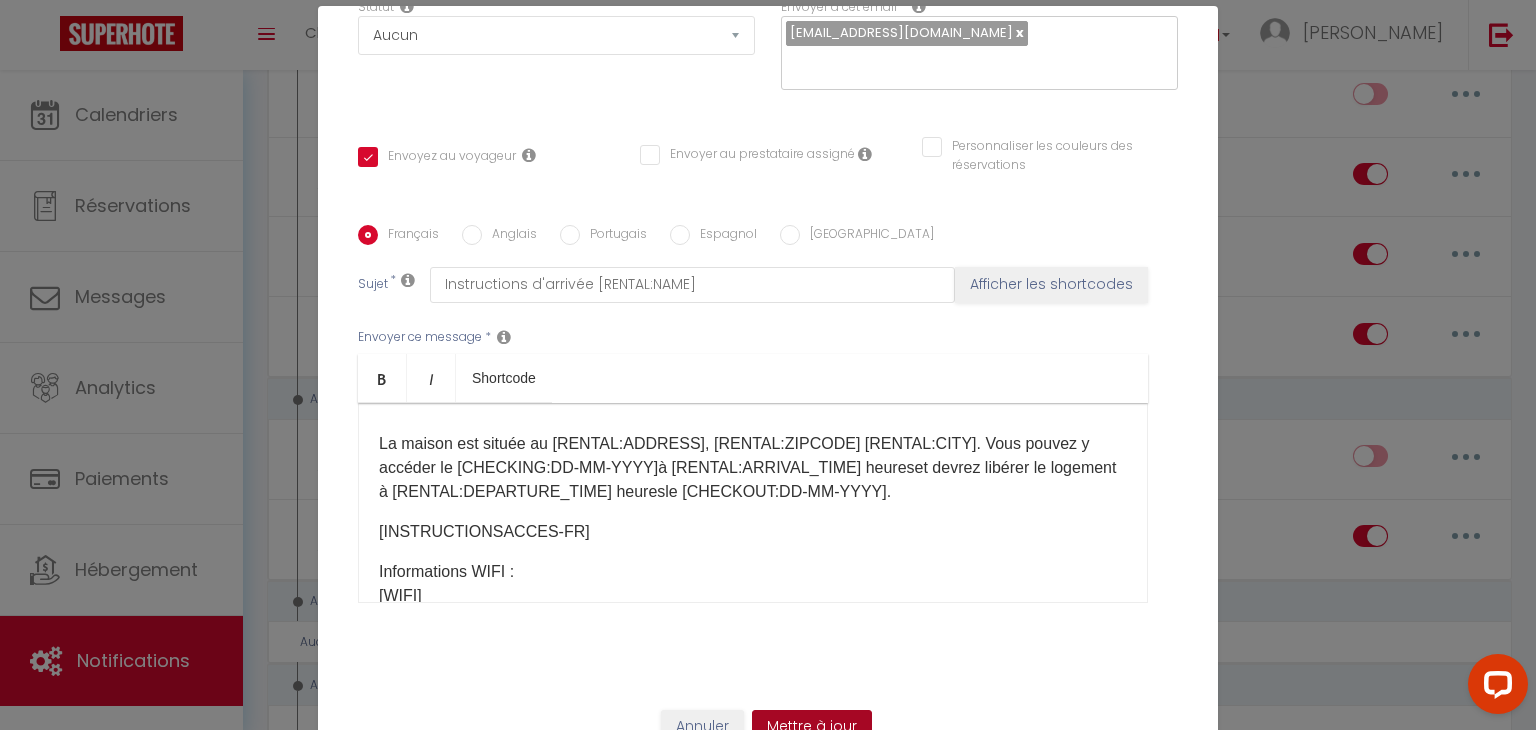 click on "Mettre à jour" at bounding box center [812, 727] 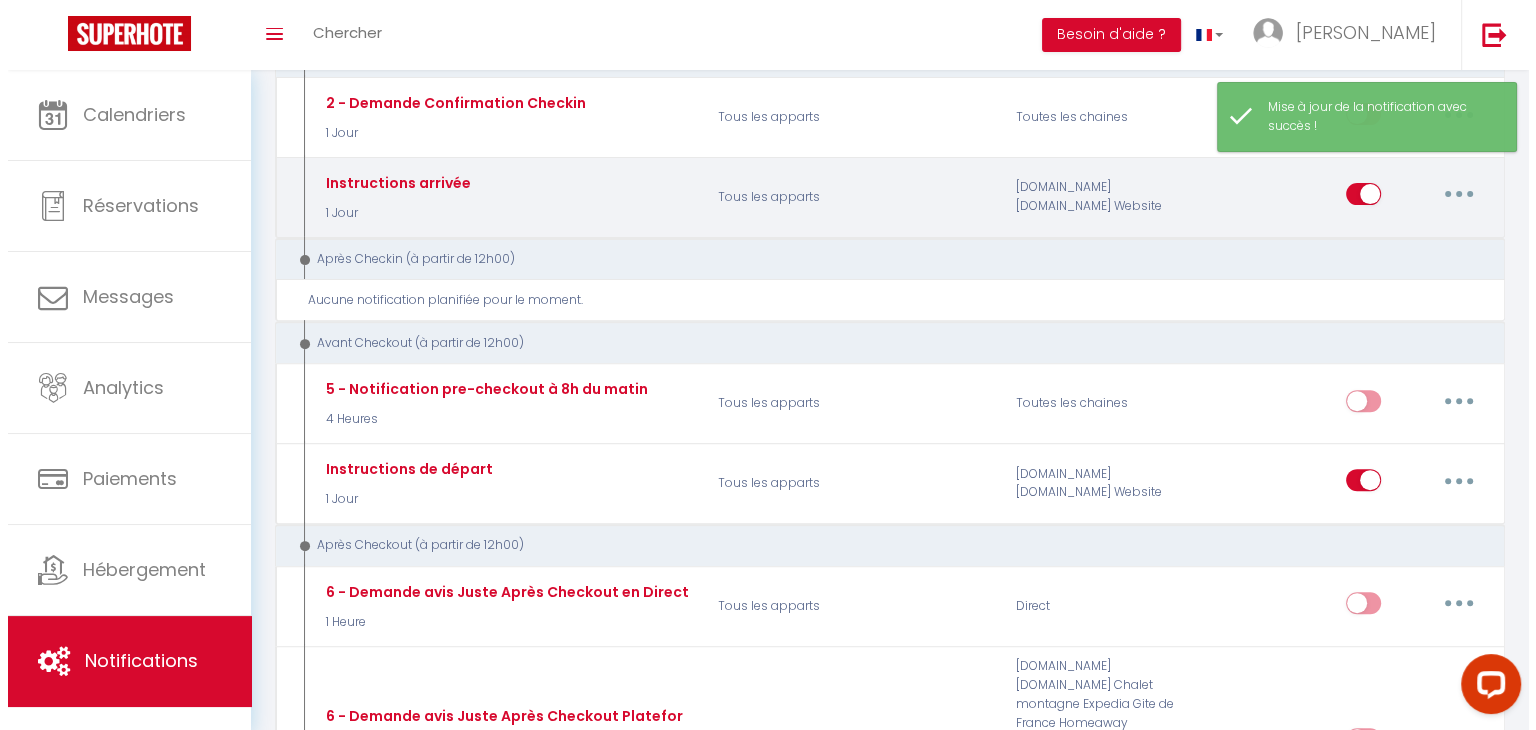 scroll, scrollTop: 635, scrollLeft: 0, axis: vertical 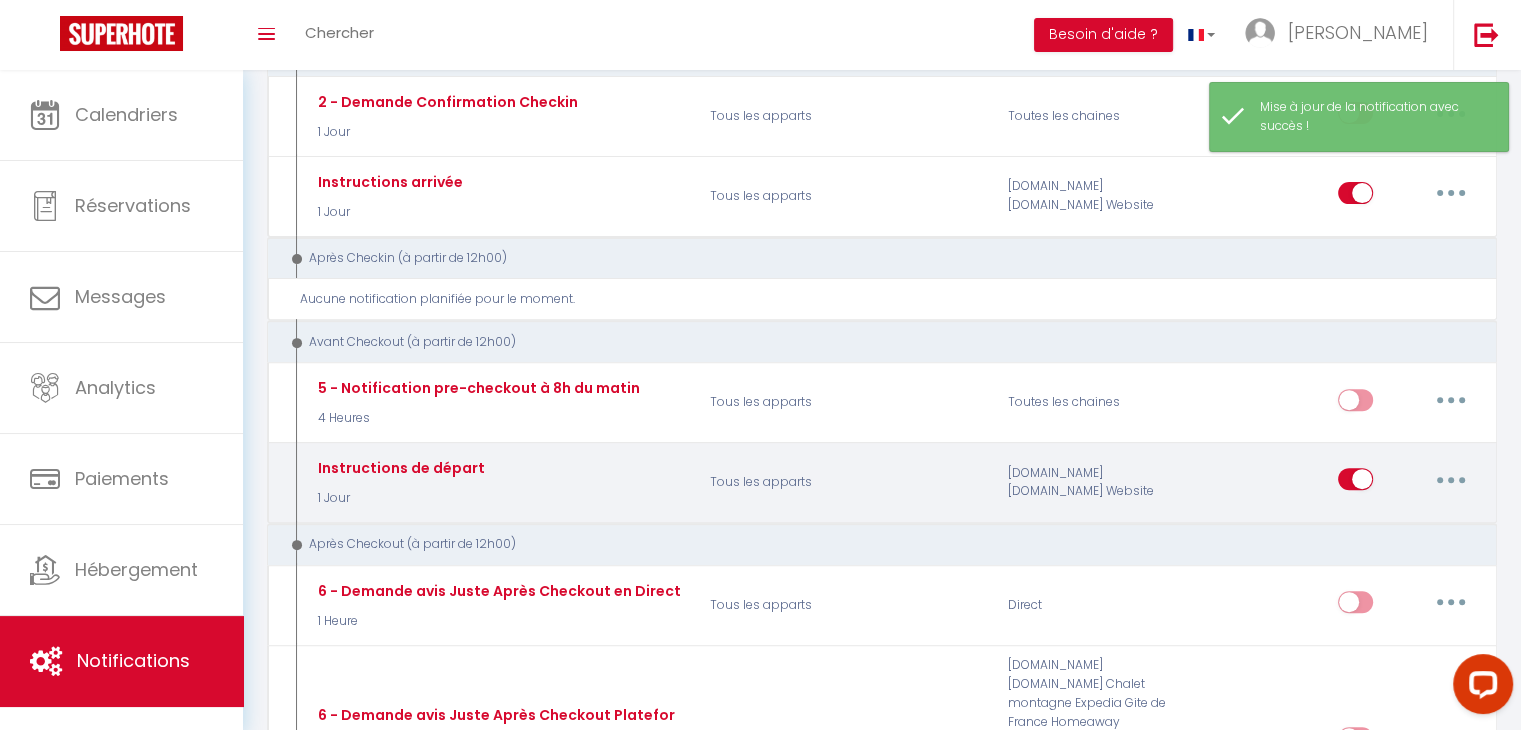 click at bounding box center (1451, 479) 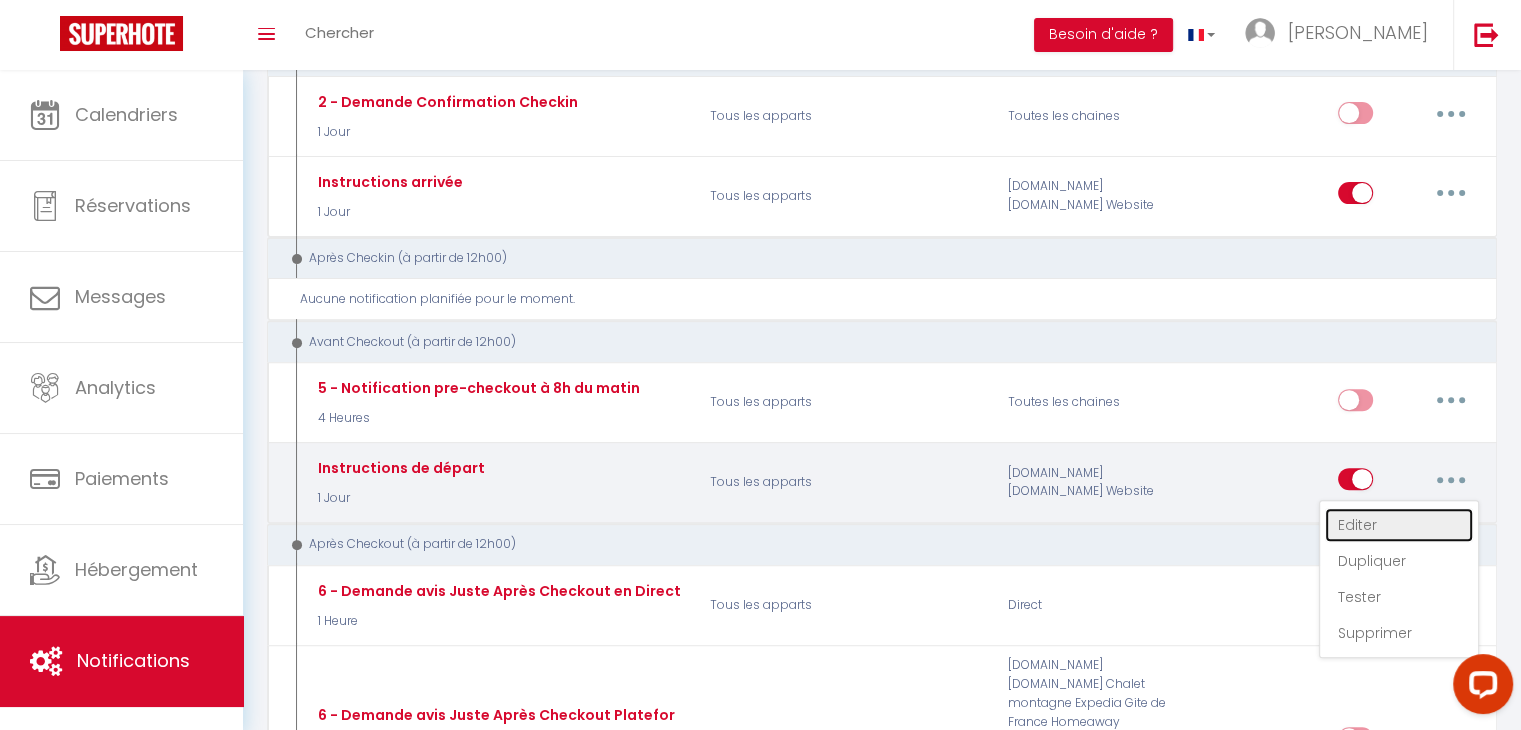 click on "Editer" at bounding box center (1399, 525) 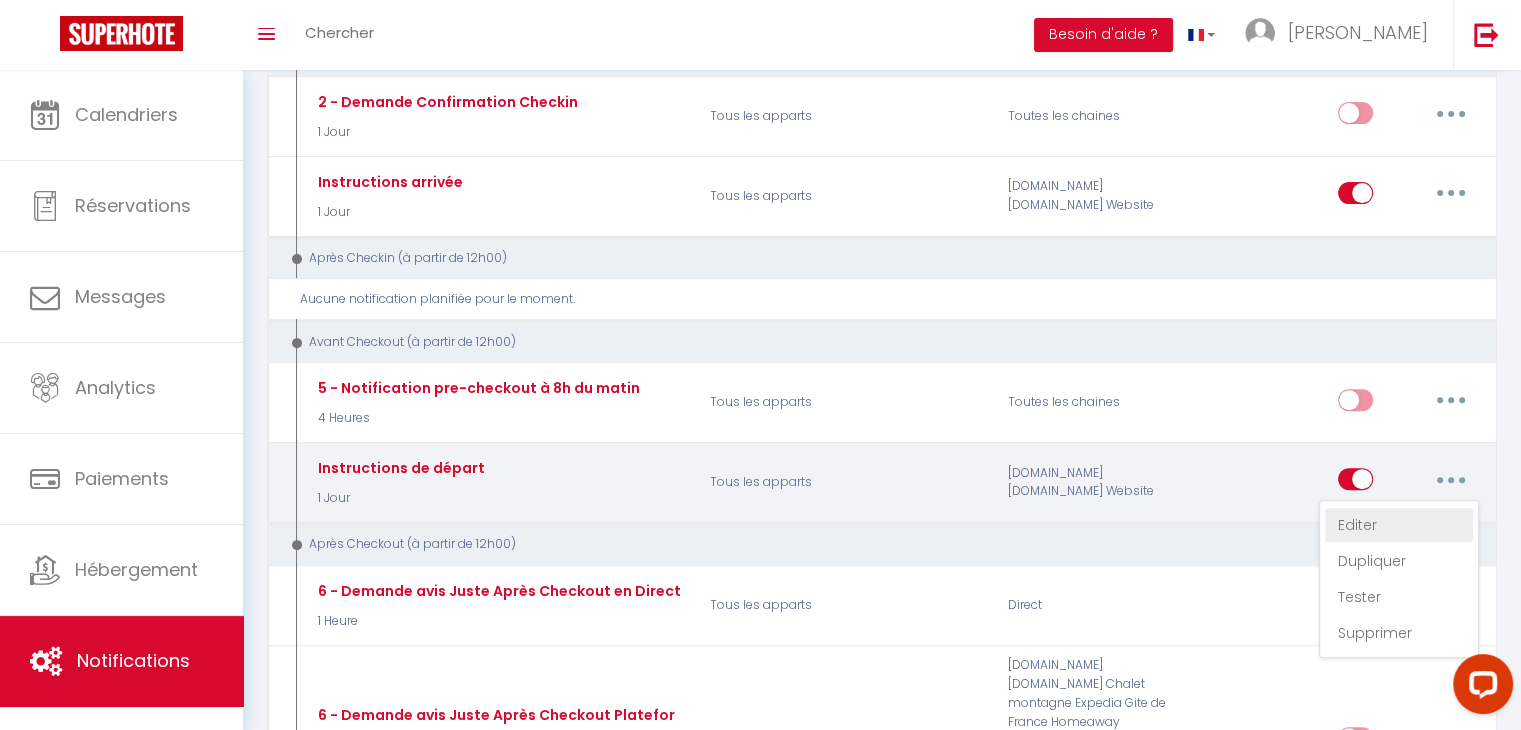 type on "Instructions de départ" 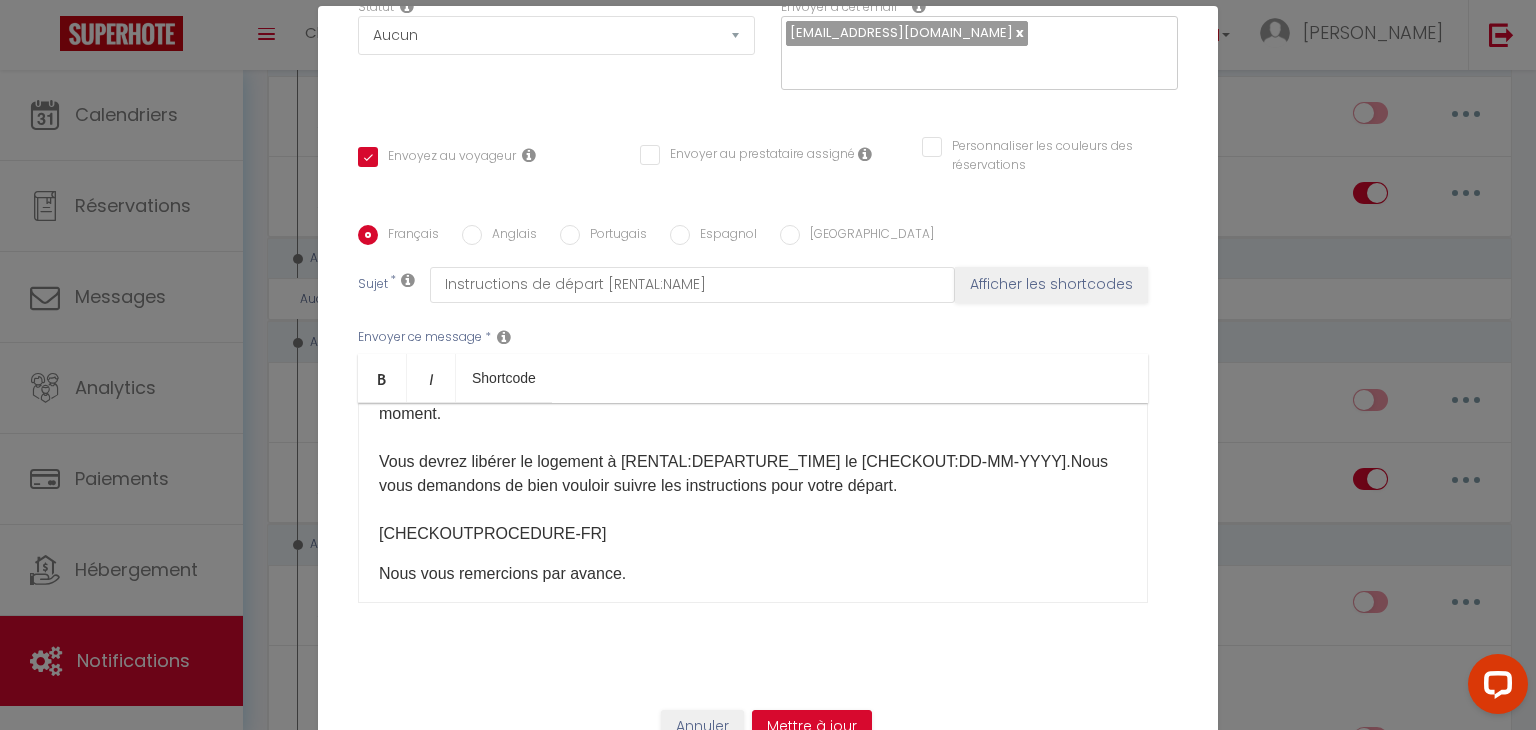 scroll, scrollTop: 108, scrollLeft: 0, axis: vertical 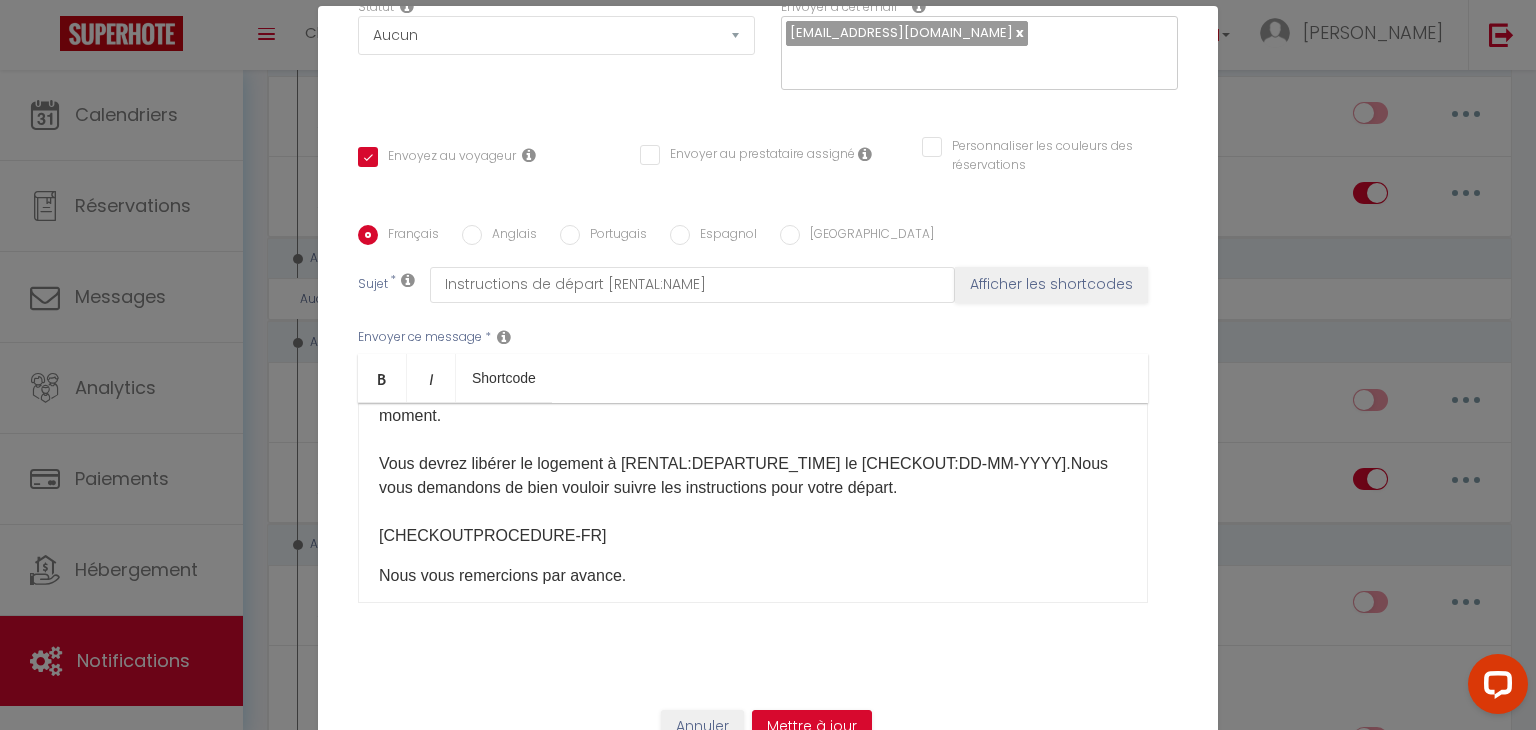 click on "​ La fin de votre séjour à la [RENTAL:NAME]​ approche. Nous espérons que vous avez pu apprécier ce moment. Vous devrez libérer le logement à [RENTAL:DEPARTURE_TIME]​ le [CHECKOUT:DD-MM-YYYY].​  Nous vous demandons de bien vouloir suivre les instructions pour votre départ. [CHECKOUTPROCEDURE-FR]" at bounding box center (753, 452) 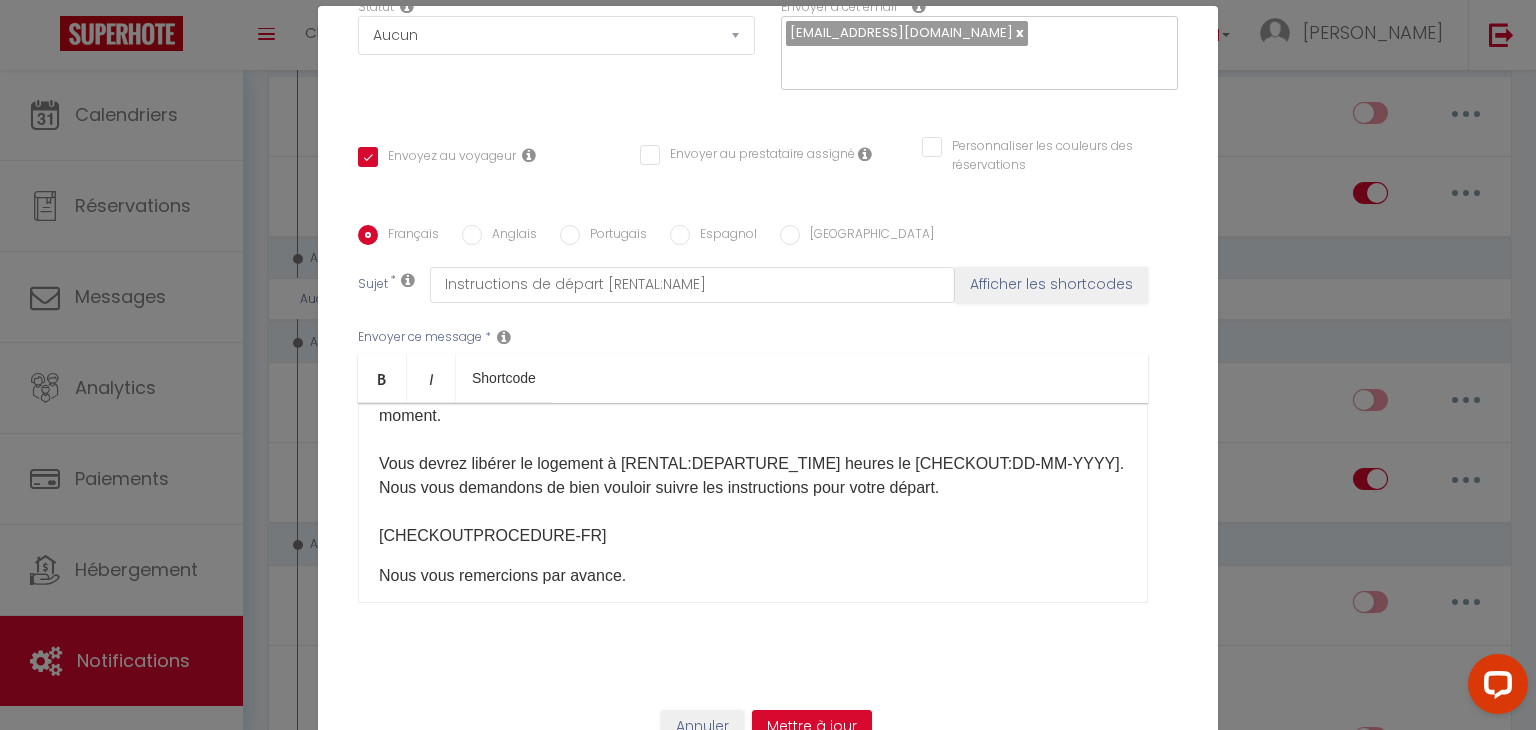 click on "​ La fin de votre séjour à la [RENTAL:NAME]​ approche. Nous espérons que vous avez pu apprécier ce moment. Vous devrez libérer le logement à [RENTAL:DEPARTURE_TIME]​ heures le [CHECKOUT:DD-MM-YYYY].​  Nous vous demandons de bien vouloir suivre les instructions pour votre départ. [CHECKOUTPROCEDURE-FR]" at bounding box center (753, 452) 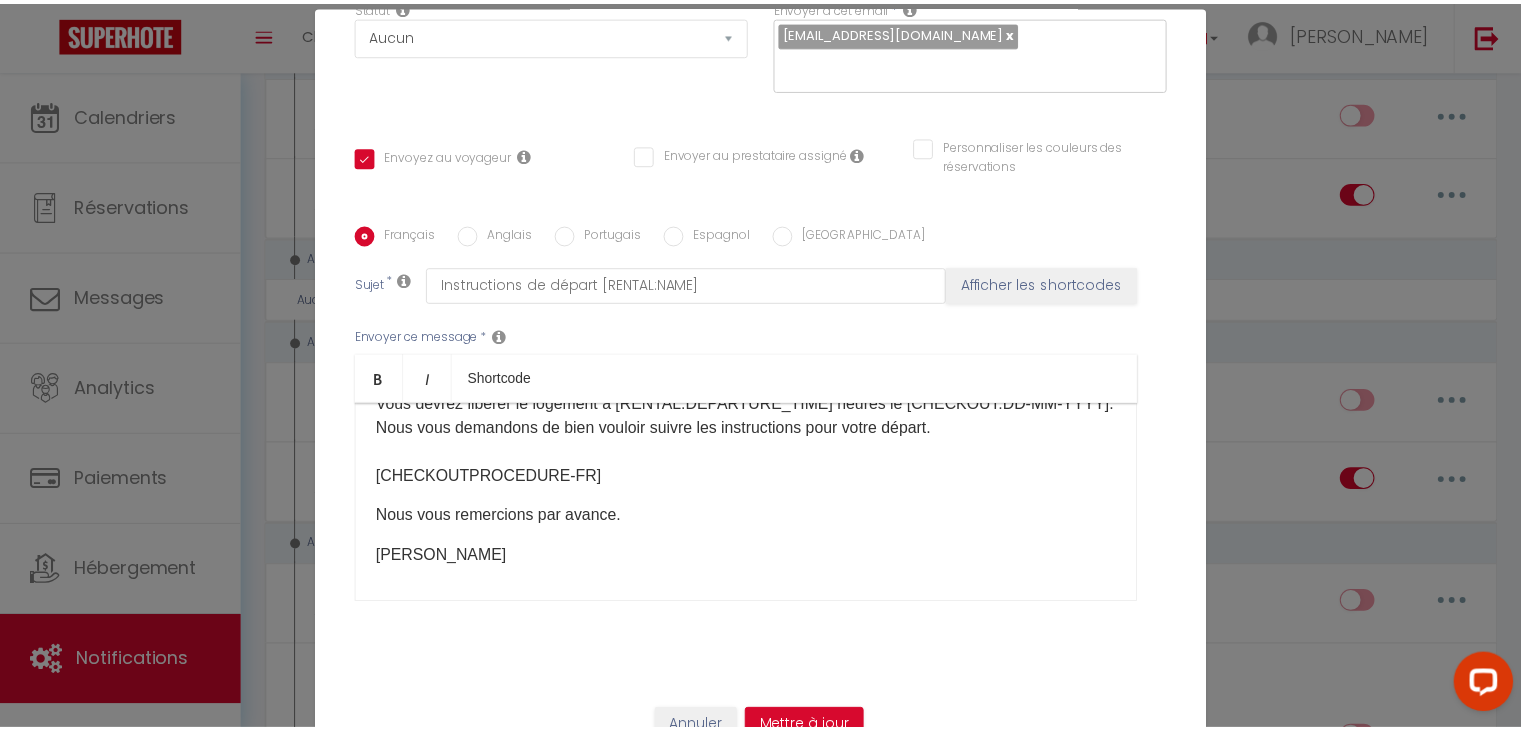 scroll, scrollTop: 173, scrollLeft: 0, axis: vertical 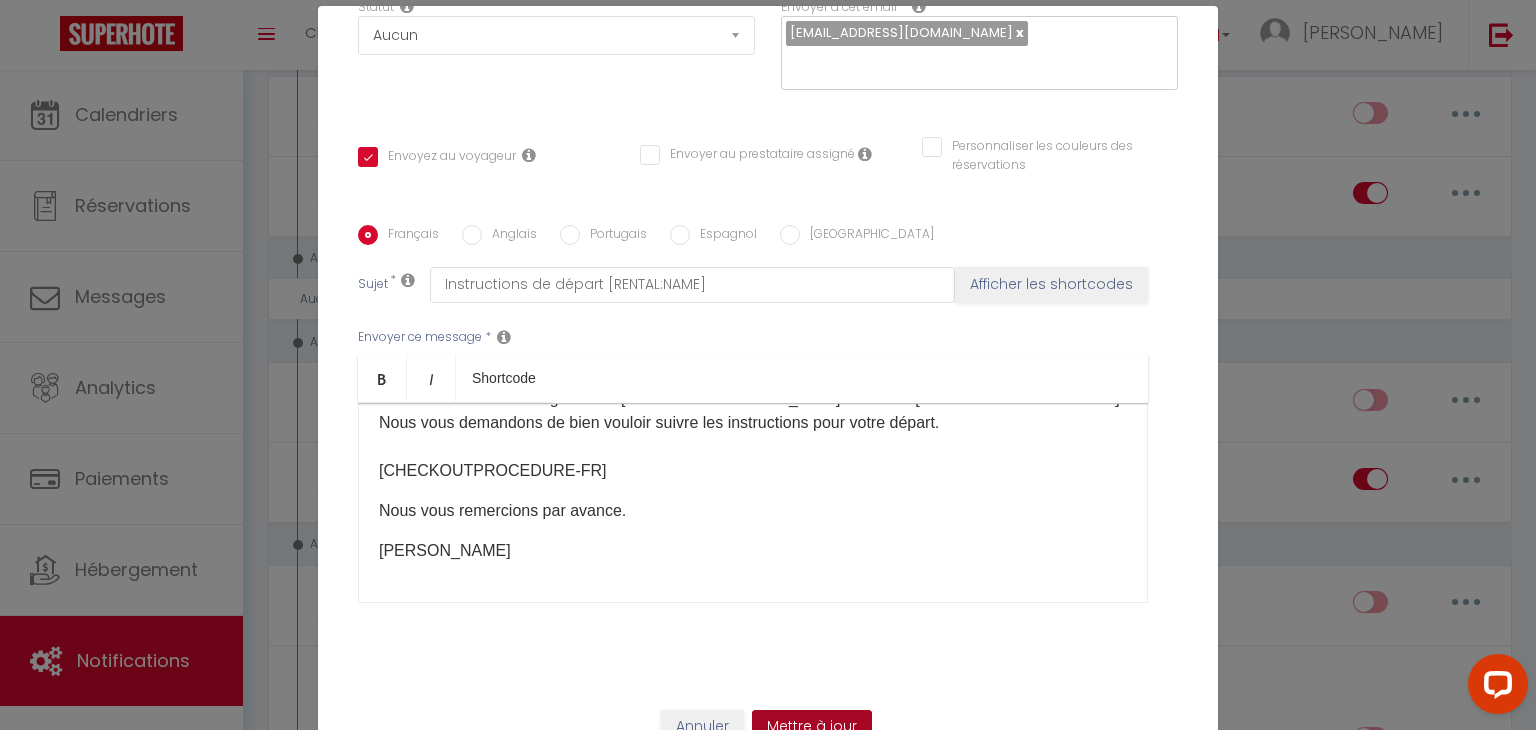 click on "Mettre à jour" at bounding box center (812, 727) 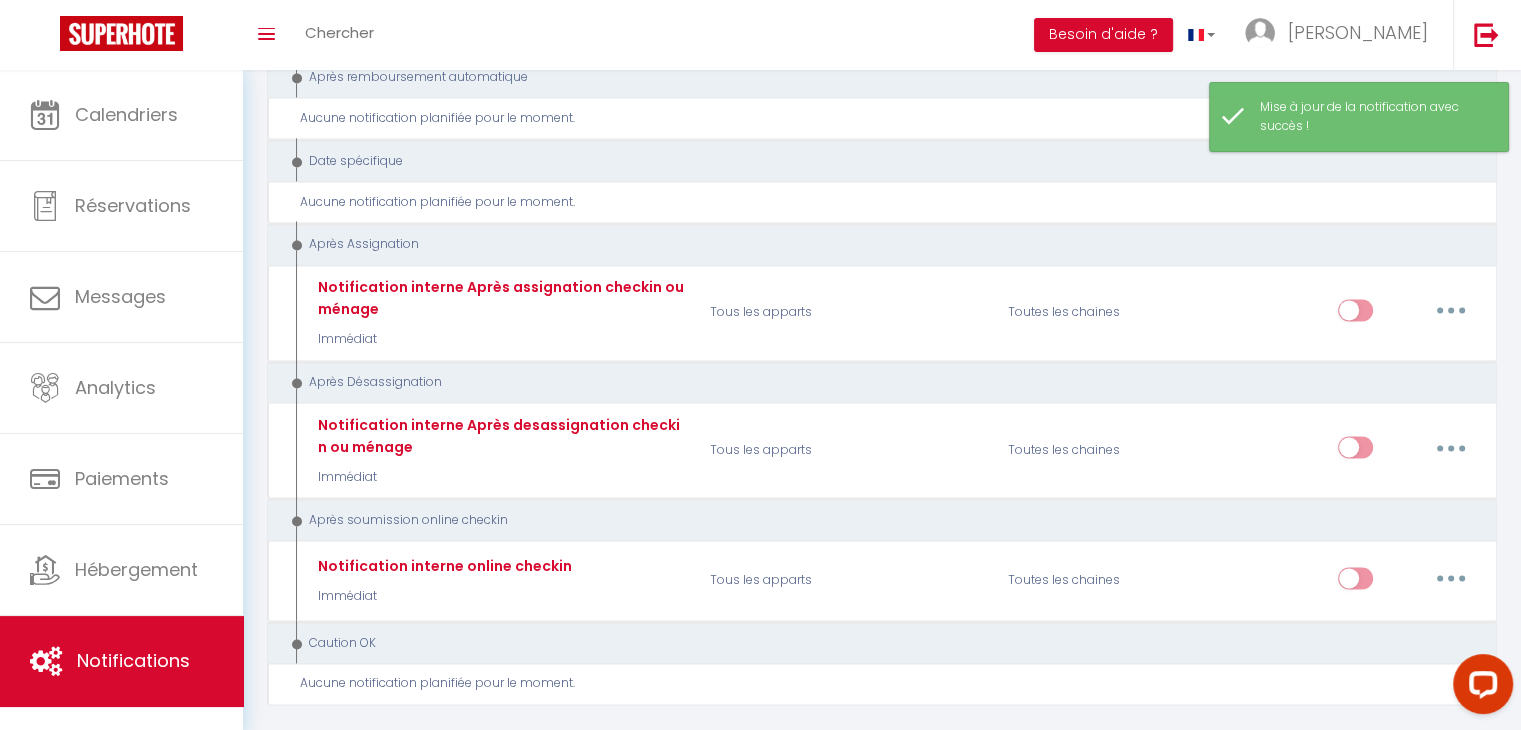 scroll, scrollTop: 2993, scrollLeft: 0, axis: vertical 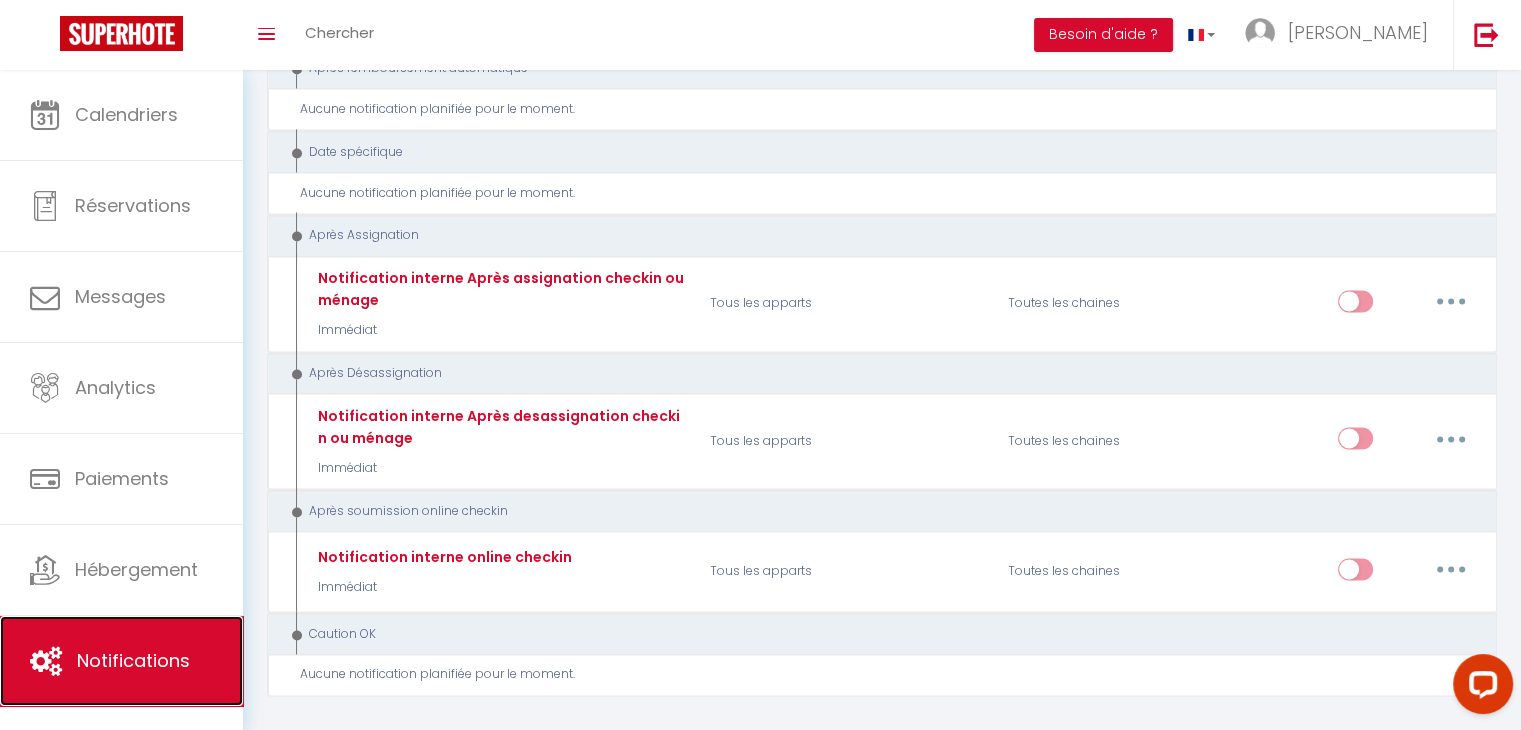 click on "Notifications" at bounding box center [121, 661] 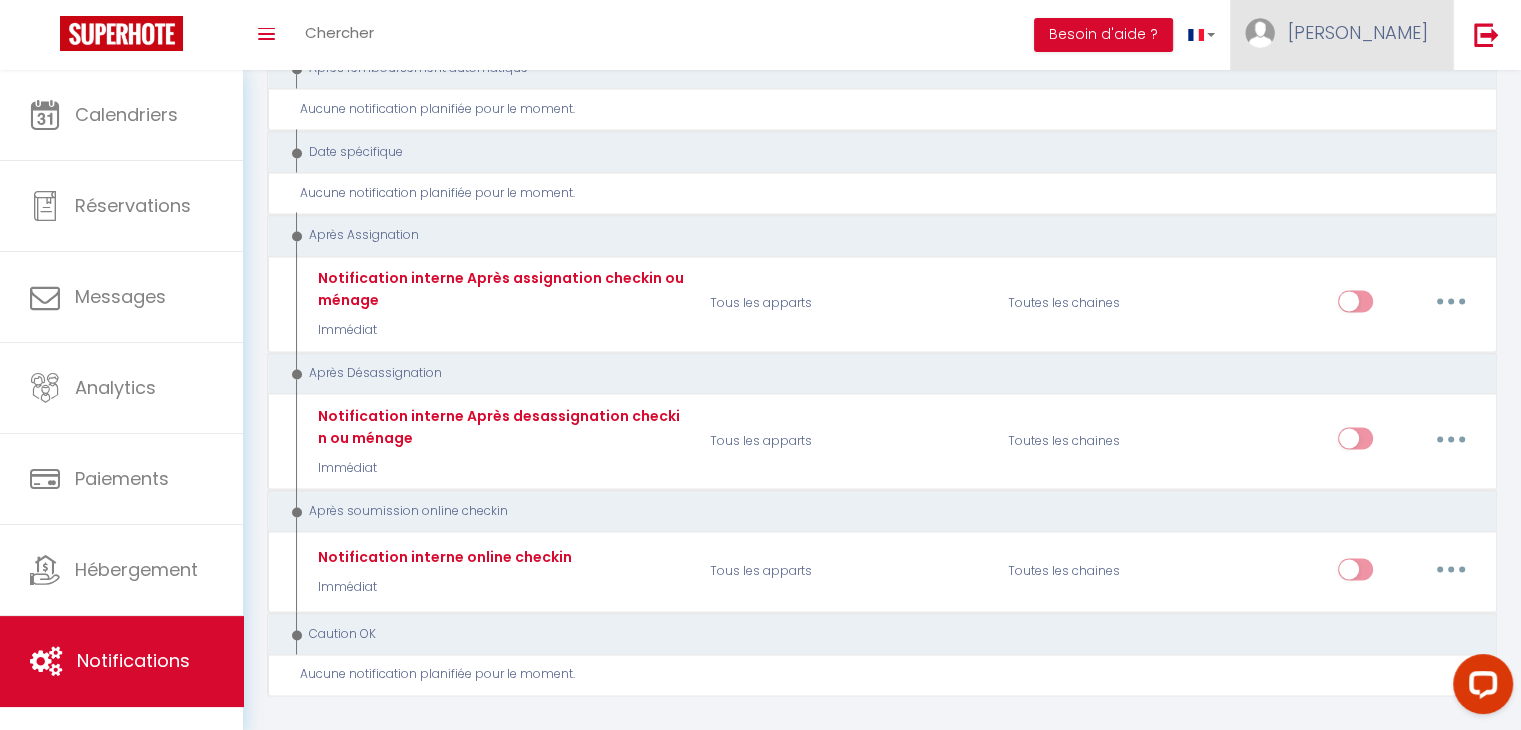 click on "[PERSON_NAME]" at bounding box center (1358, 32) 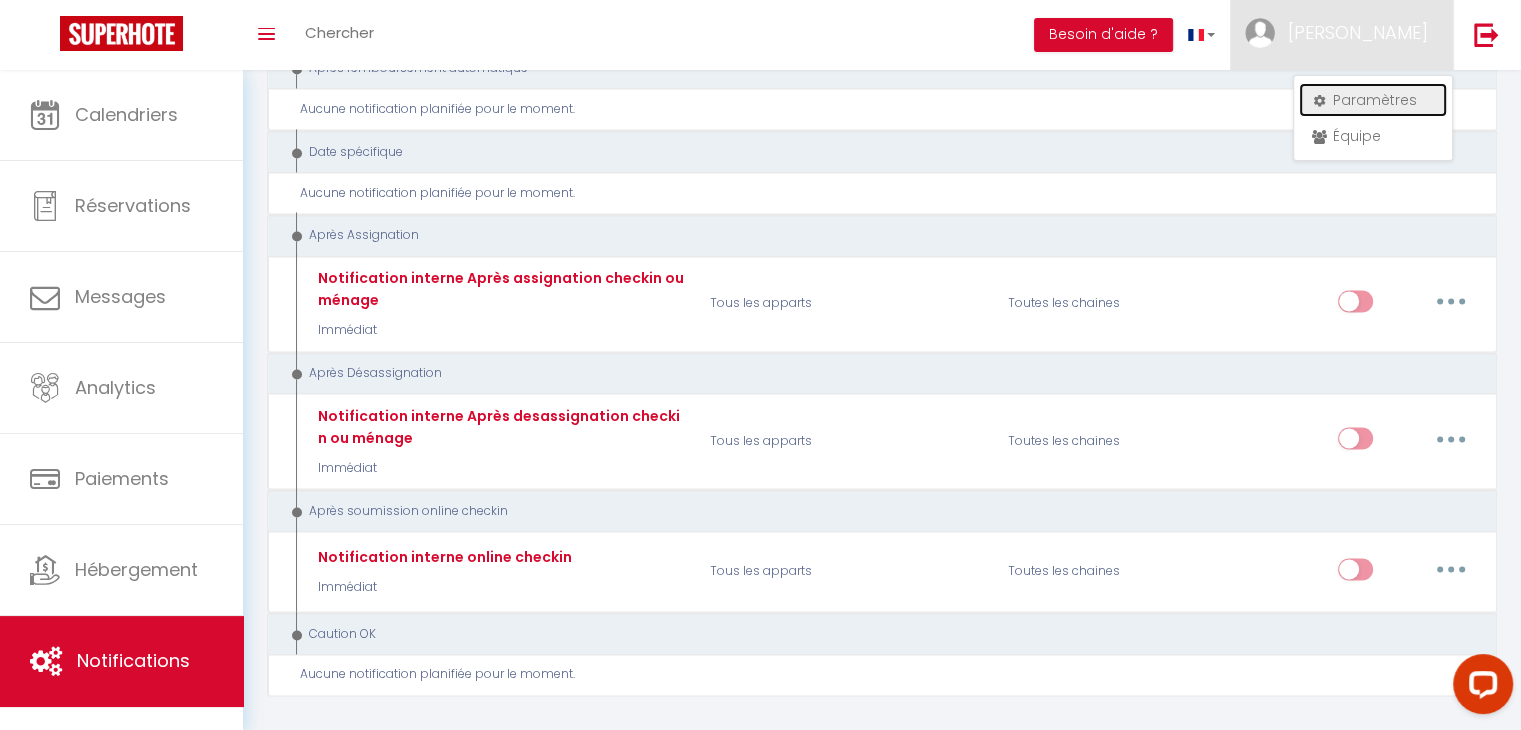 click on "Paramètres" at bounding box center (1373, 100) 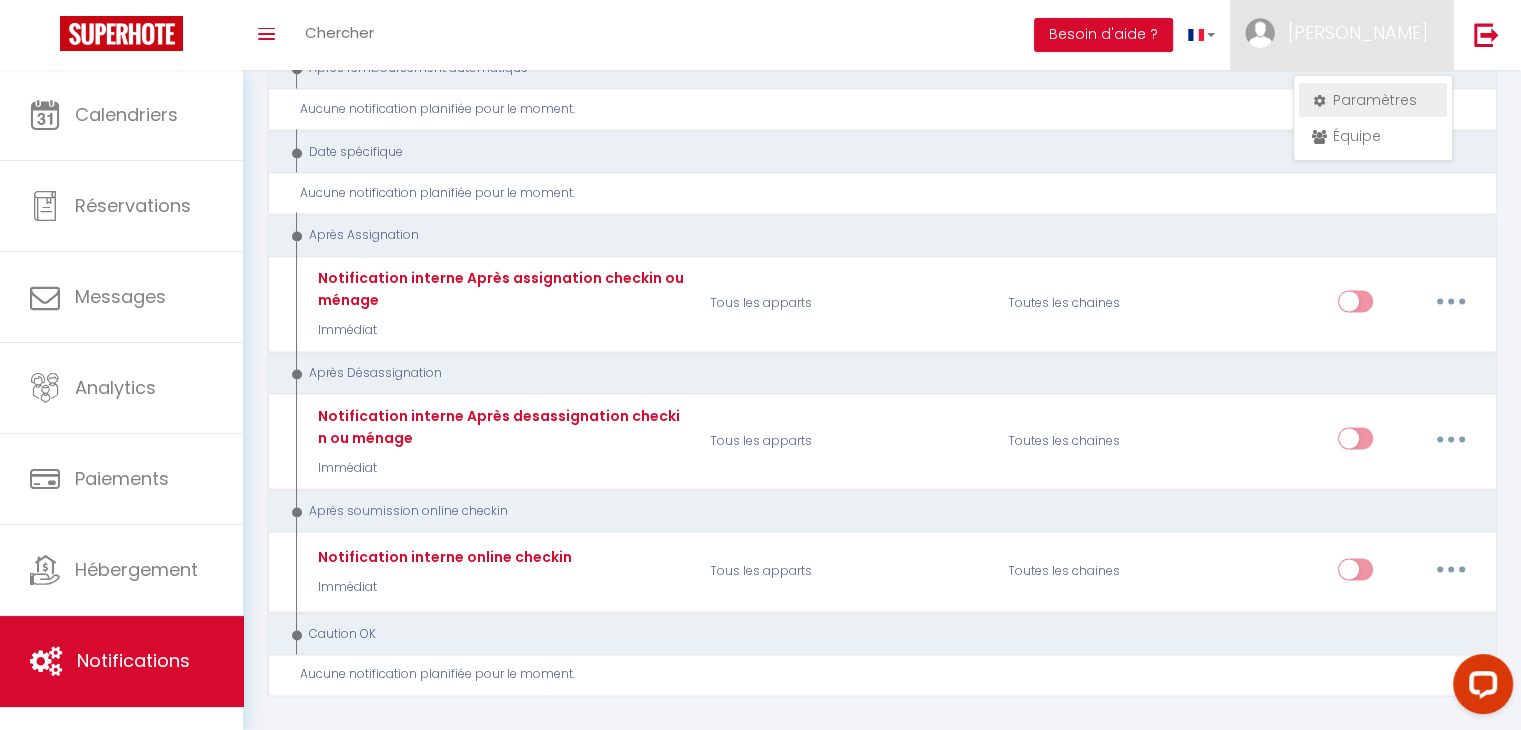 select on "fr" 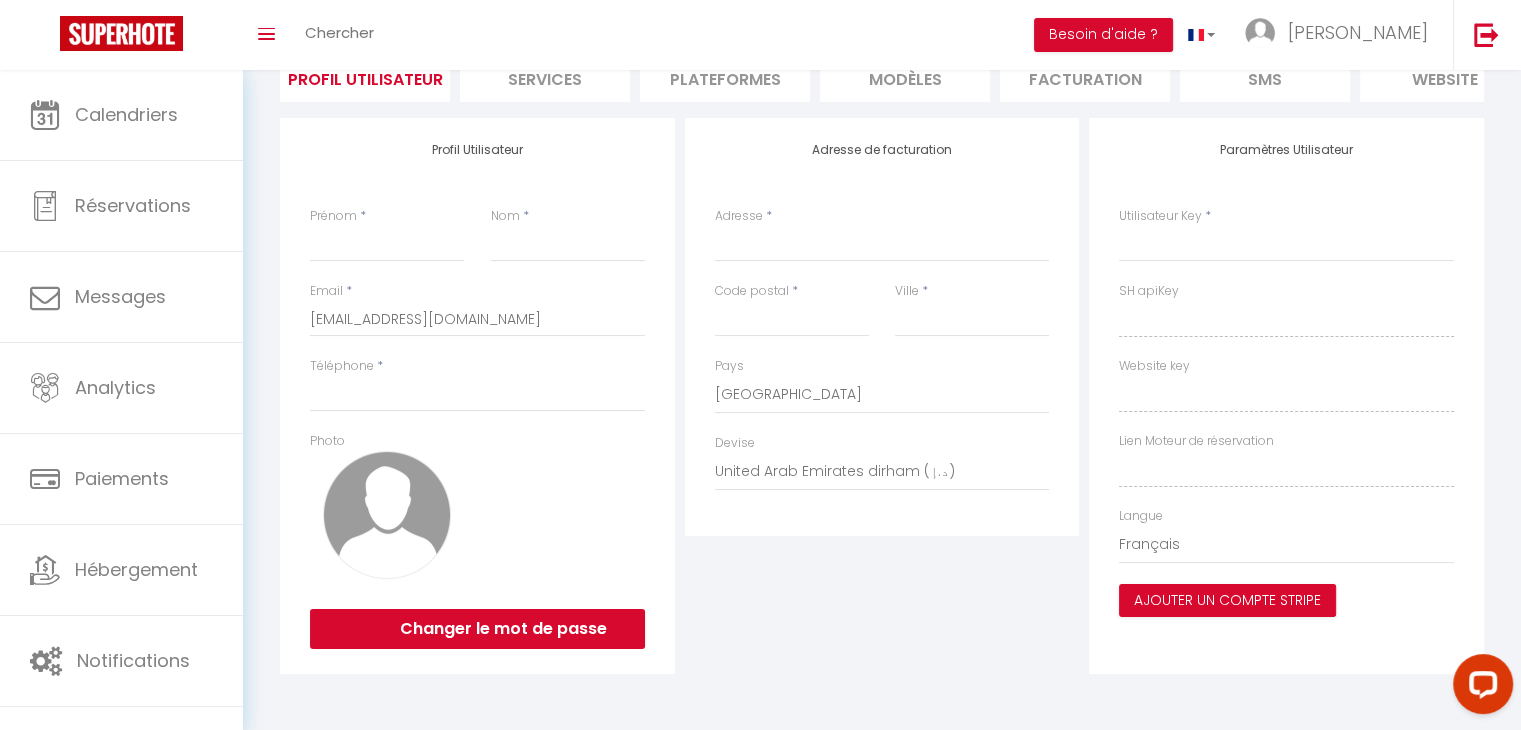 type on "[PERSON_NAME]" 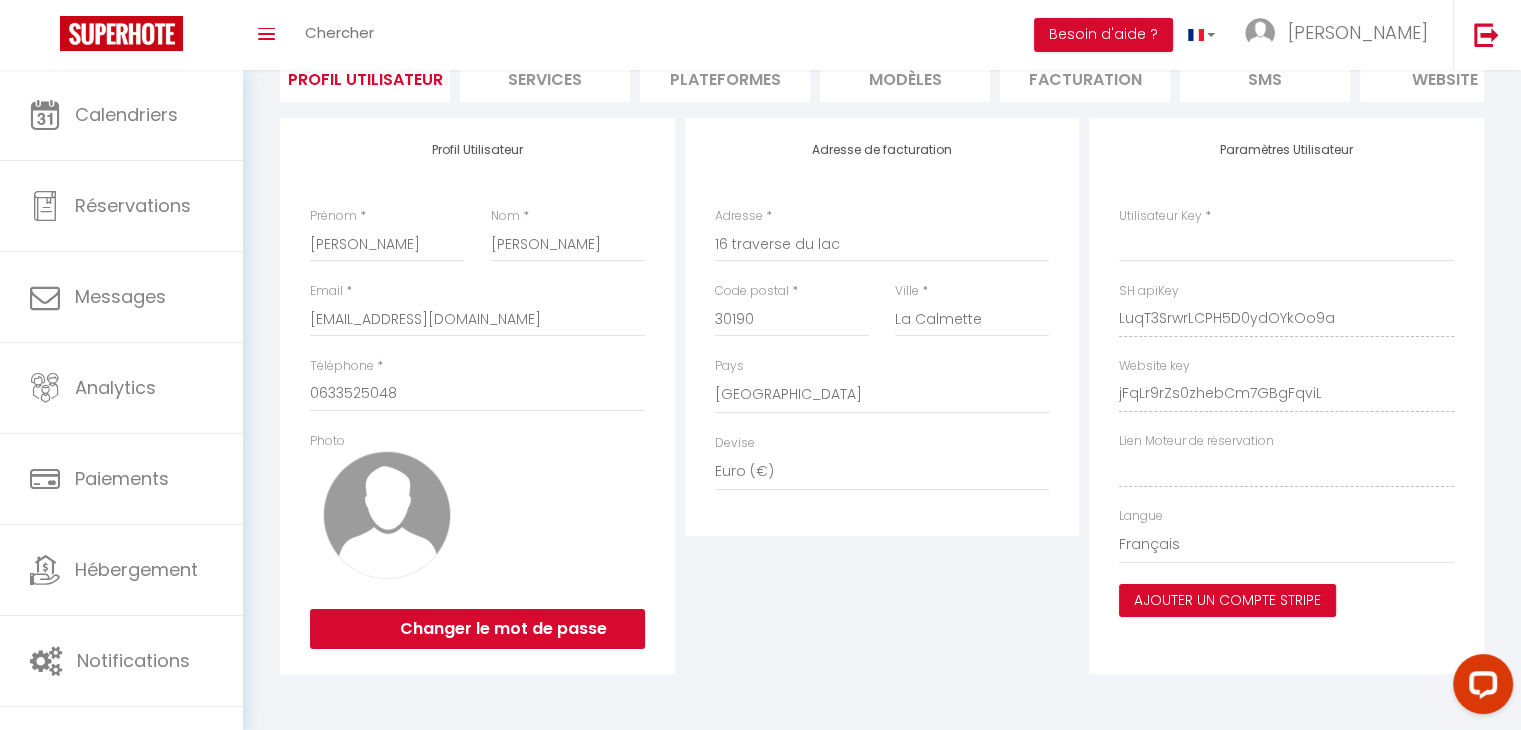 type on "[URL][DOMAIN_NAME]" 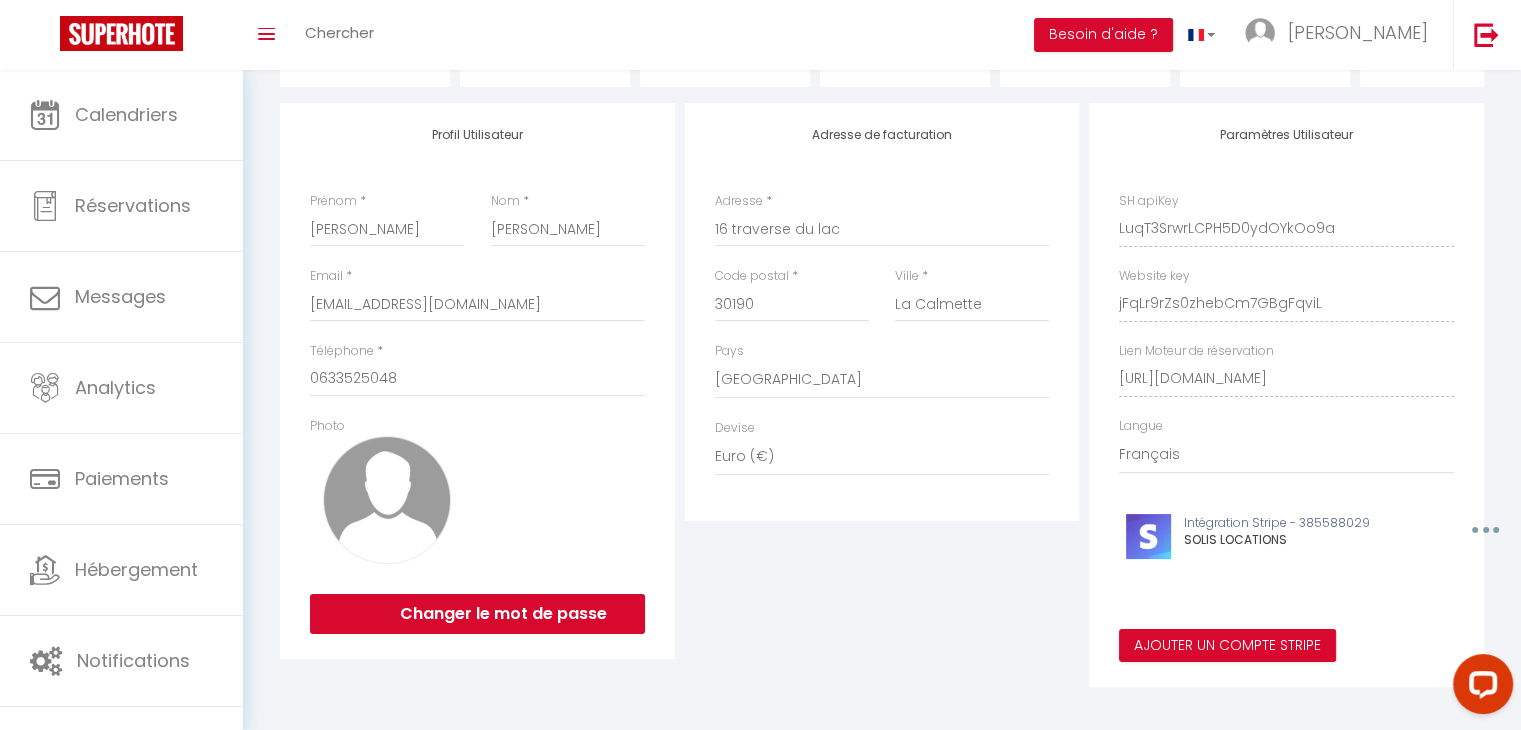scroll, scrollTop: 212, scrollLeft: 0, axis: vertical 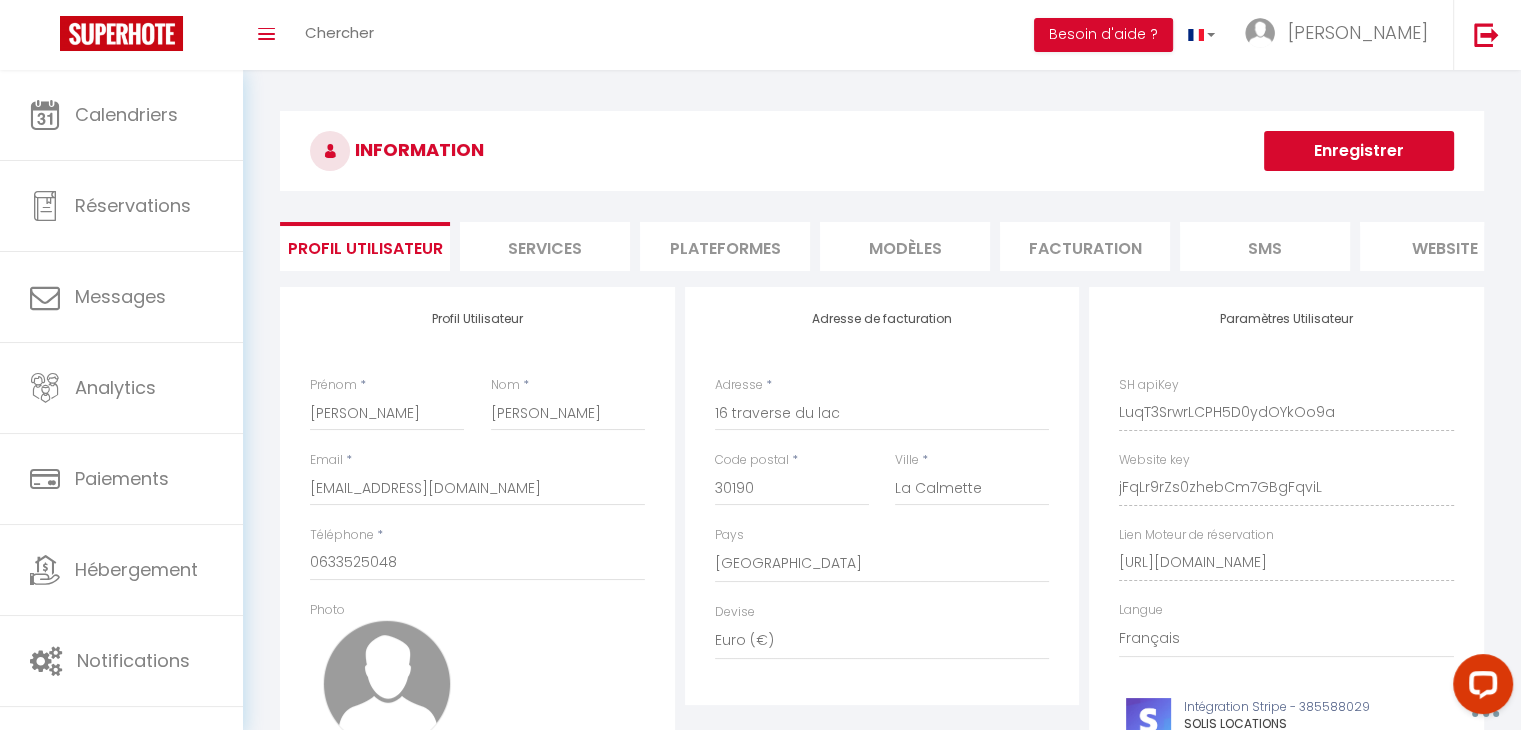 click on "Services" at bounding box center (545, 246) 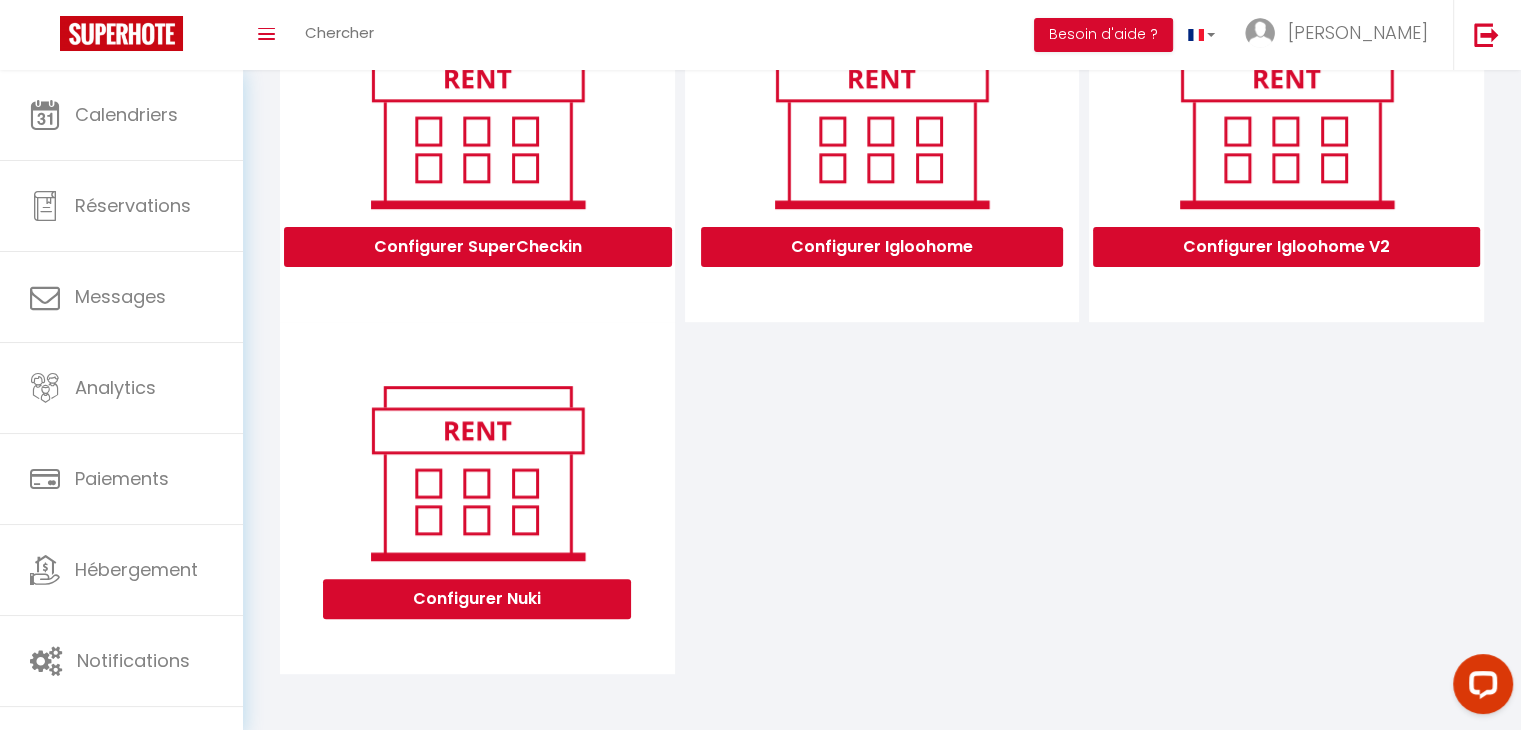 scroll, scrollTop: 0, scrollLeft: 0, axis: both 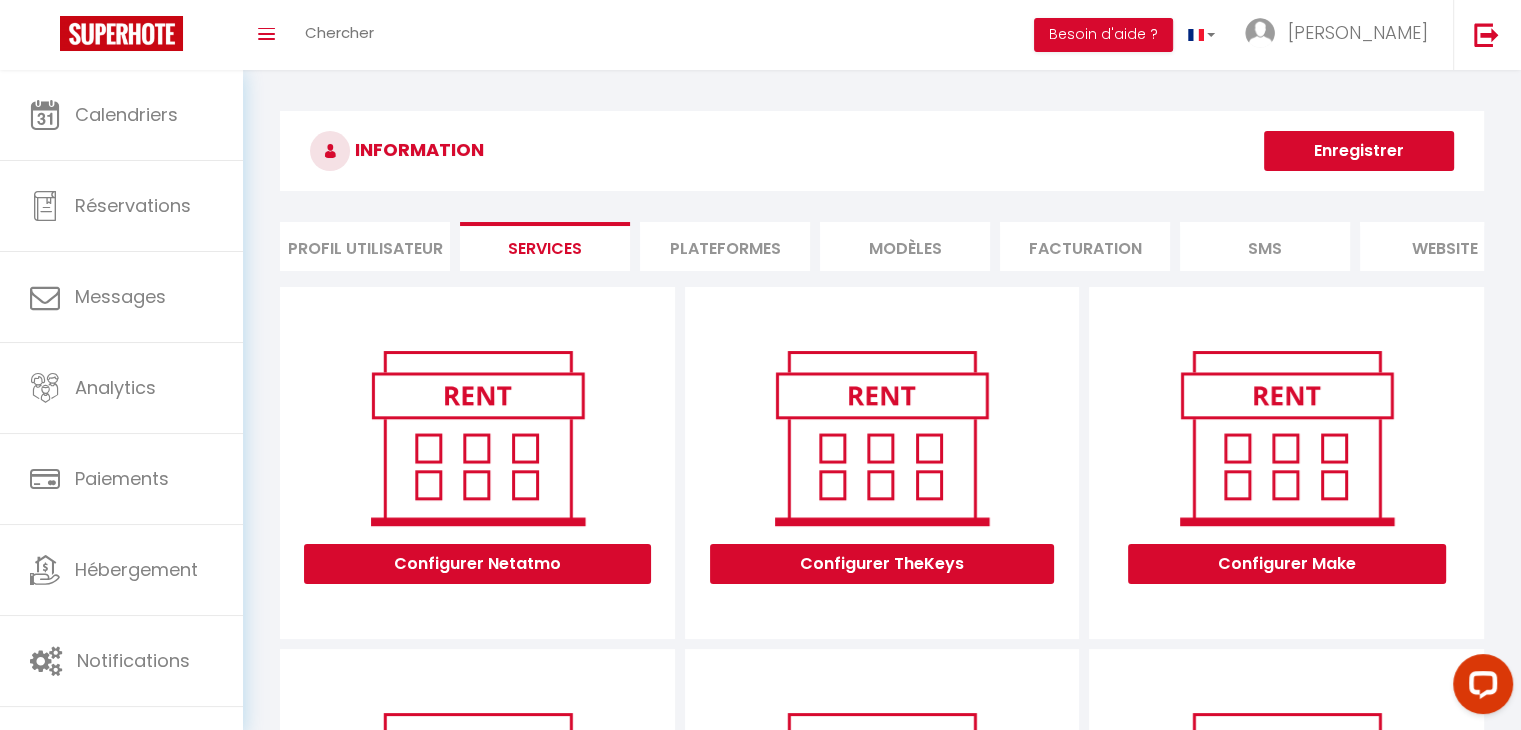 click on "Plateformes" at bounding box center [725, 246] 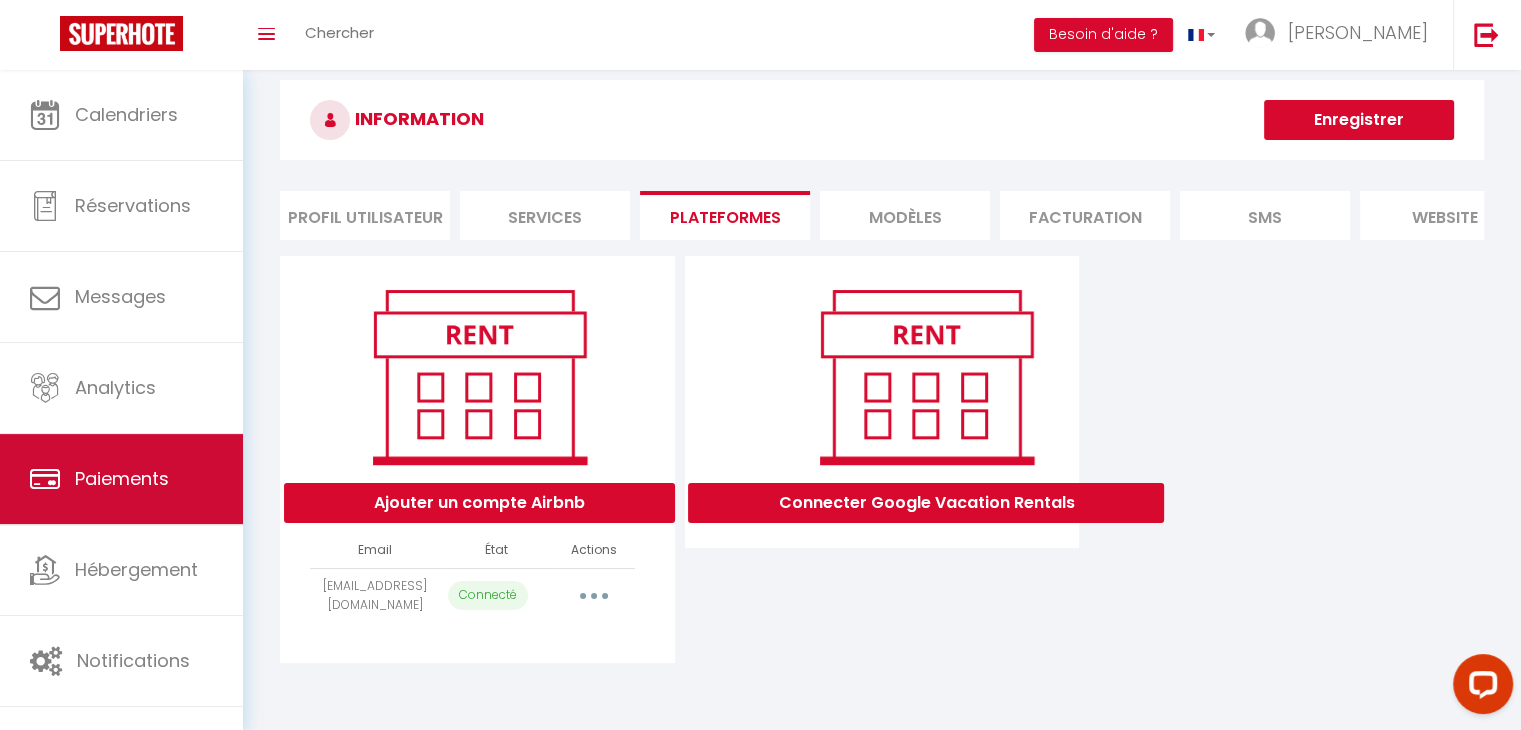 scroll, scrollTop: 0, scrollLeft: 0, axis: both 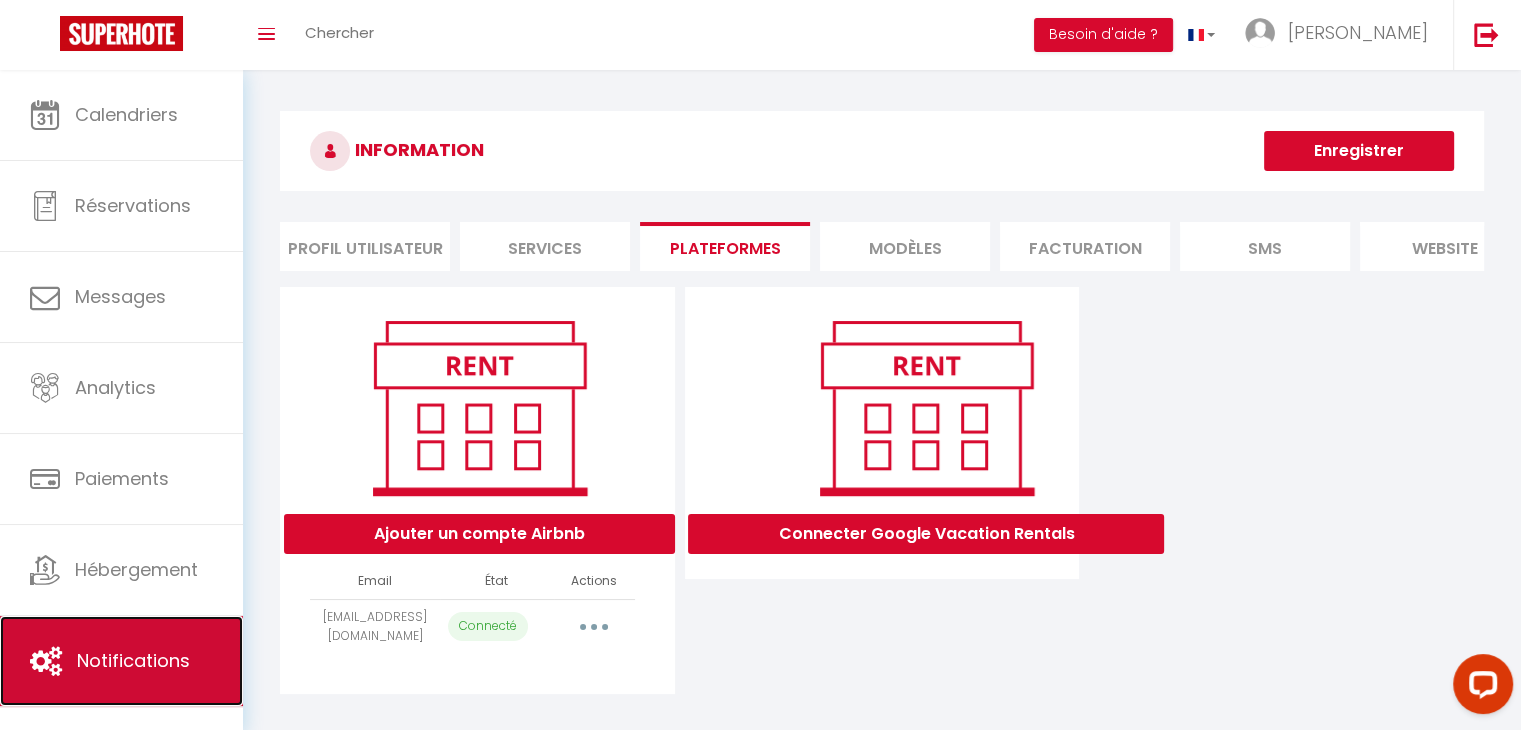 click on "Notifications" at bounding box center [121, 661] 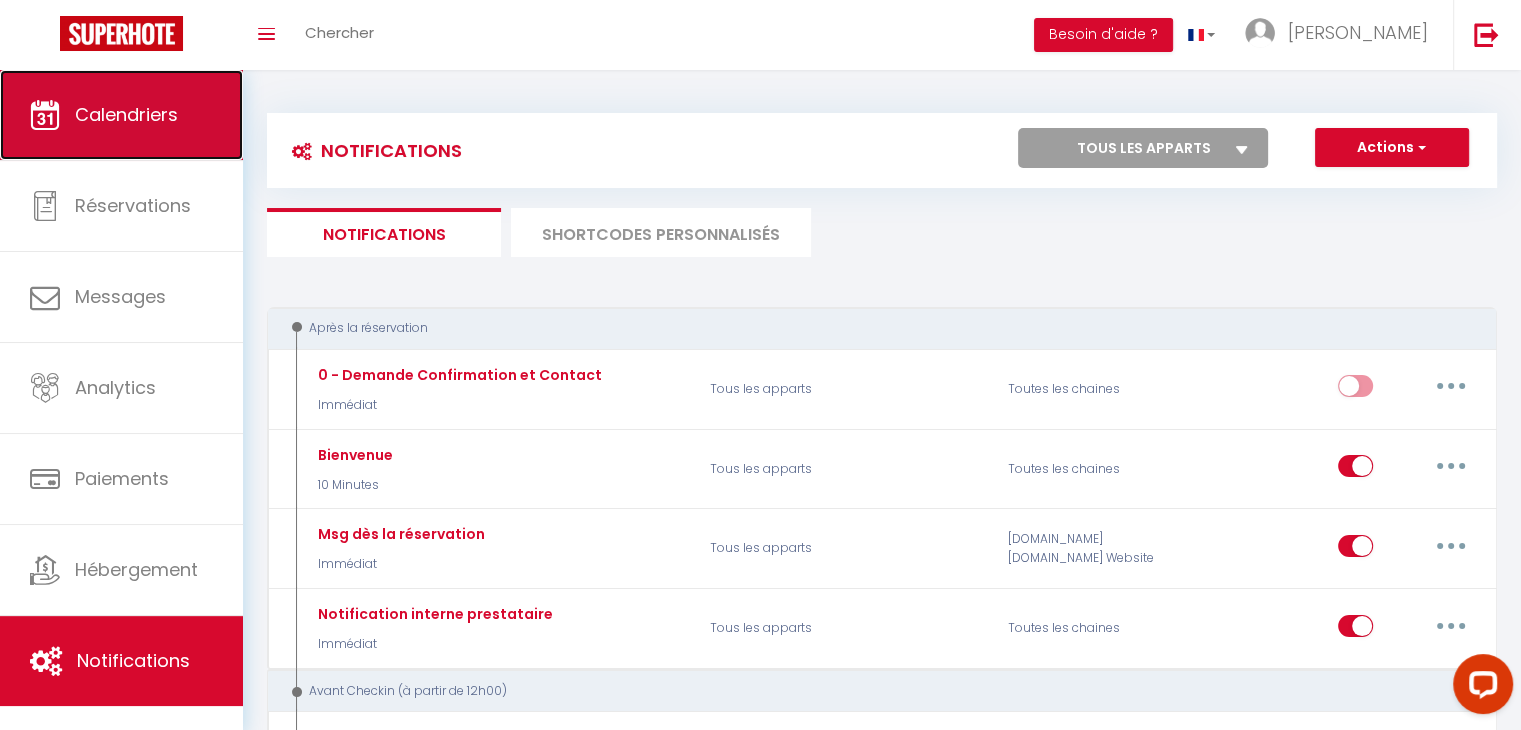 click on "Calendriers" at bounding box center (121, 115) 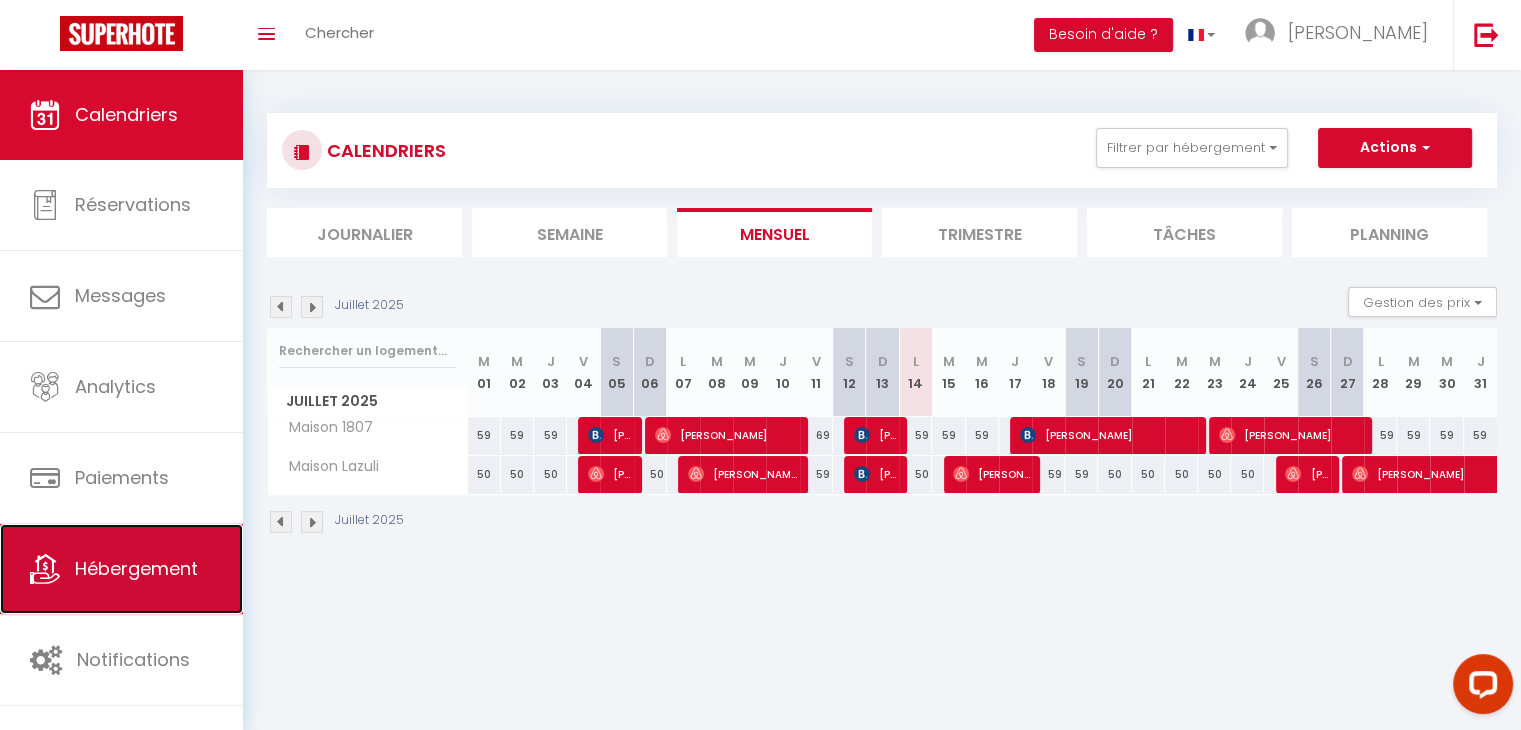 click on "Hébergement" at bounding box center (136, 568) 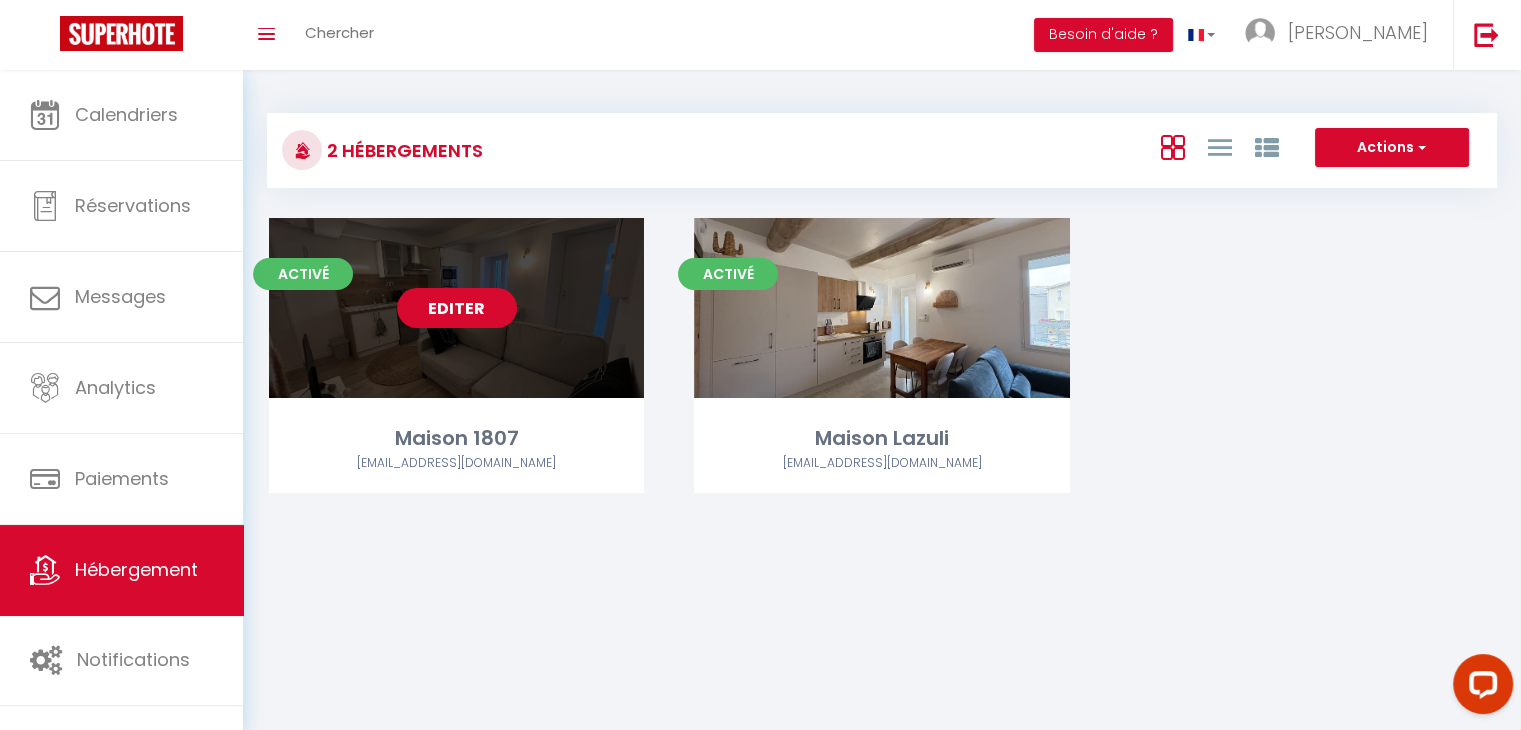 click on "Editer" at bounding box center [457, 308] 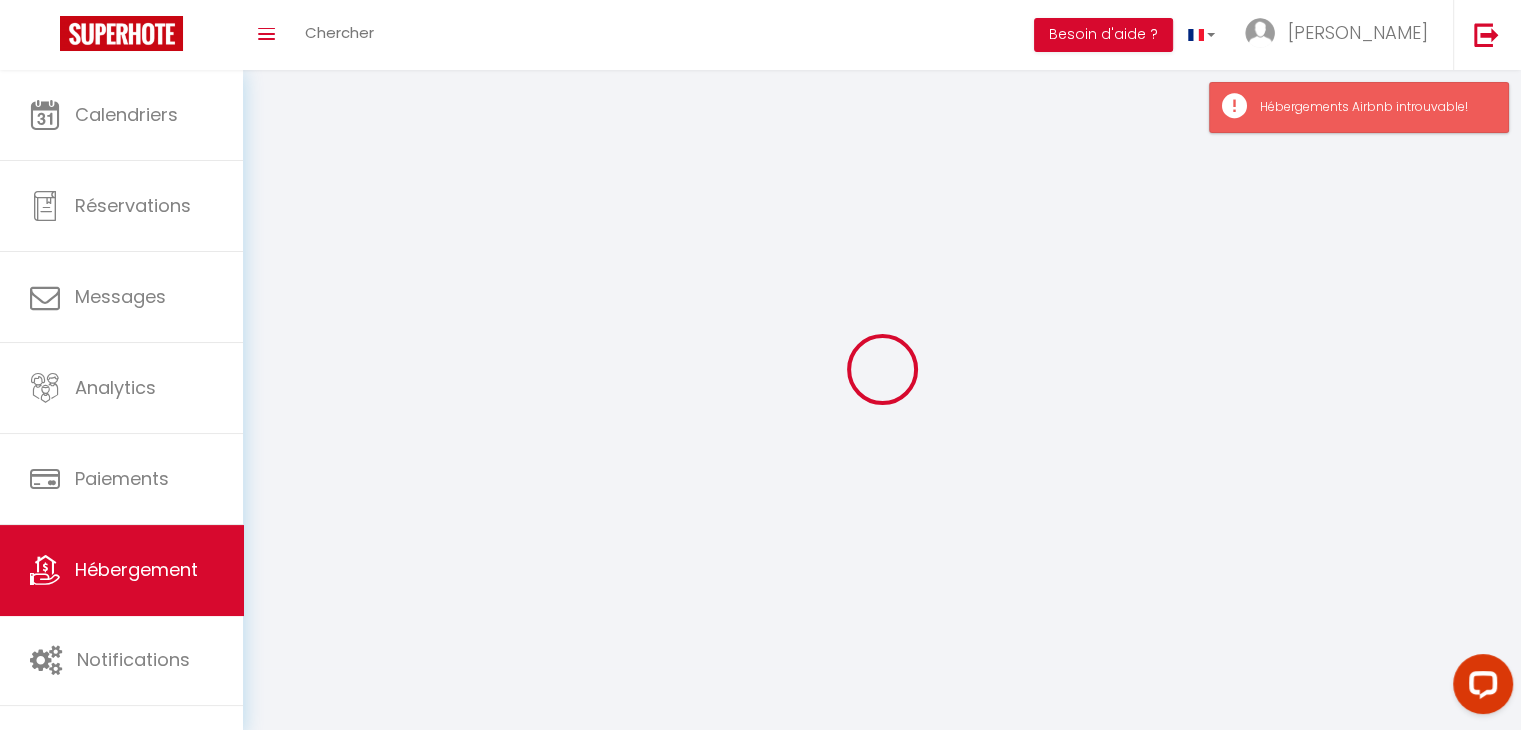 select 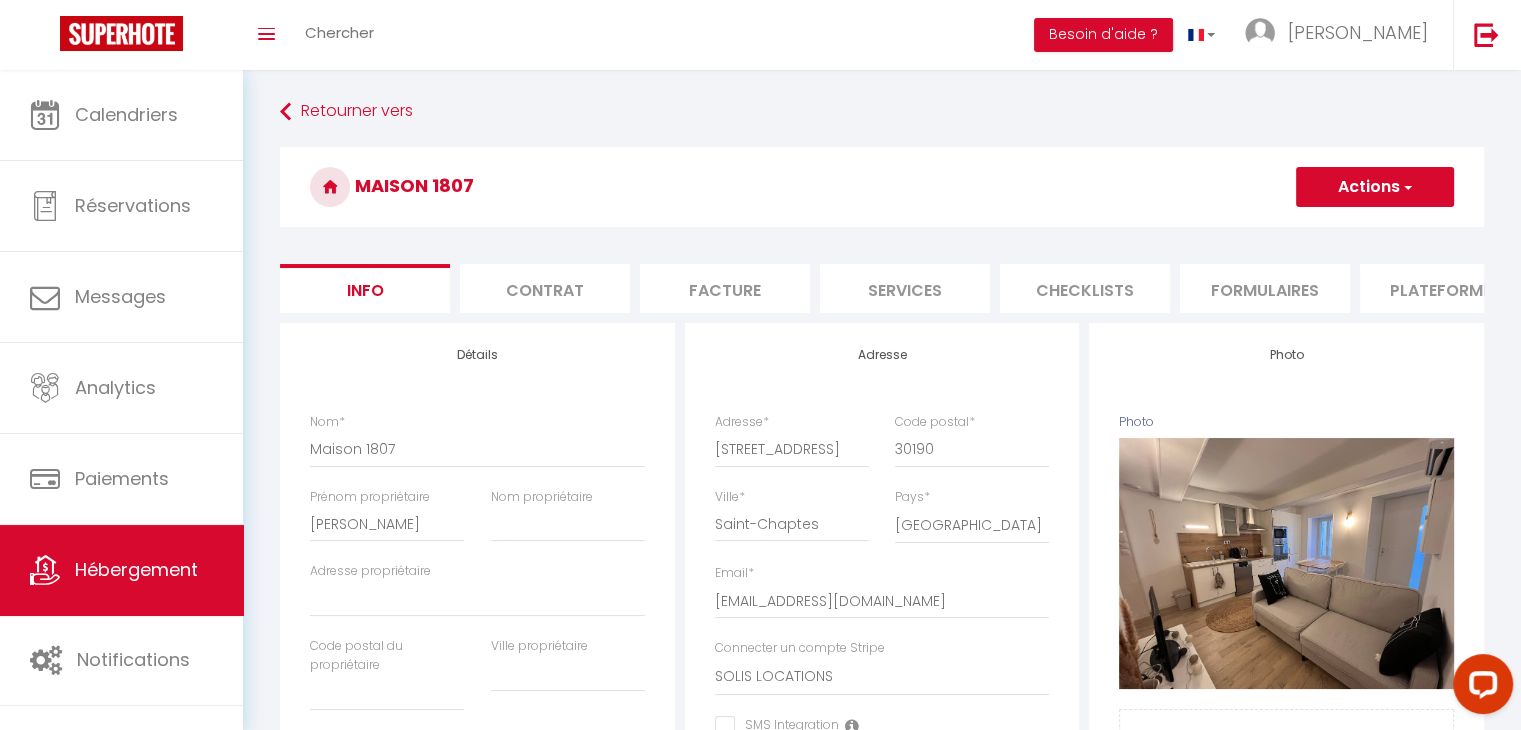 click on "Services" at bounding box center (905, 288) 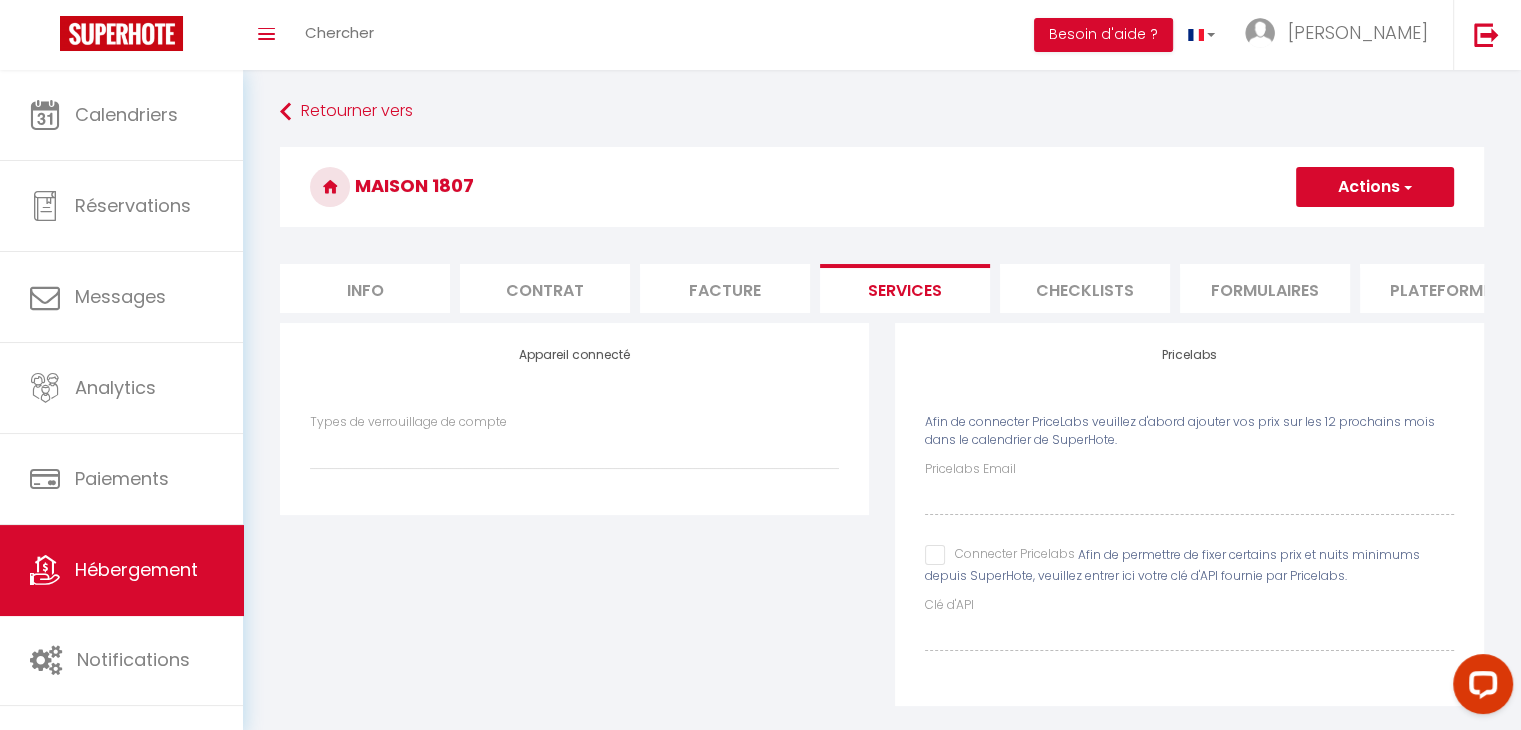 click on "Checklists" at bounding box center [1085, 288] 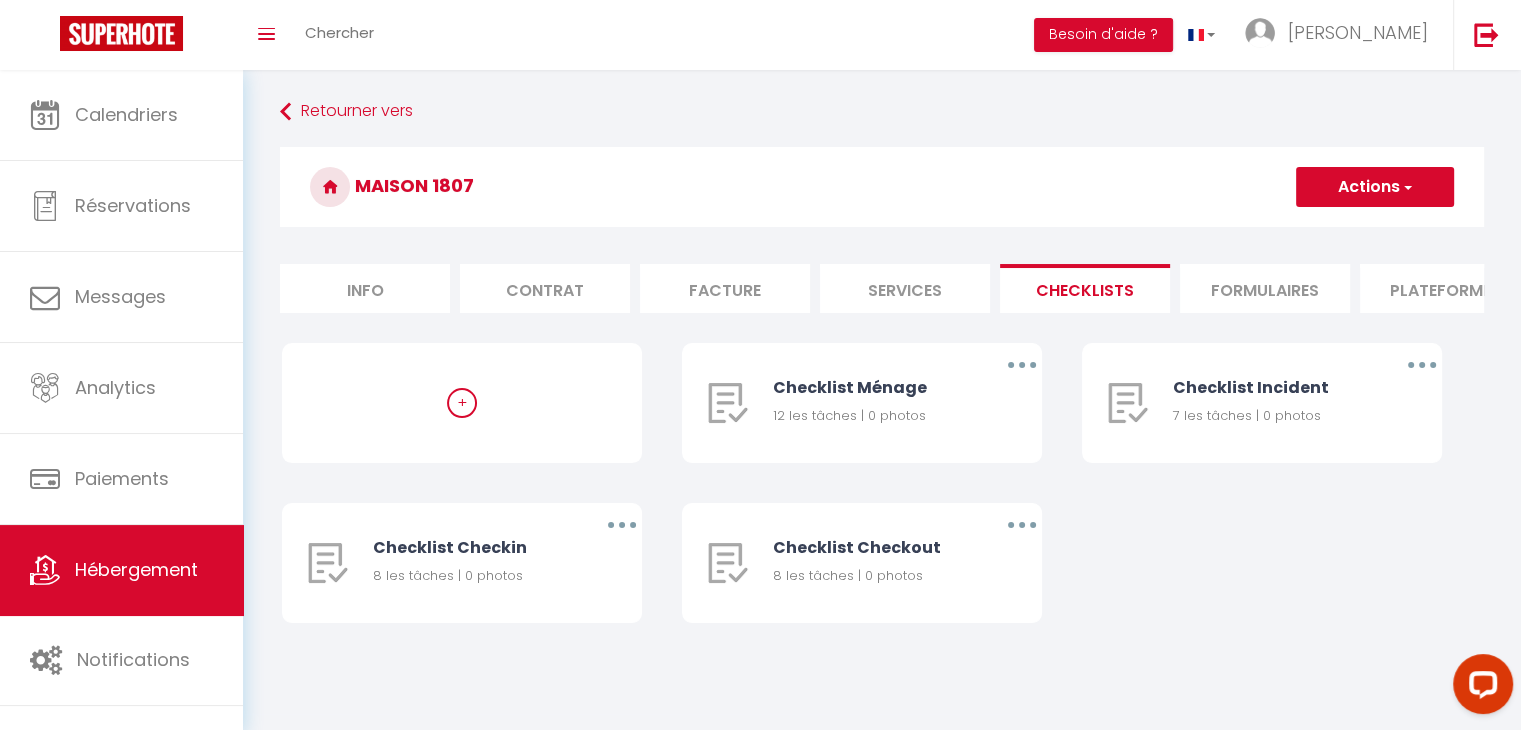 click on "Formulaires" at bounding box center (1265, 288) 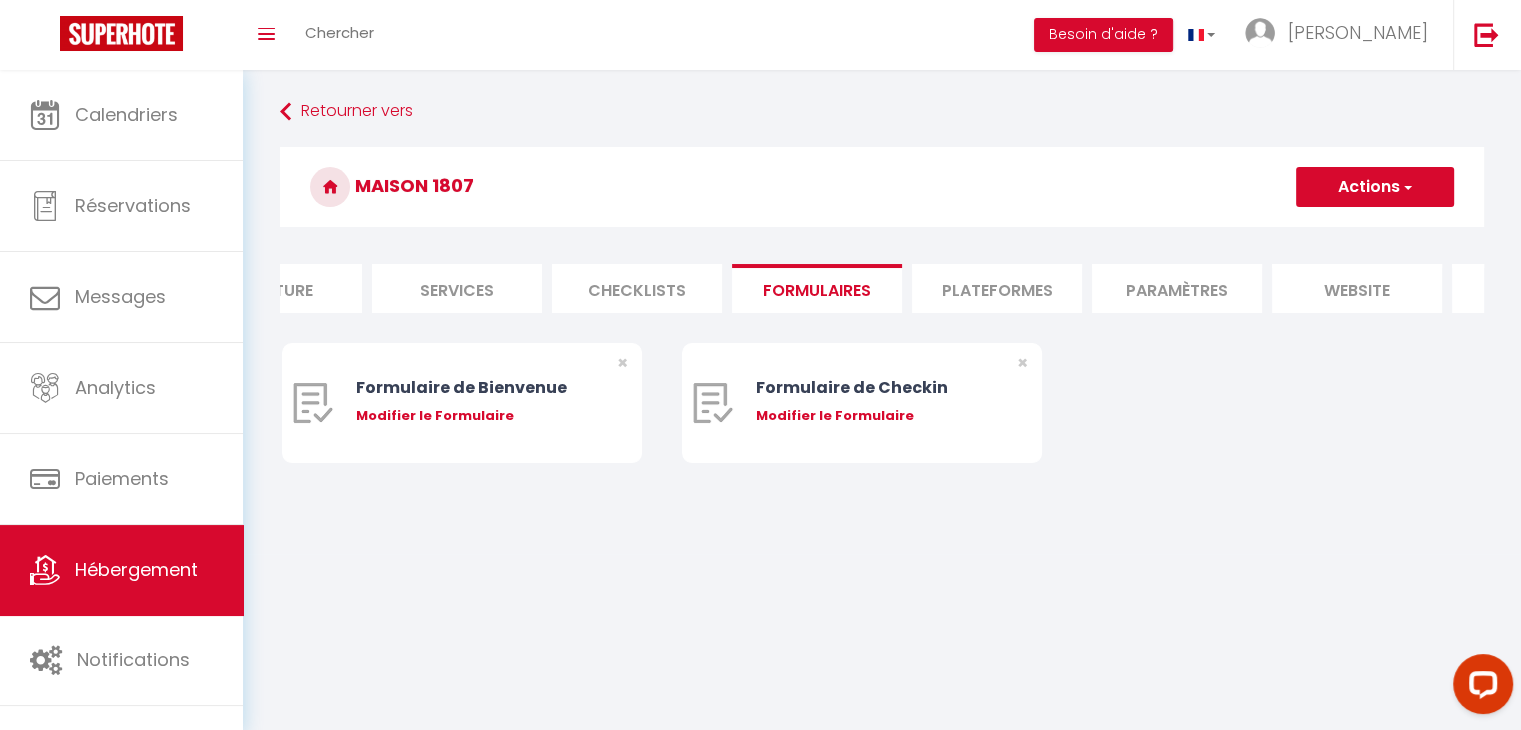 scroll, scrollTop: 0, scrollLeft: 488, axis: horizontal 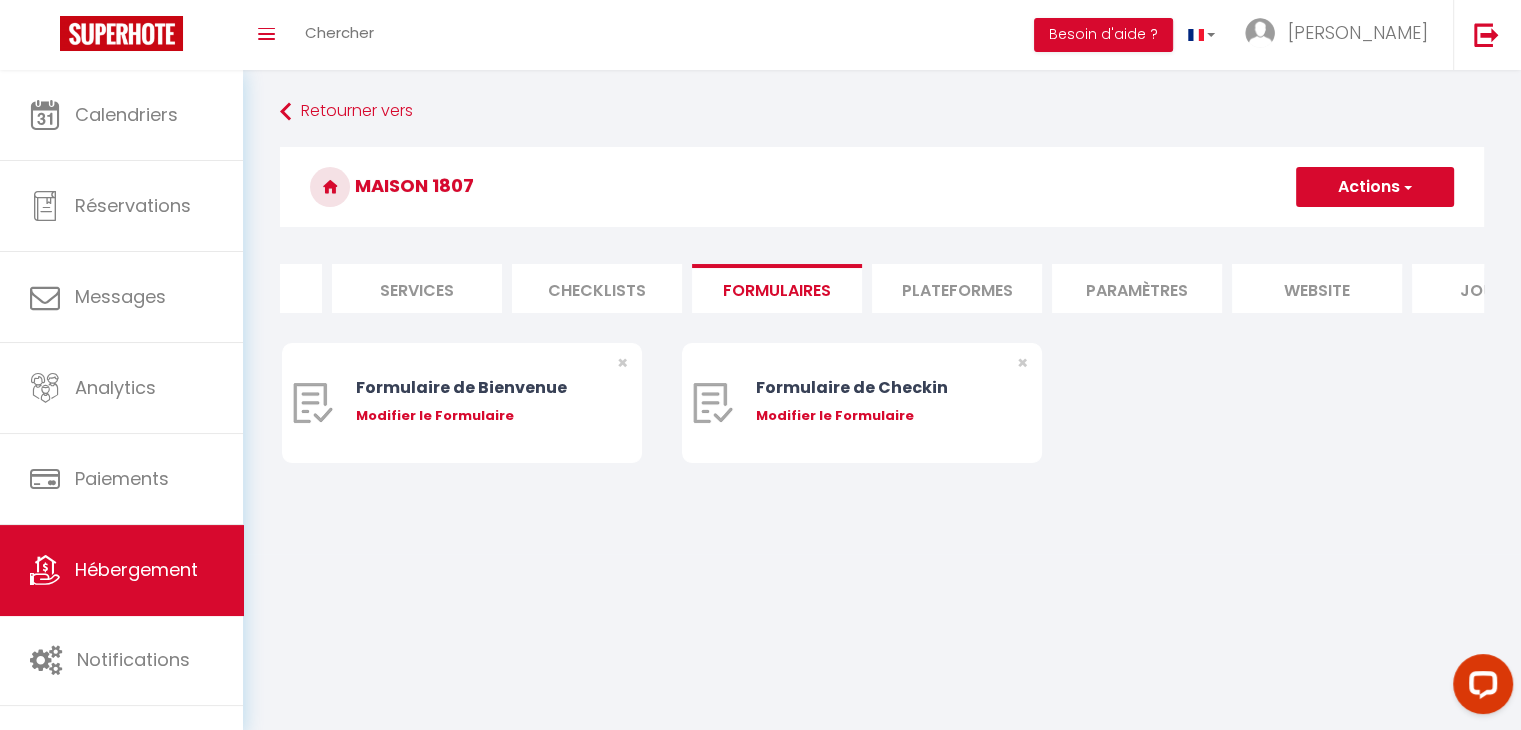 click on "Plateformes" at bounding box center (957, 288) 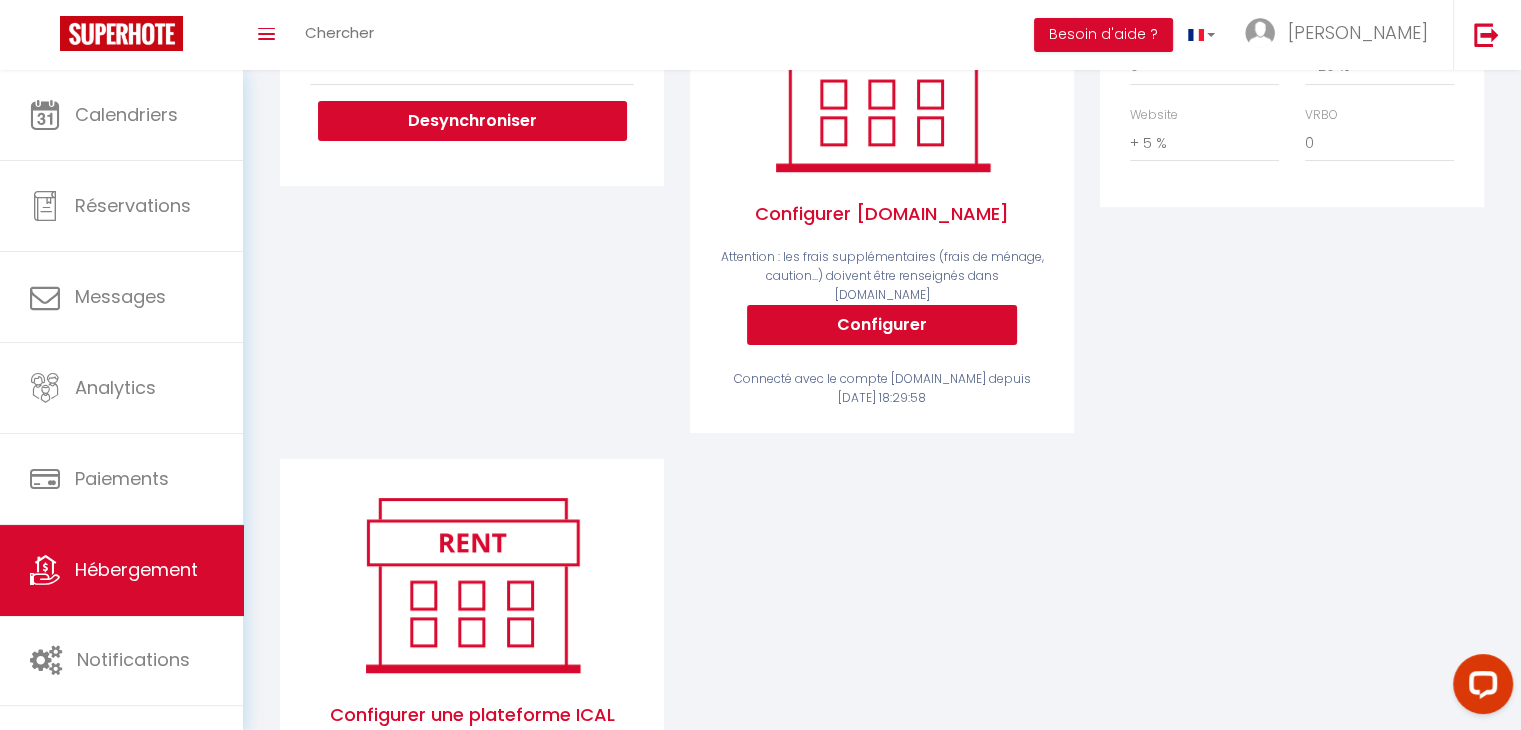 scroll, scrollTop: 515, scrollLeft: 0, axis: vertical 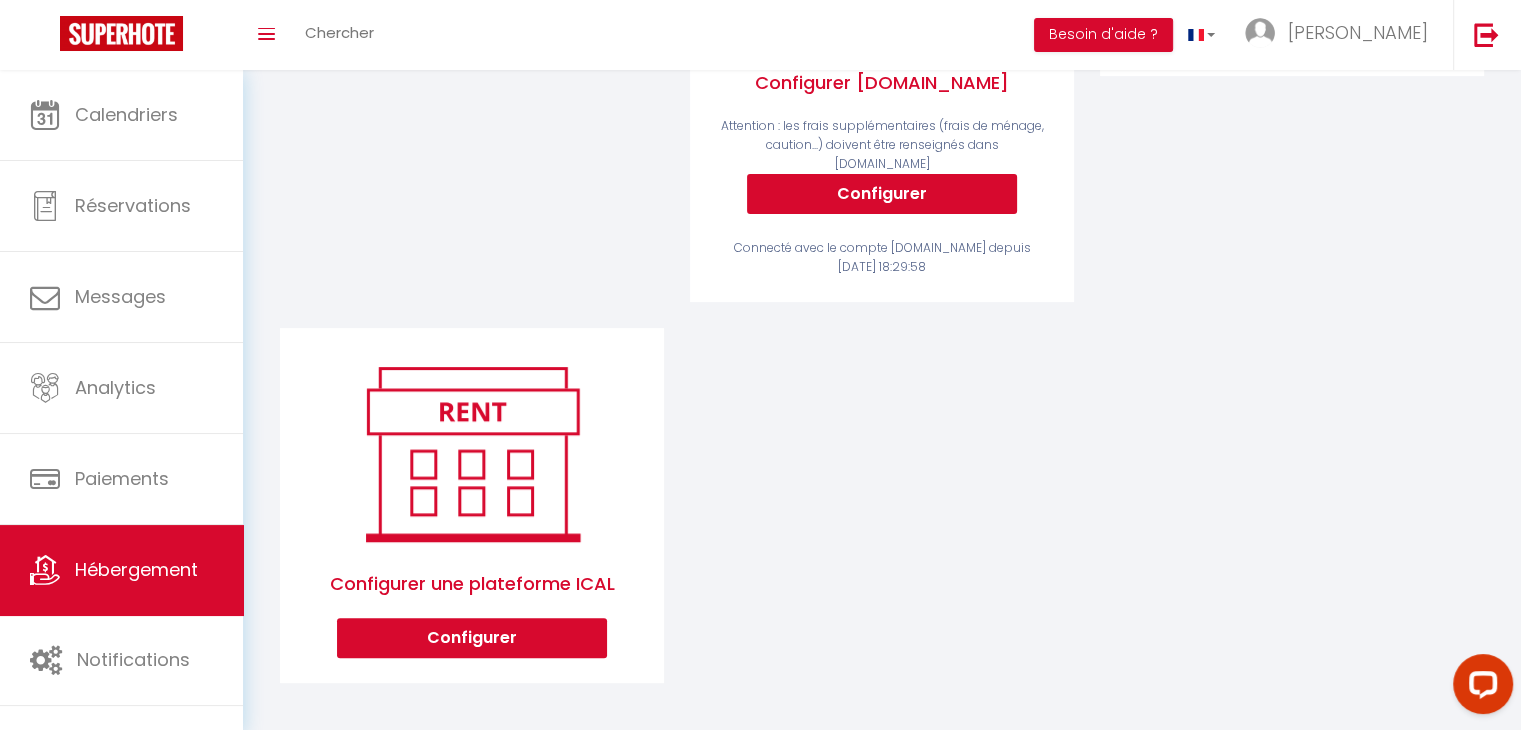 click on "Airbnb
Appartement
Desynchroniser
Activé
Configurer [DOMAIN_NAME]   Attention : les frais supplémentaires (frais de ménage, caution...) doivent être renseignés dans [DOMAIN_NAME]
Configurer
Connecté avec le compte [DOMAIN_NAME] depuis
[DATE] 18:29:58
Price Multiplier
0" at bounding box center [882, 258] 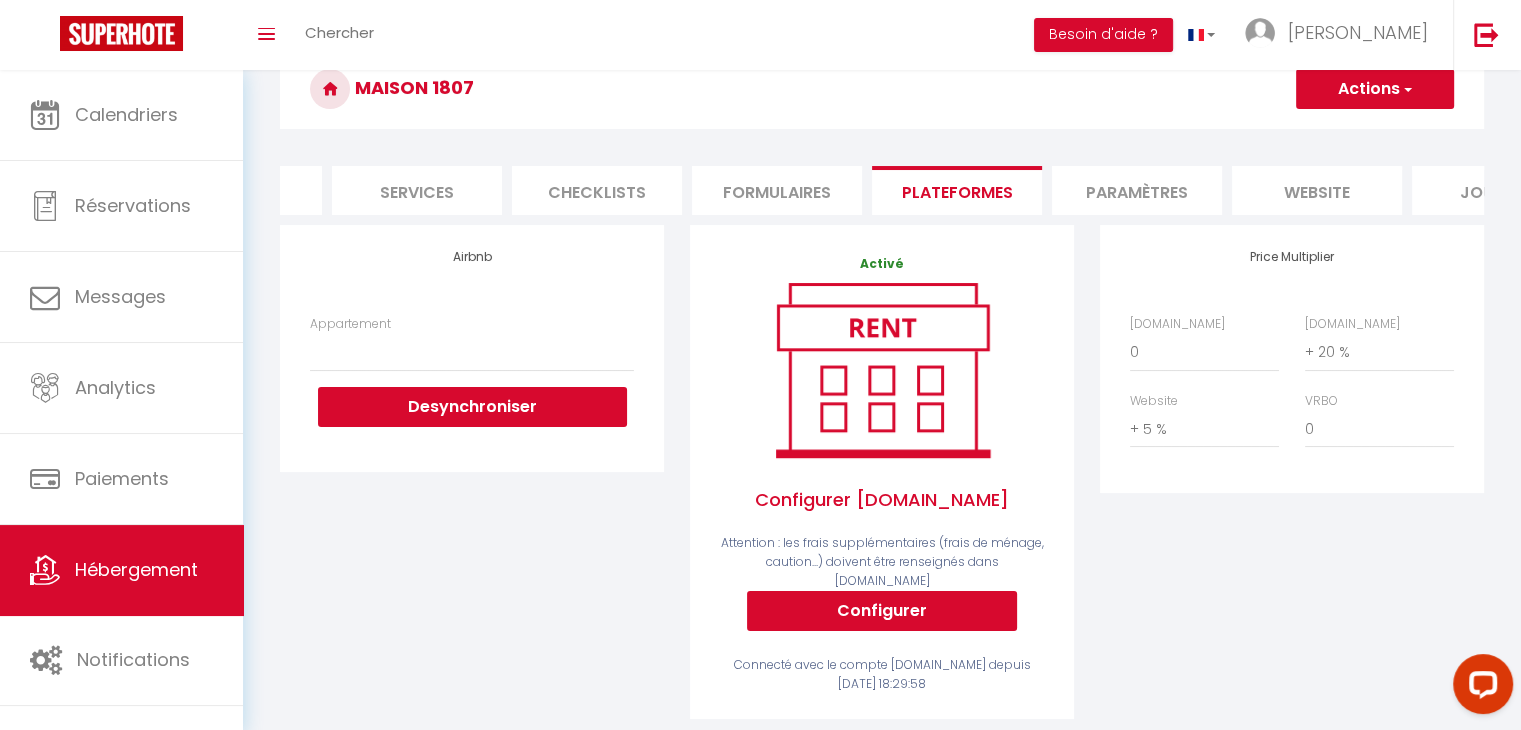 scroll, scrollTop: 92, scrollLeft: 0, axis: vertical 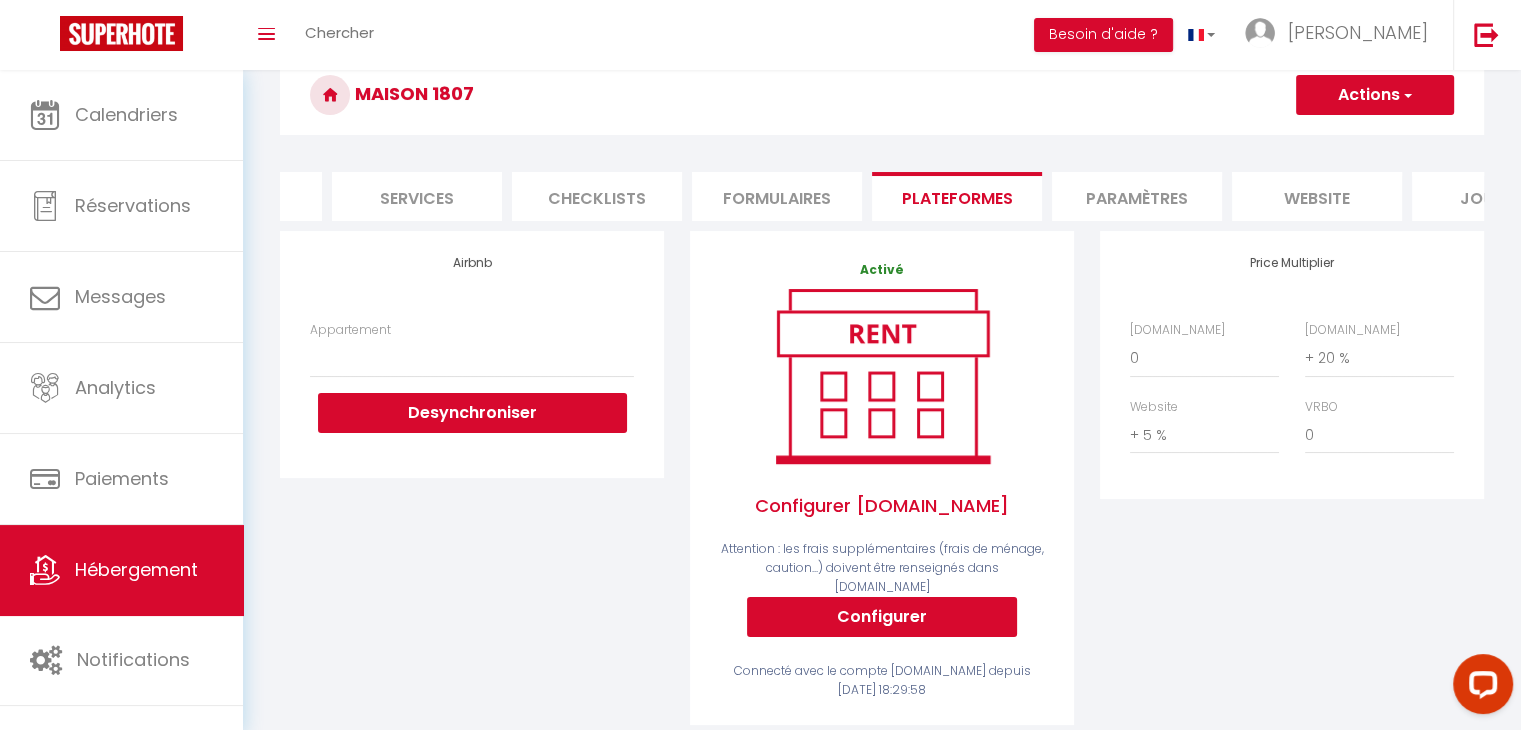 click on "Paramètres" at bounding box center [1137, 196] 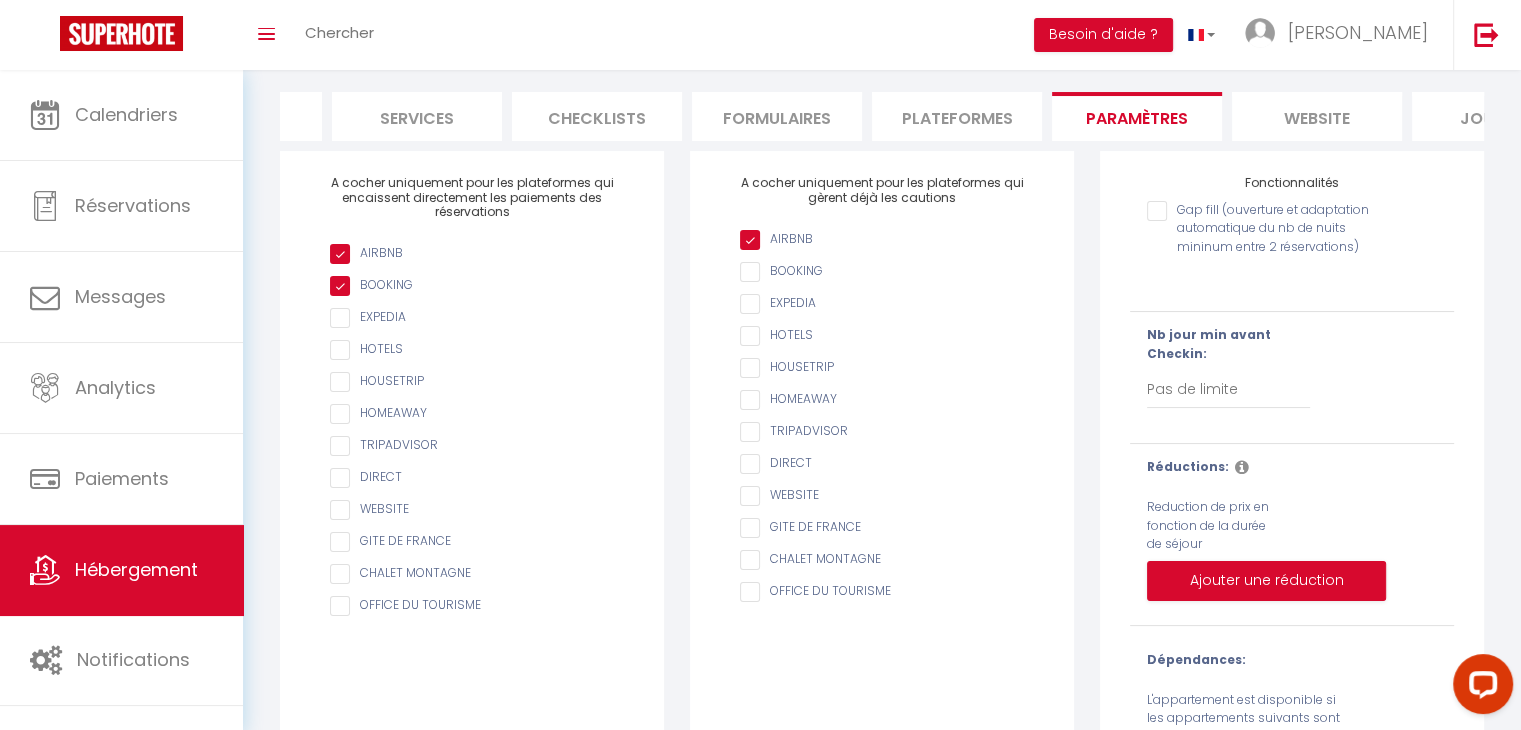 scroll, scrollTop: 180, scrollLeft: 0, axis: vertical 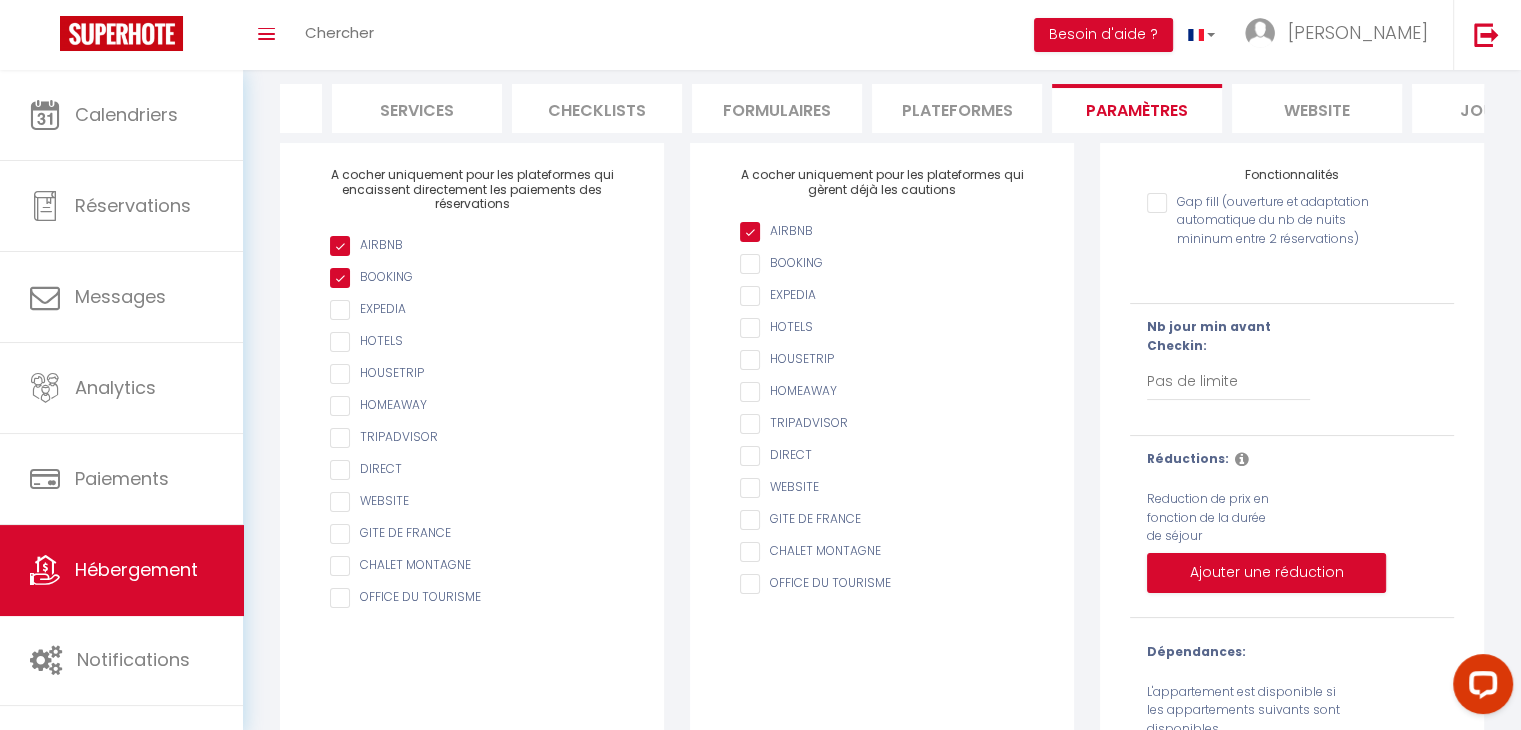 click at bounding box center (482, 502) 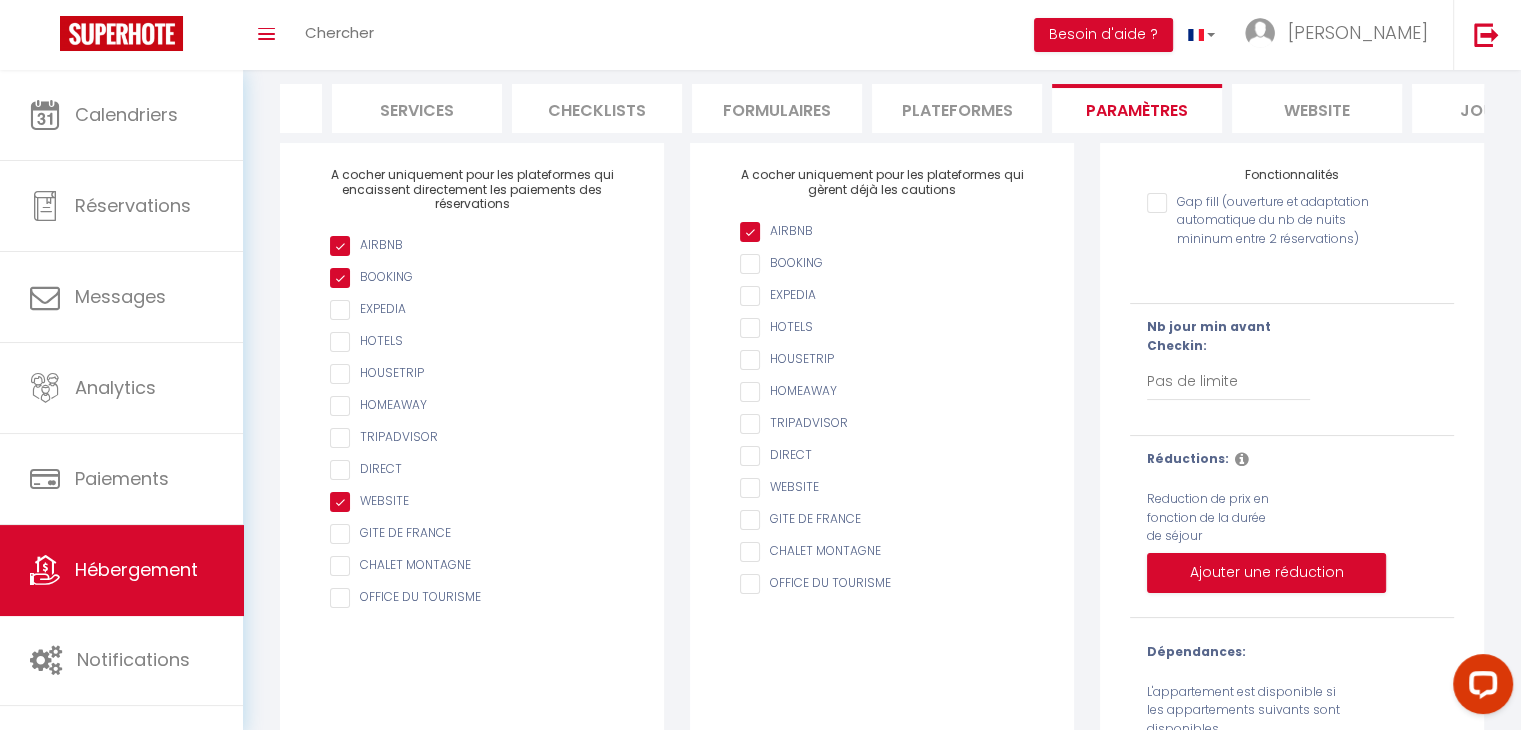 click on "AIRBNB" at bounding box center [892, 232] 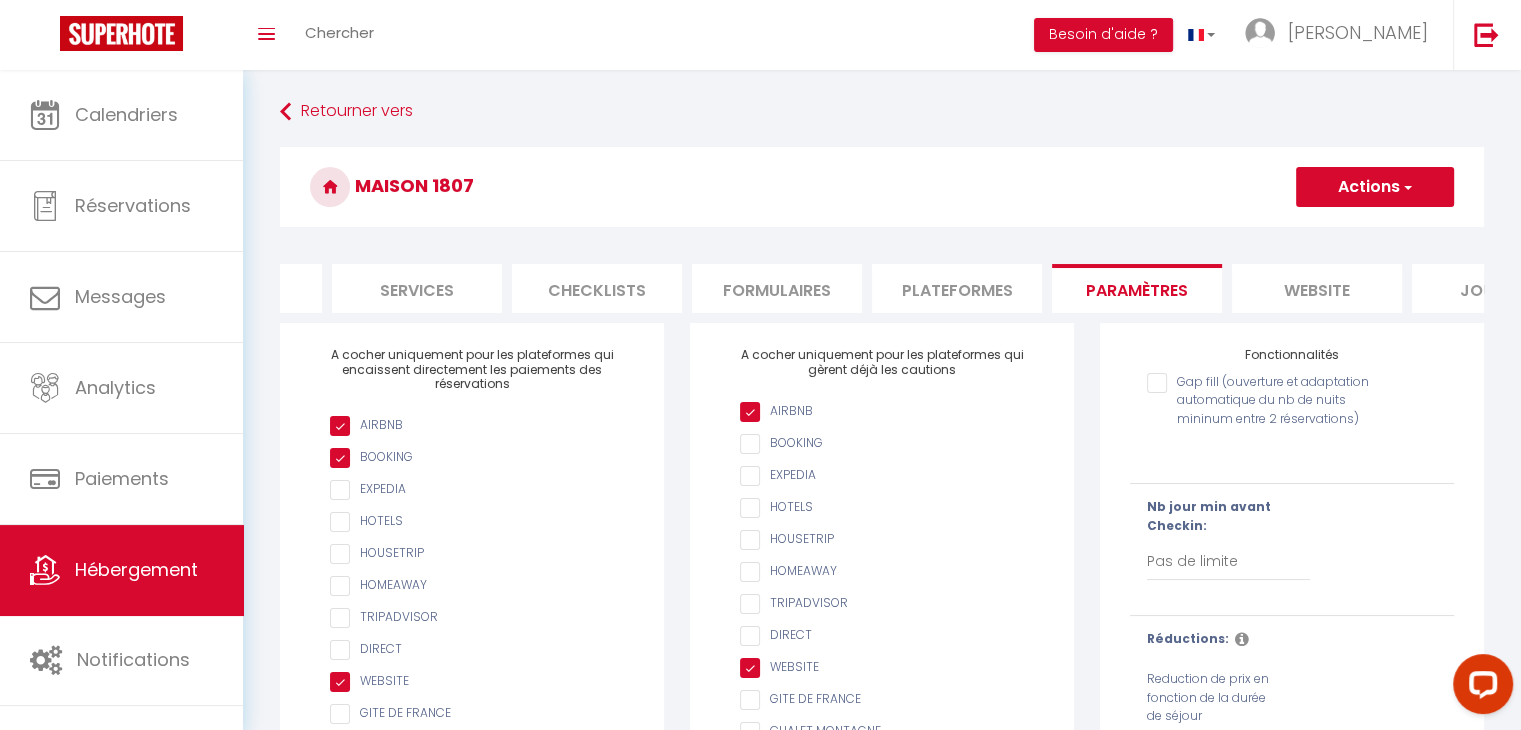 scroll, scrollTop: 0, scrollLeft: 0, axis: both 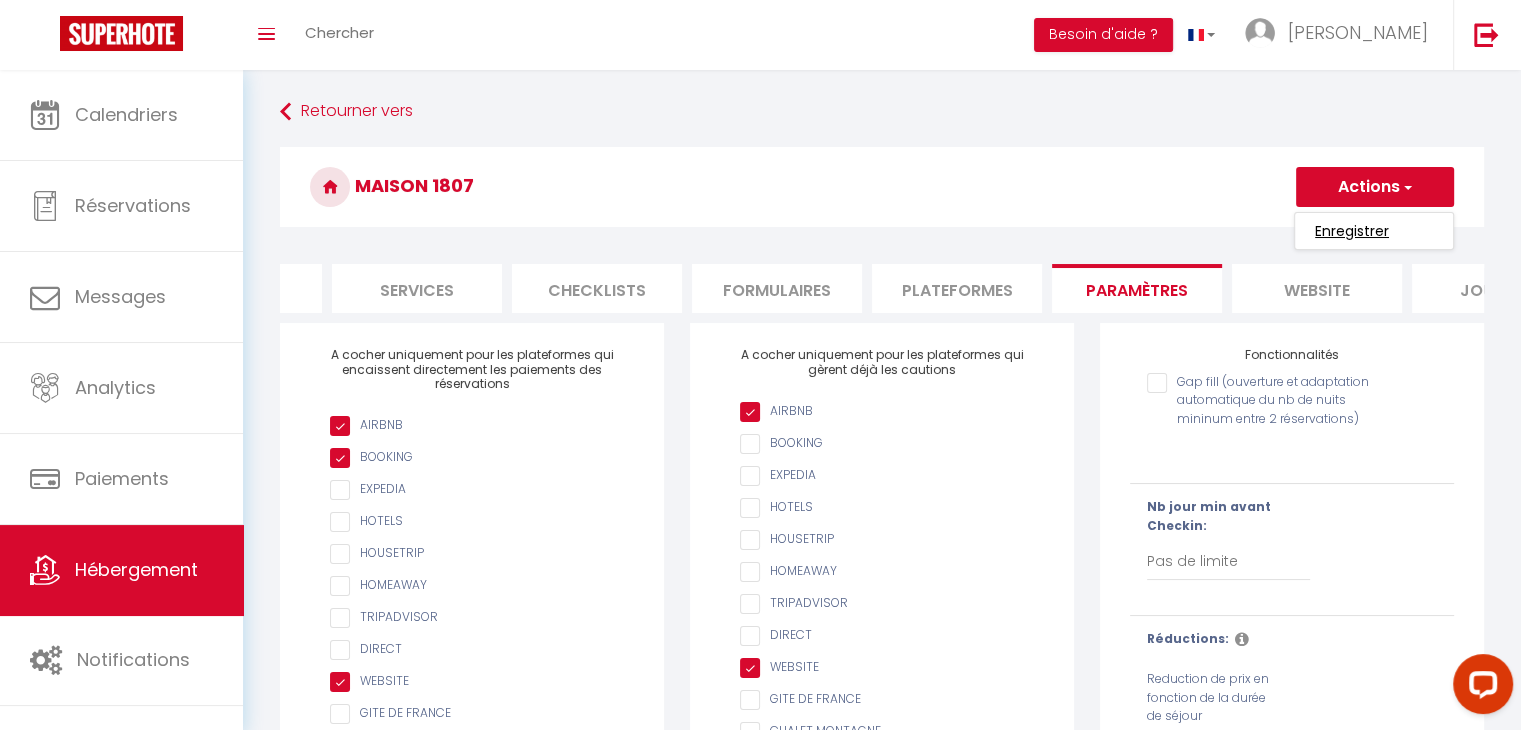 click on "Enregistrer" at bounding box center (1352, 231) 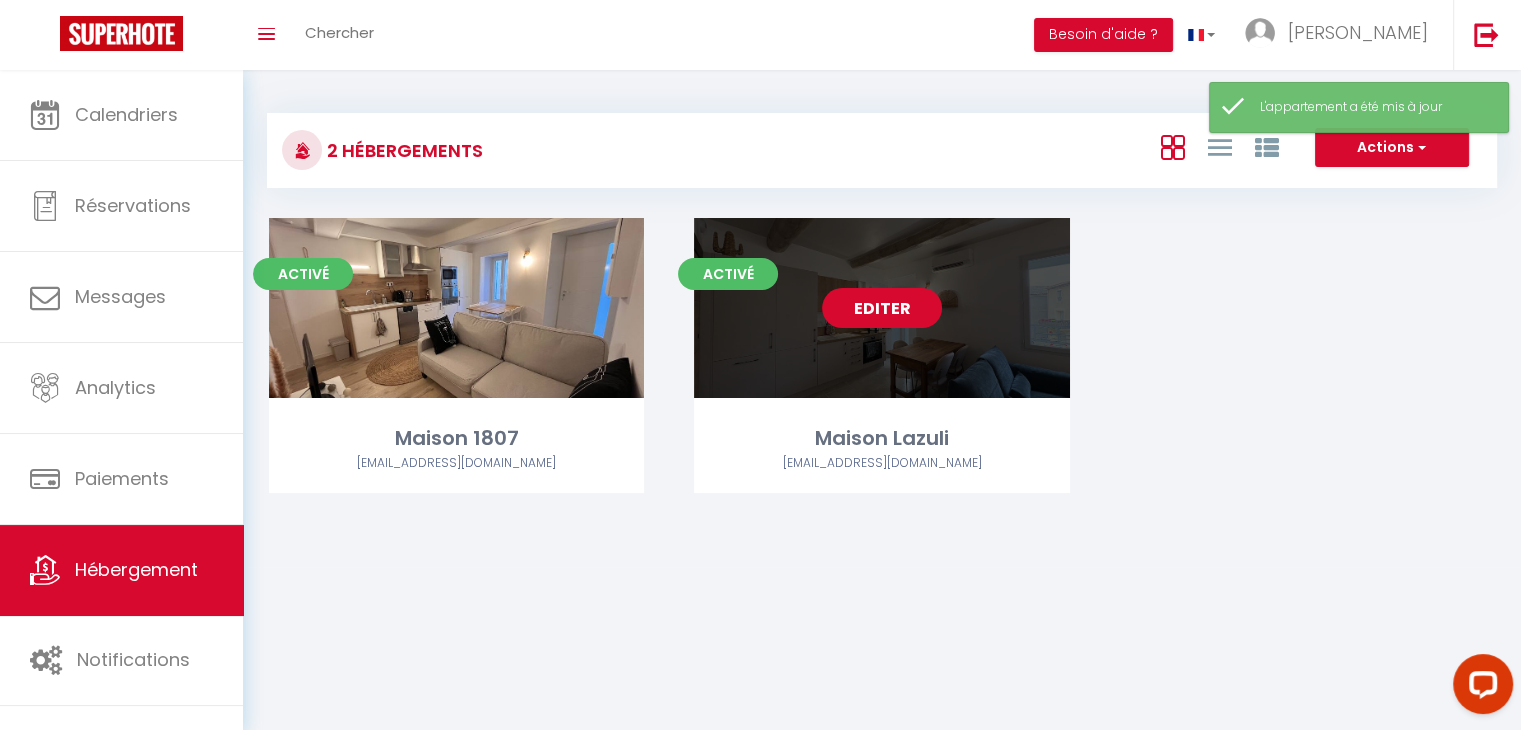 click on "Editer" at bounding box center (882, 308) 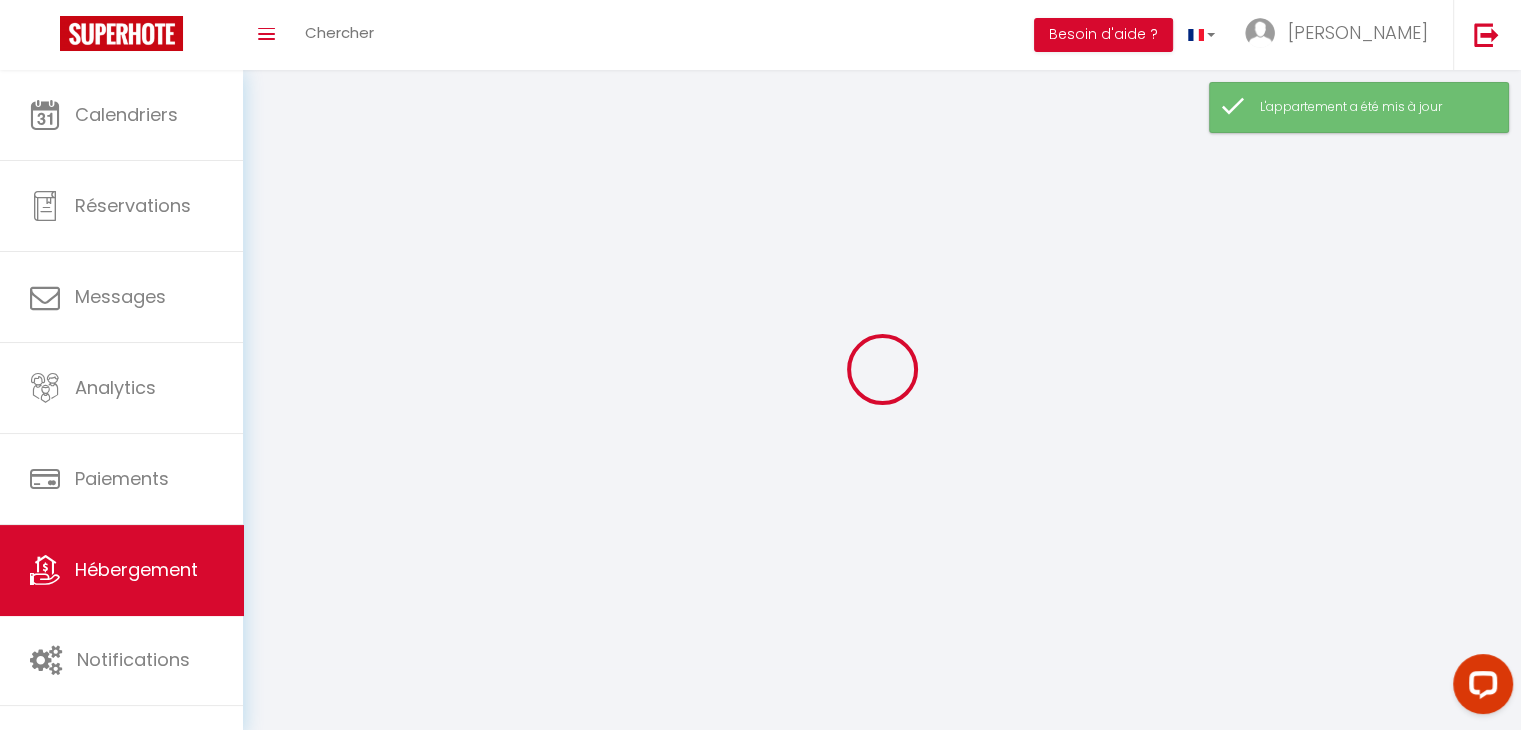 select on "1" 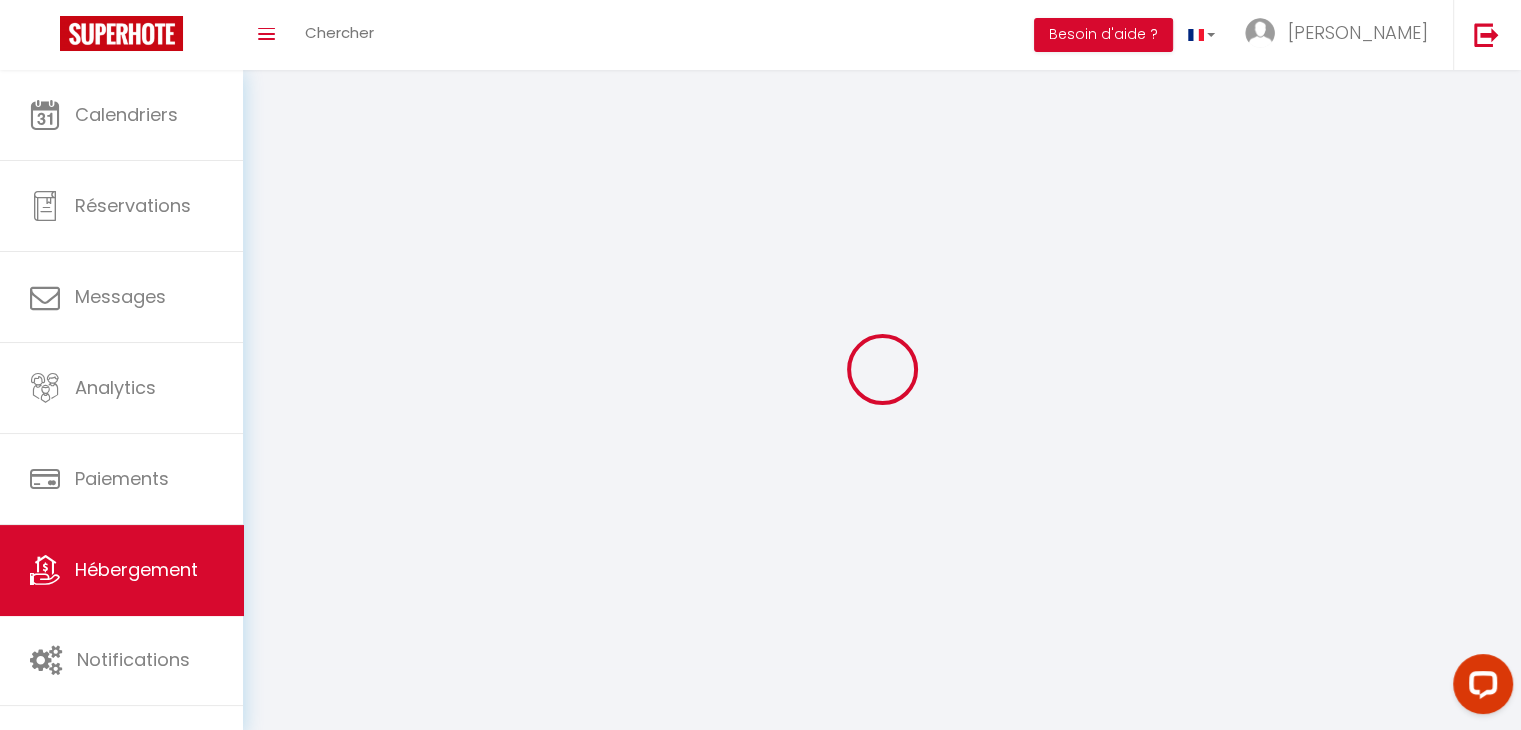 select 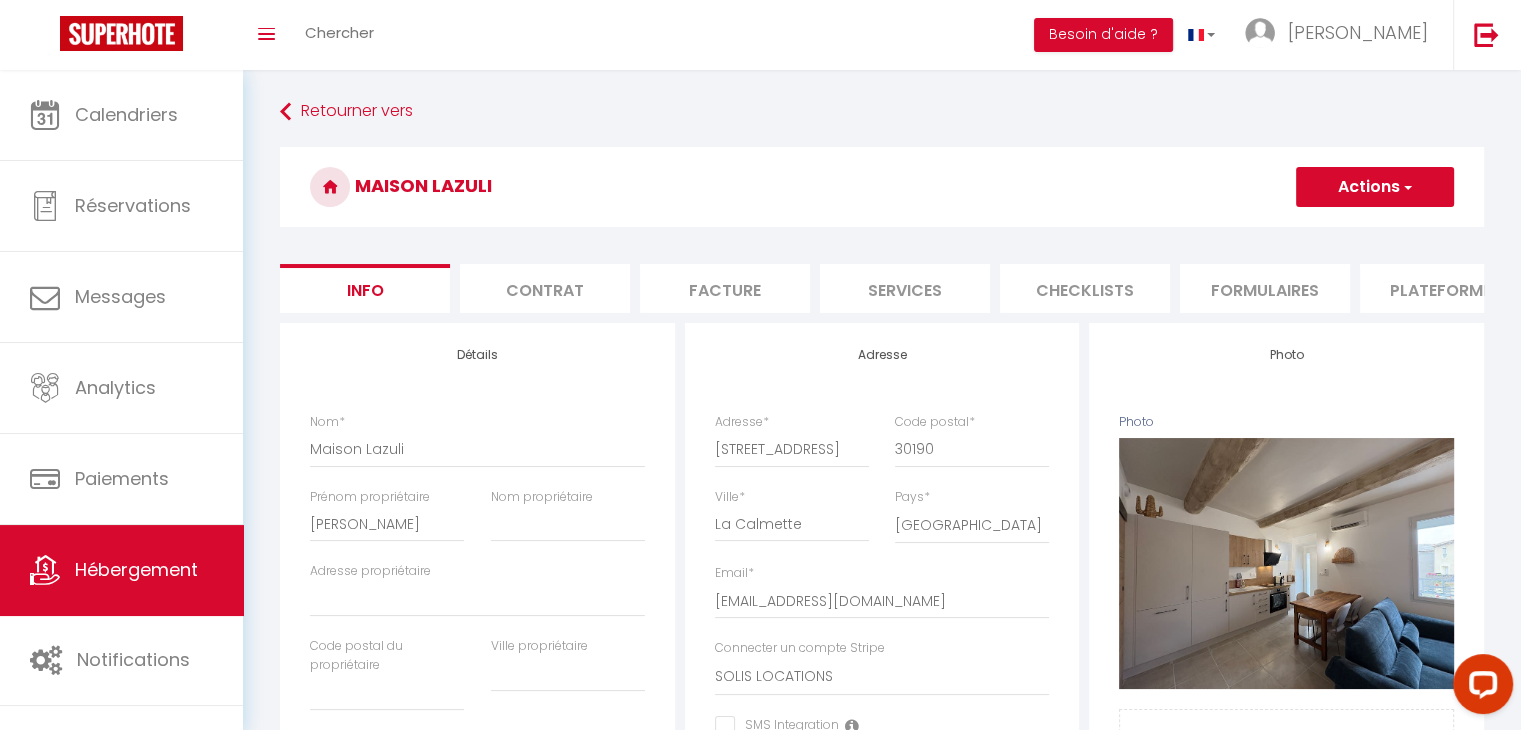 select 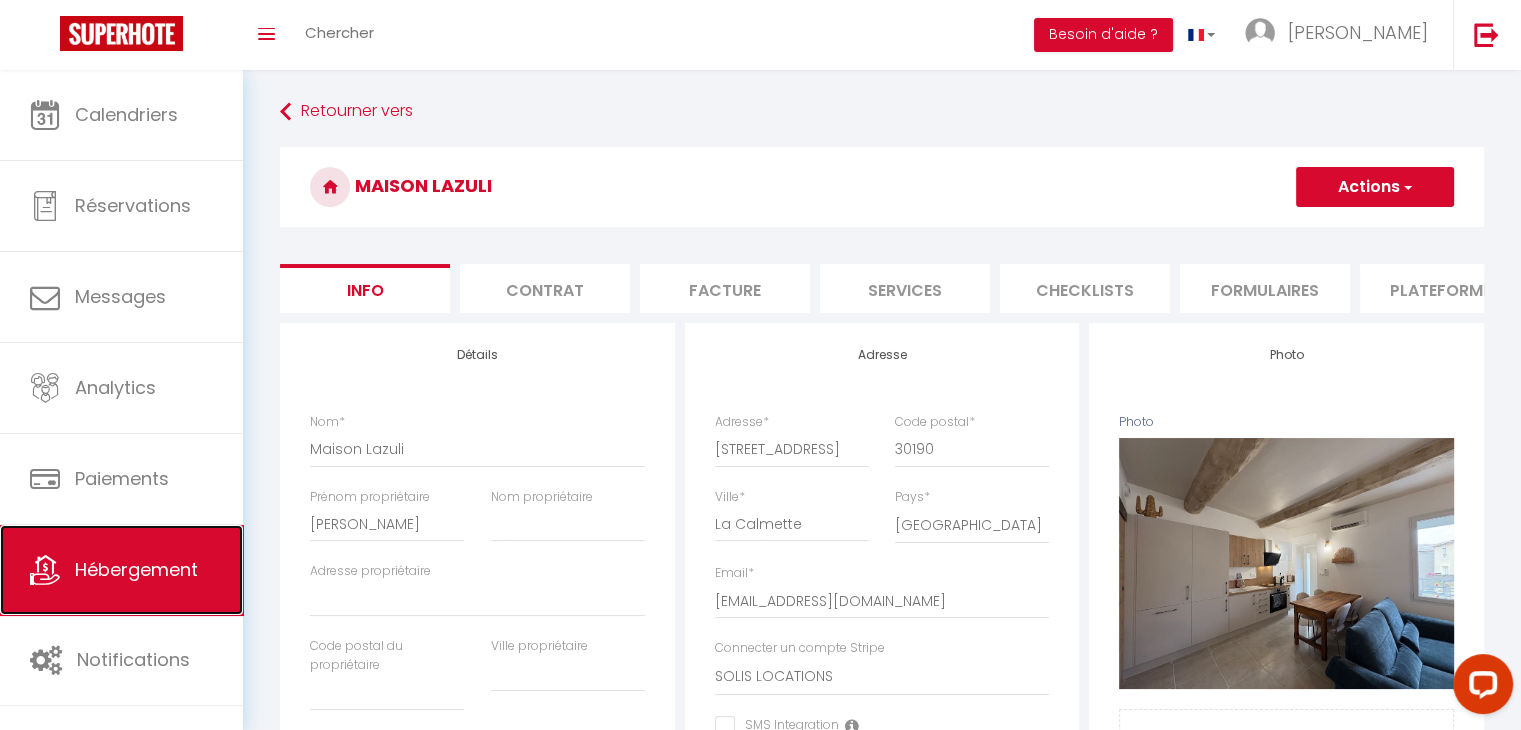 click on "Hébergement" at bounding box center [121, 570] 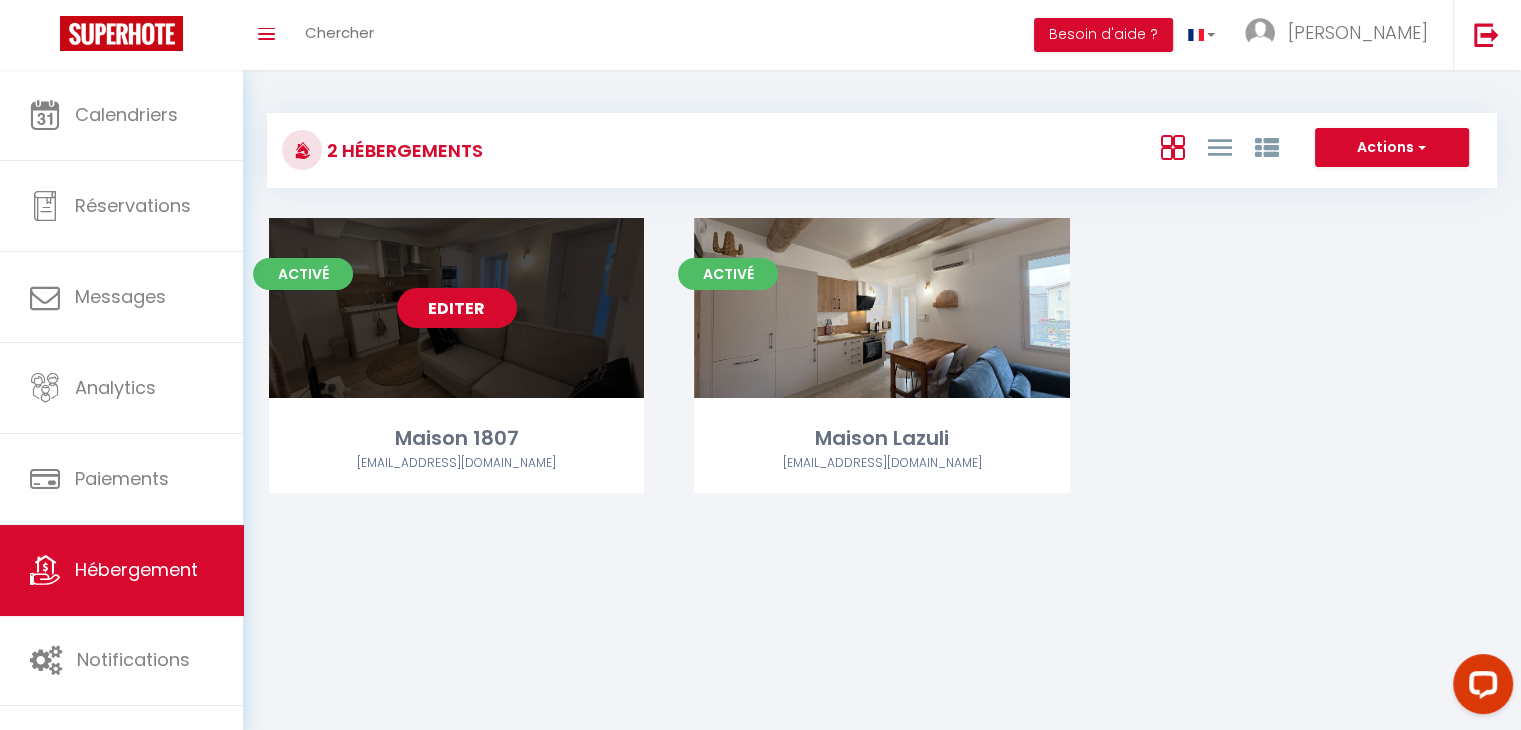 click on "Editer" at bounding box center [457, 308] 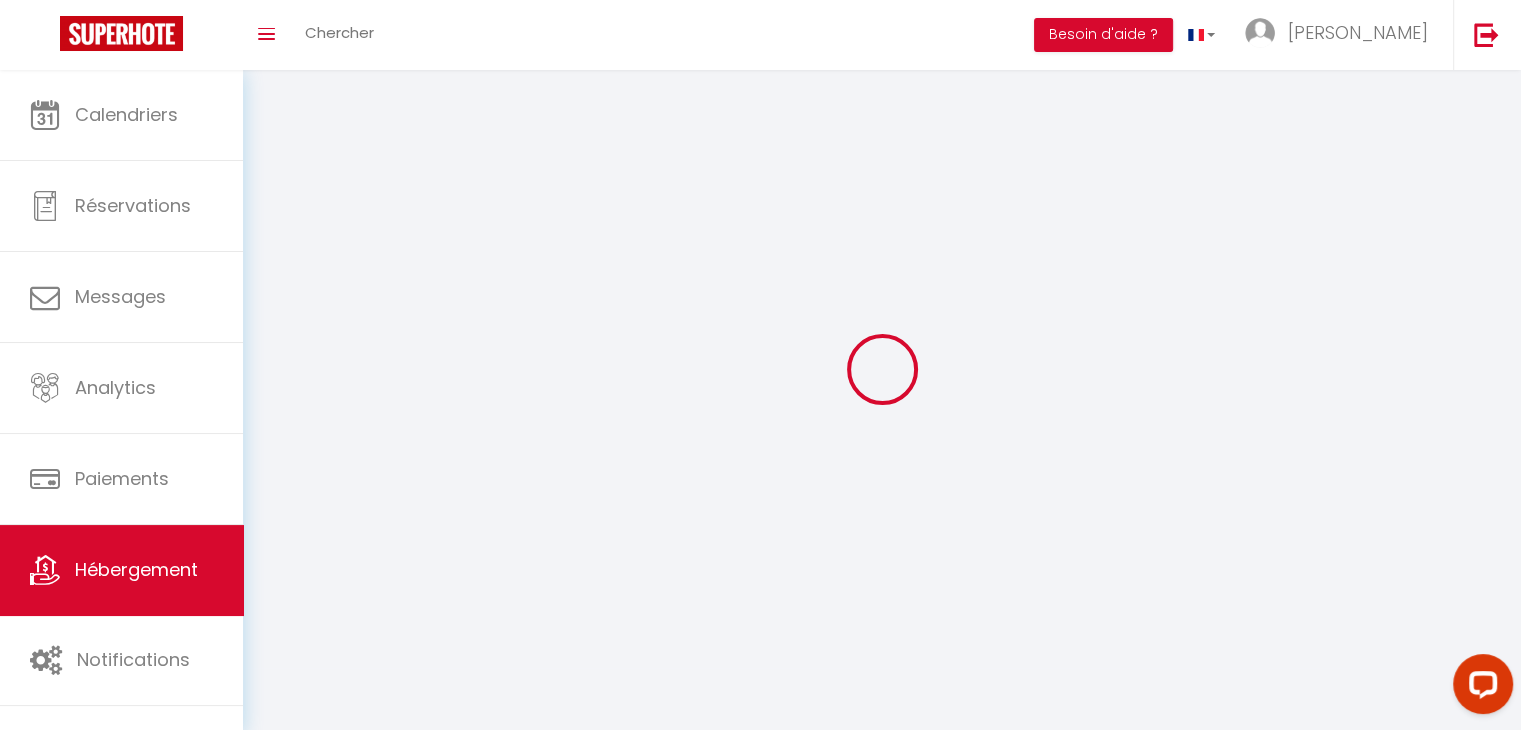 checkbox on "false" 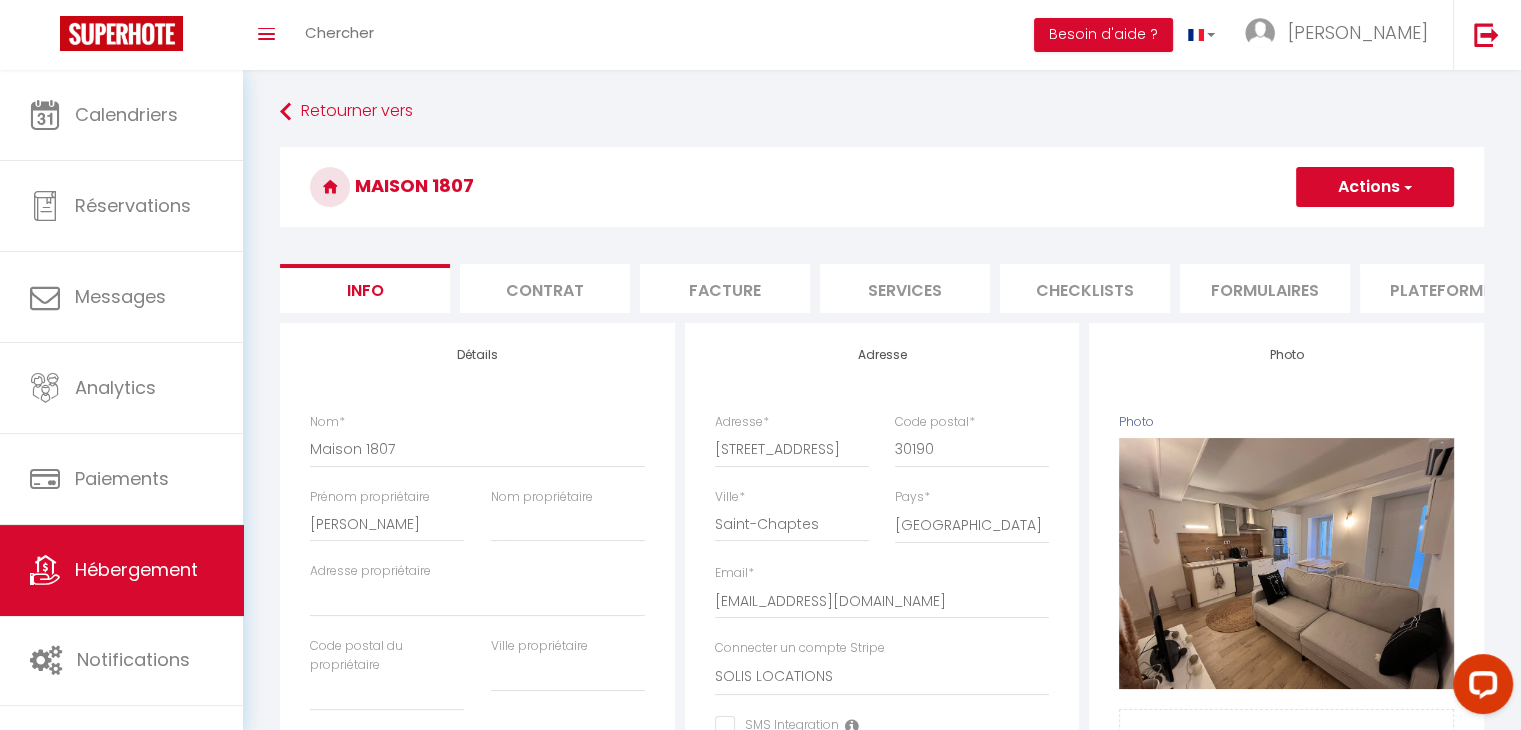 select 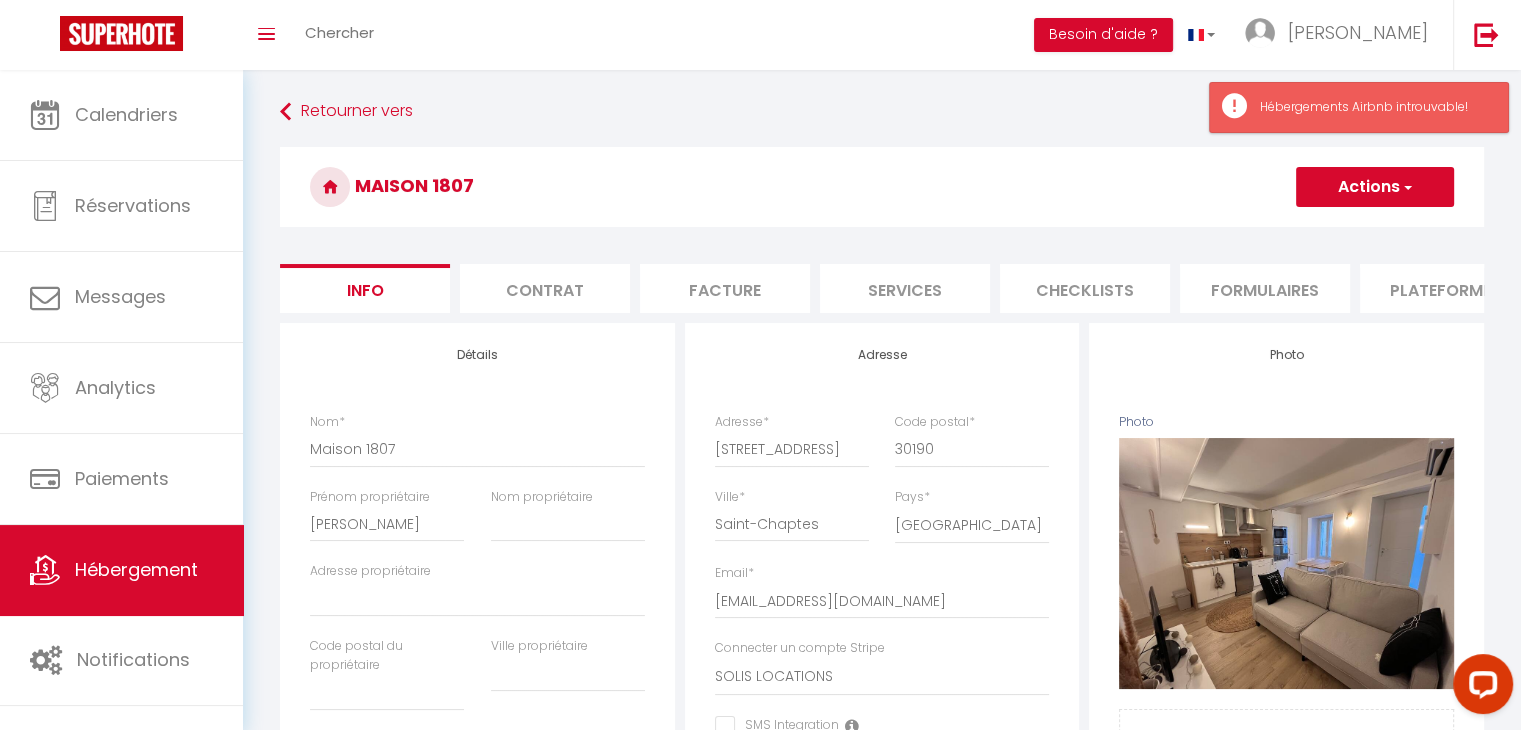 click on "Formulaires" at bounding box center (1265, 288) 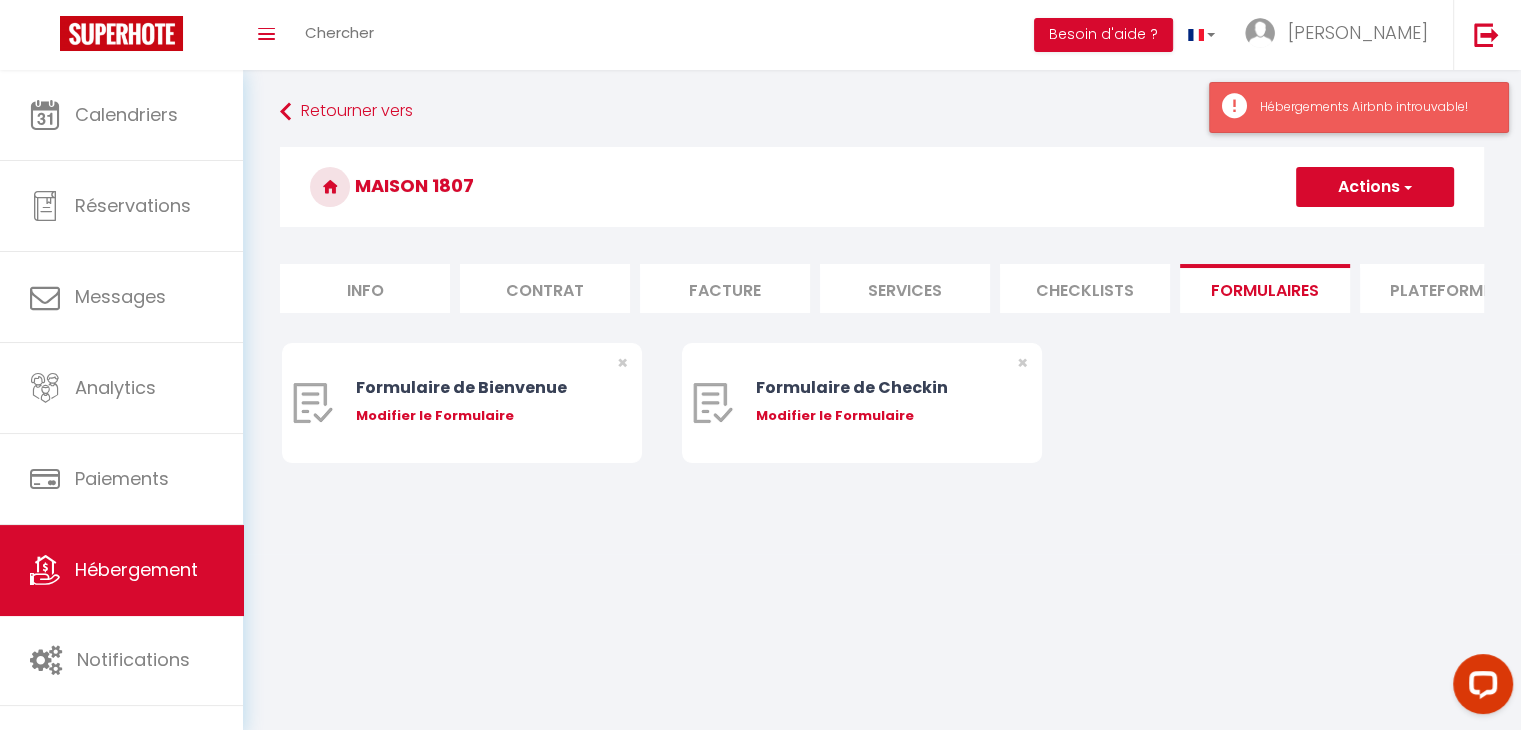 click on "Hébergements Airbnb introuvable!" at bounding box center (1359, 107) 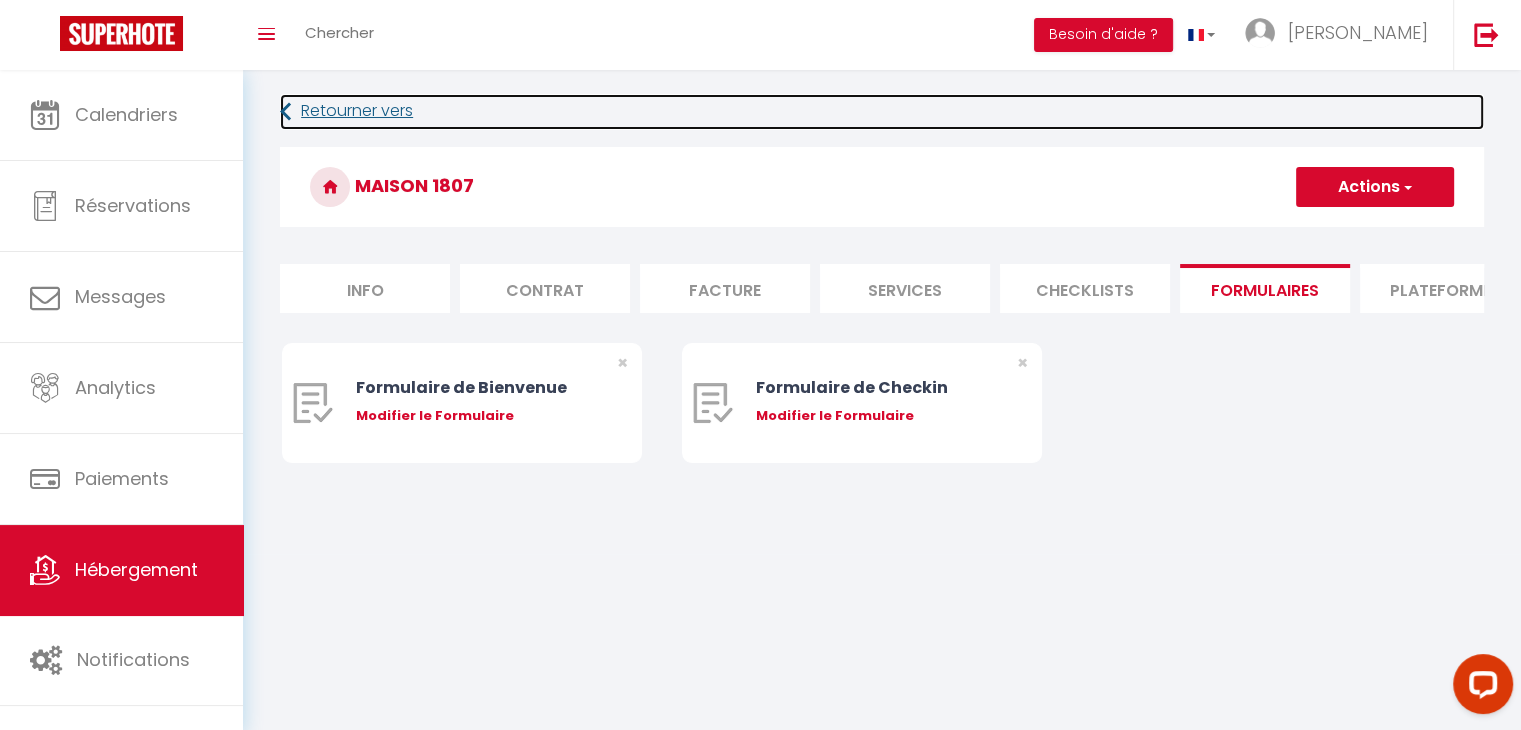 click on "Retourner vers" at bounding box center [882, 112] 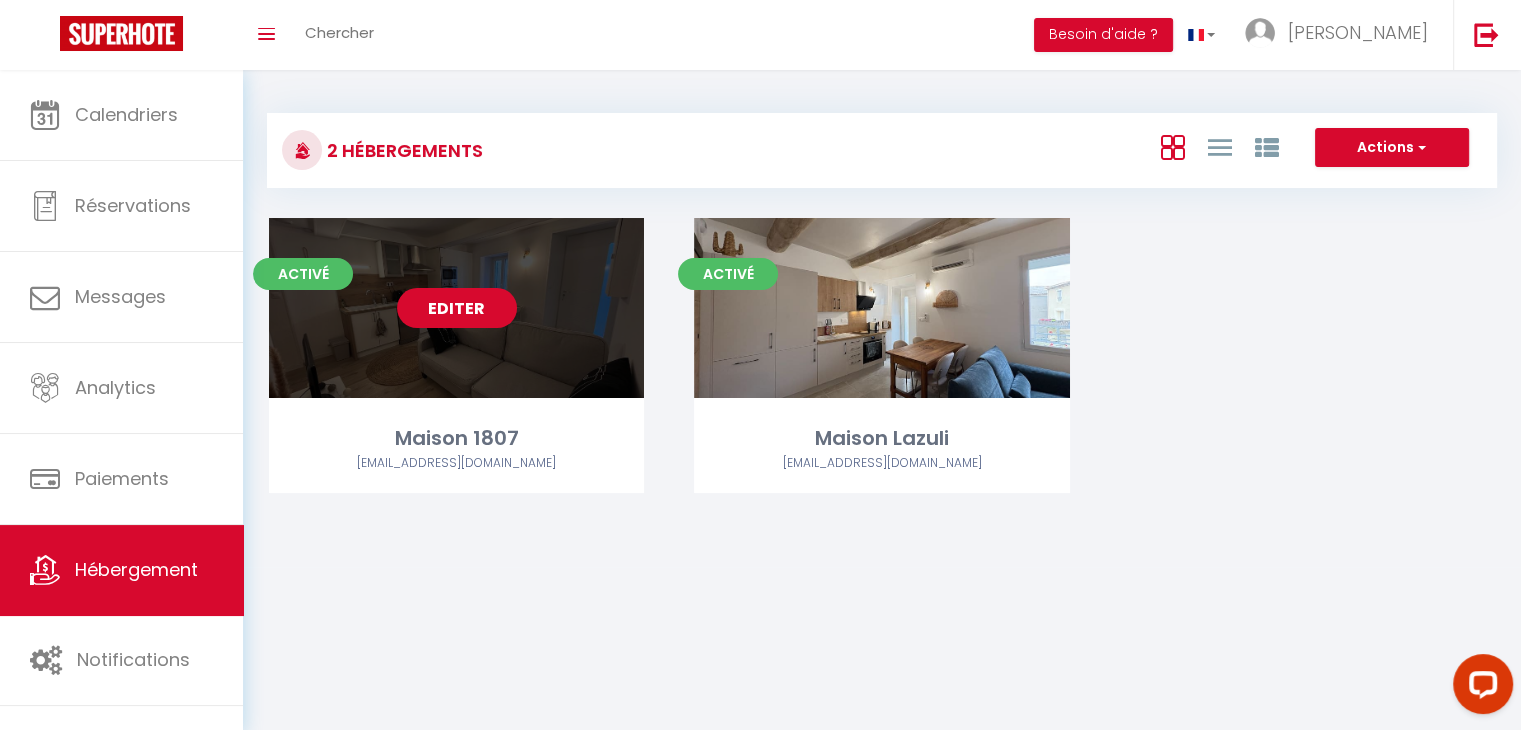 click on "Editer" at bounding box center [457, 308] 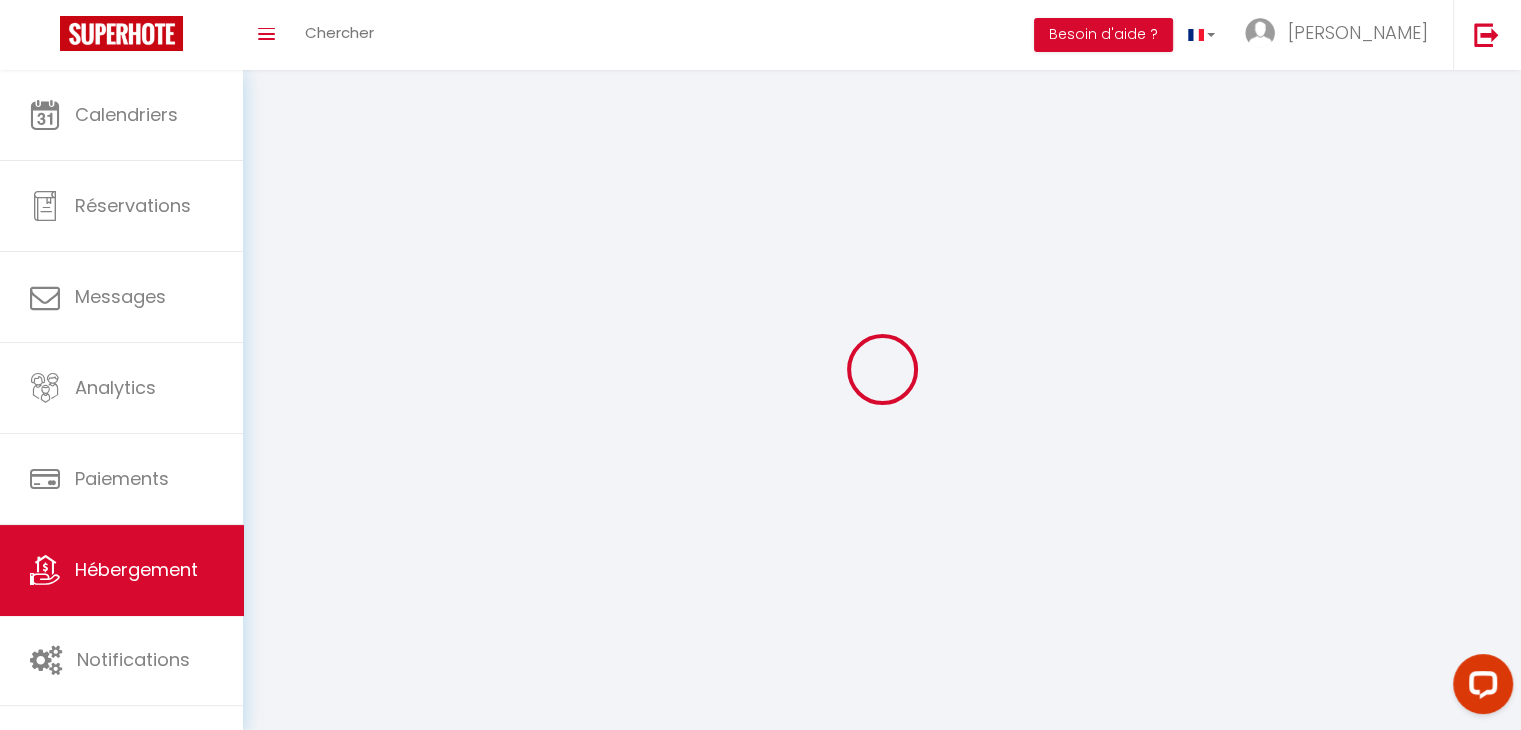 select 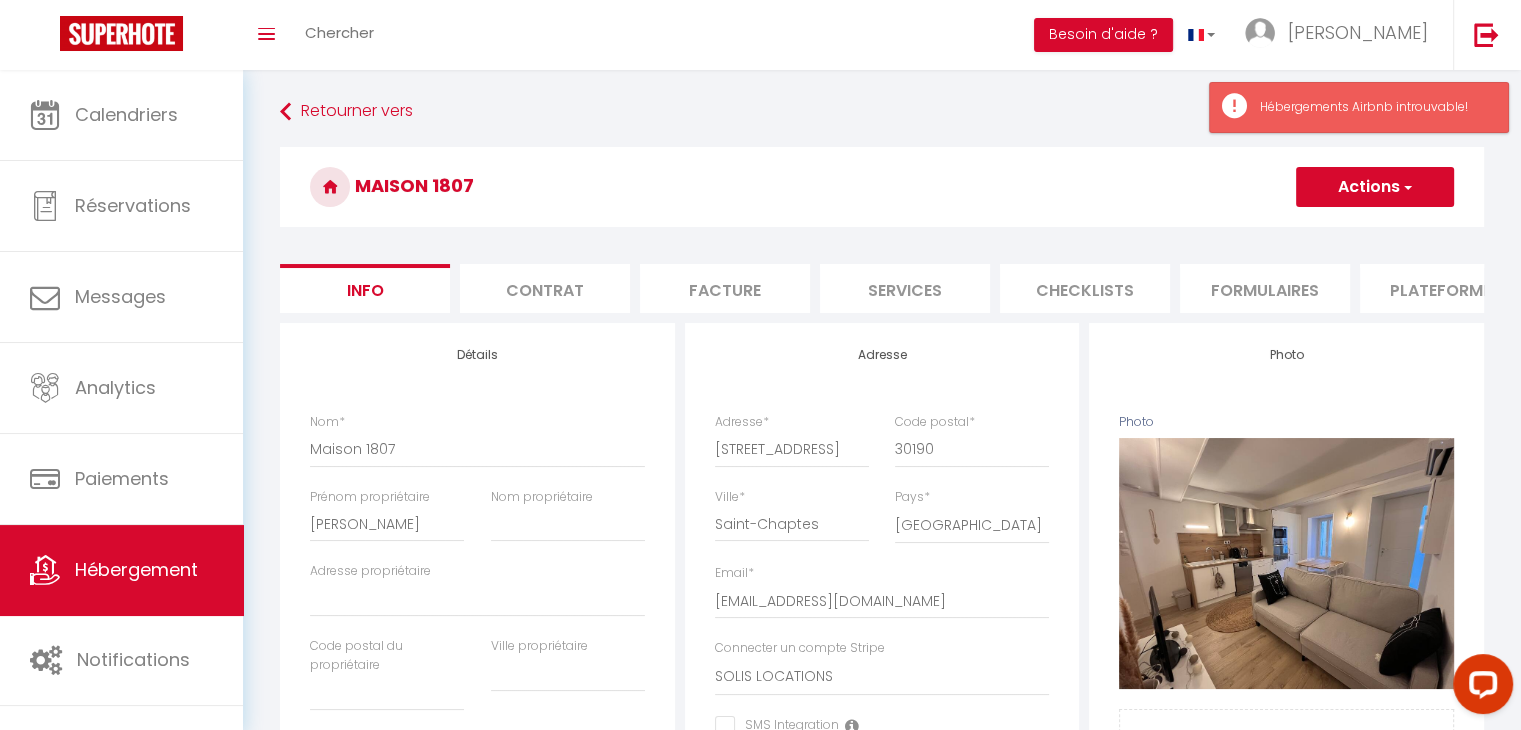 click on "Formulaires" at bounding box center [1265, 288] 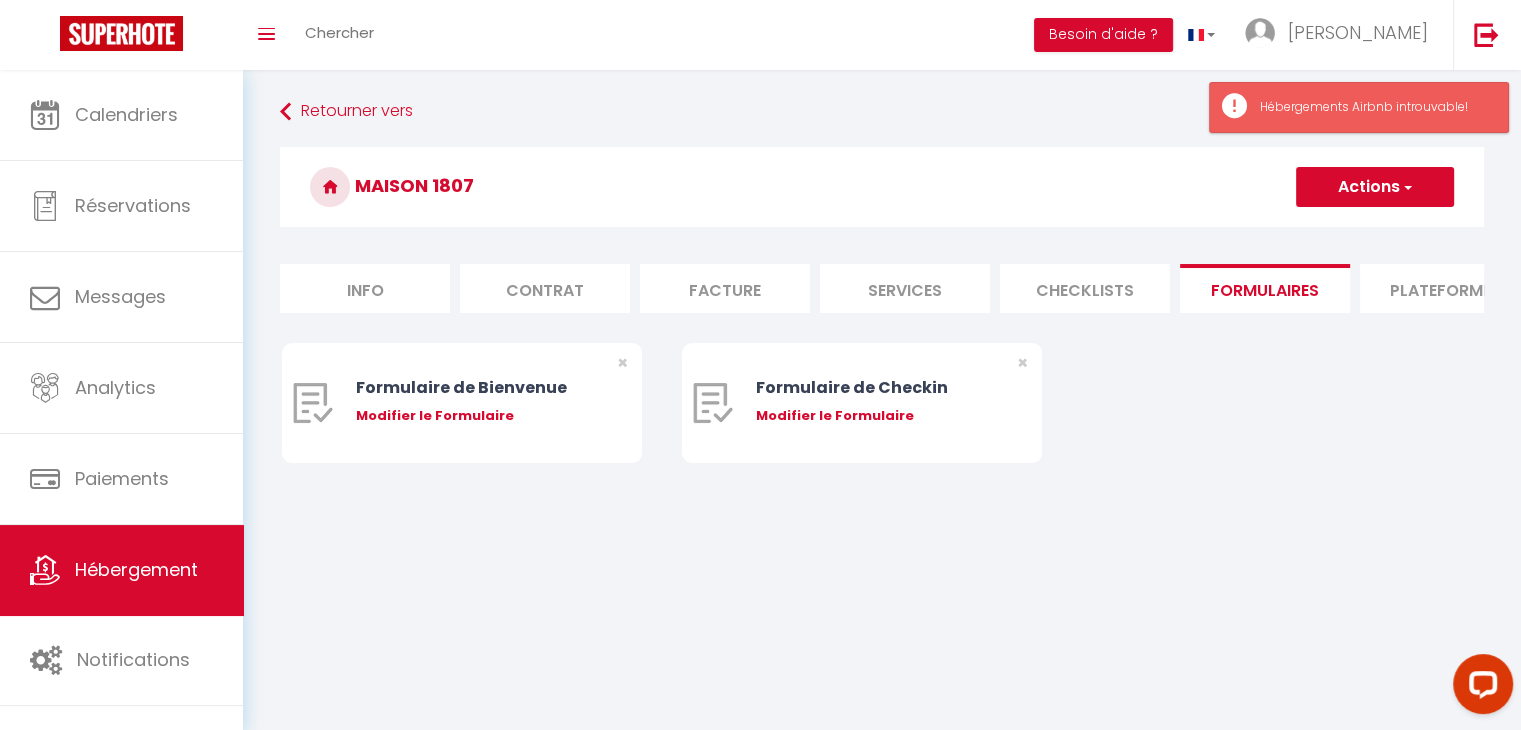 click on "Plateformes" at bounding box center (1445, 288) 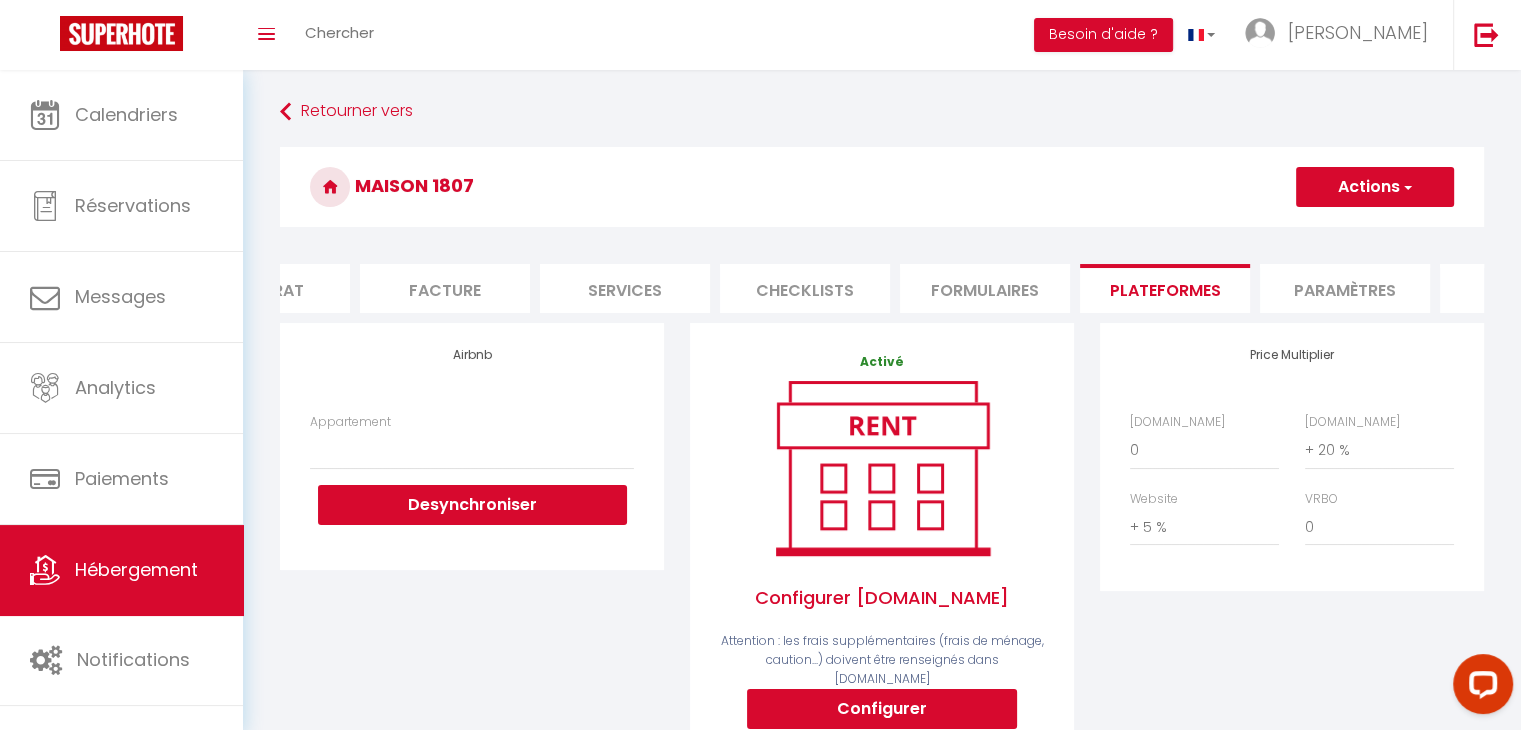 scroll, scrollTop: 0, scrollLeft: 284, axis: horizontal 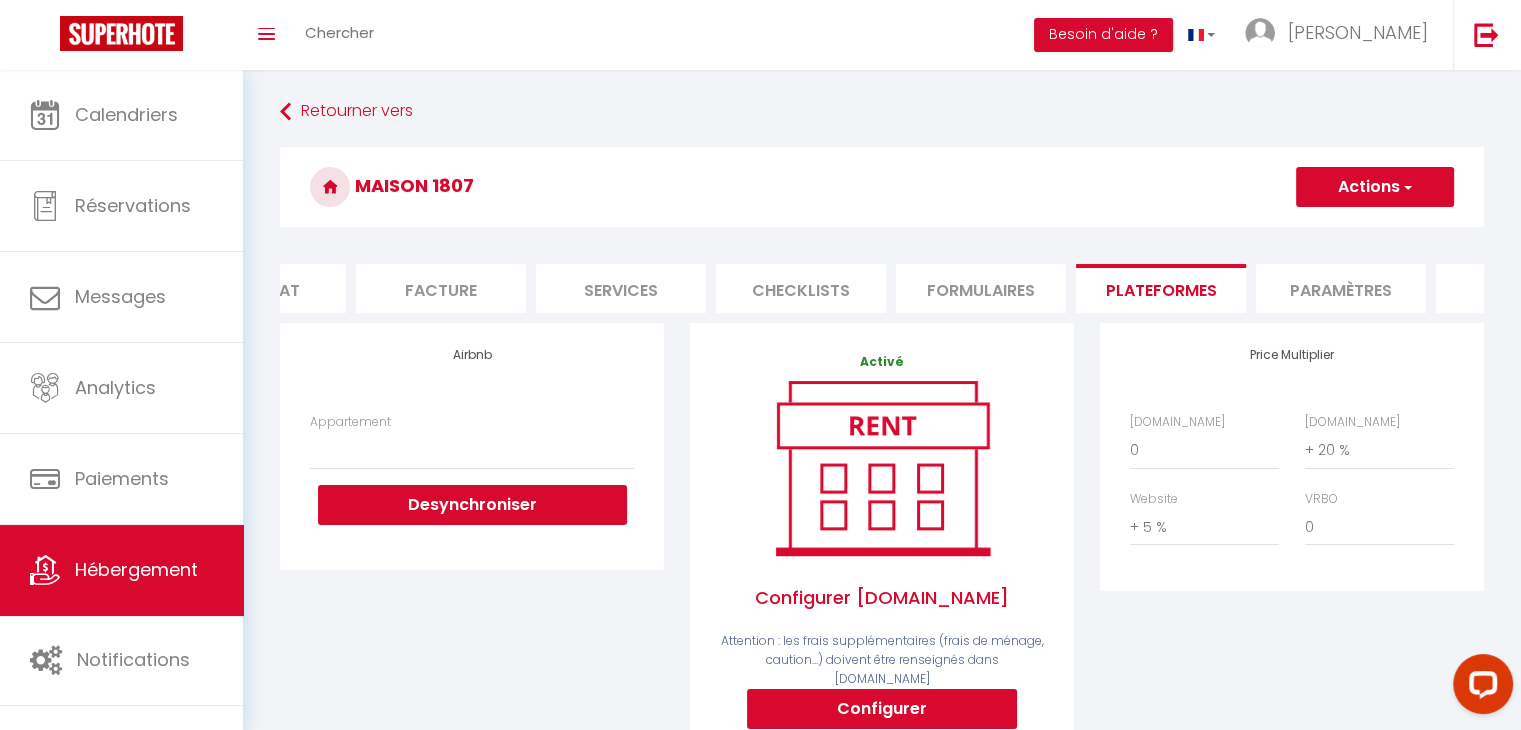click on "Paramètres" at bounding box center (1341, 288) 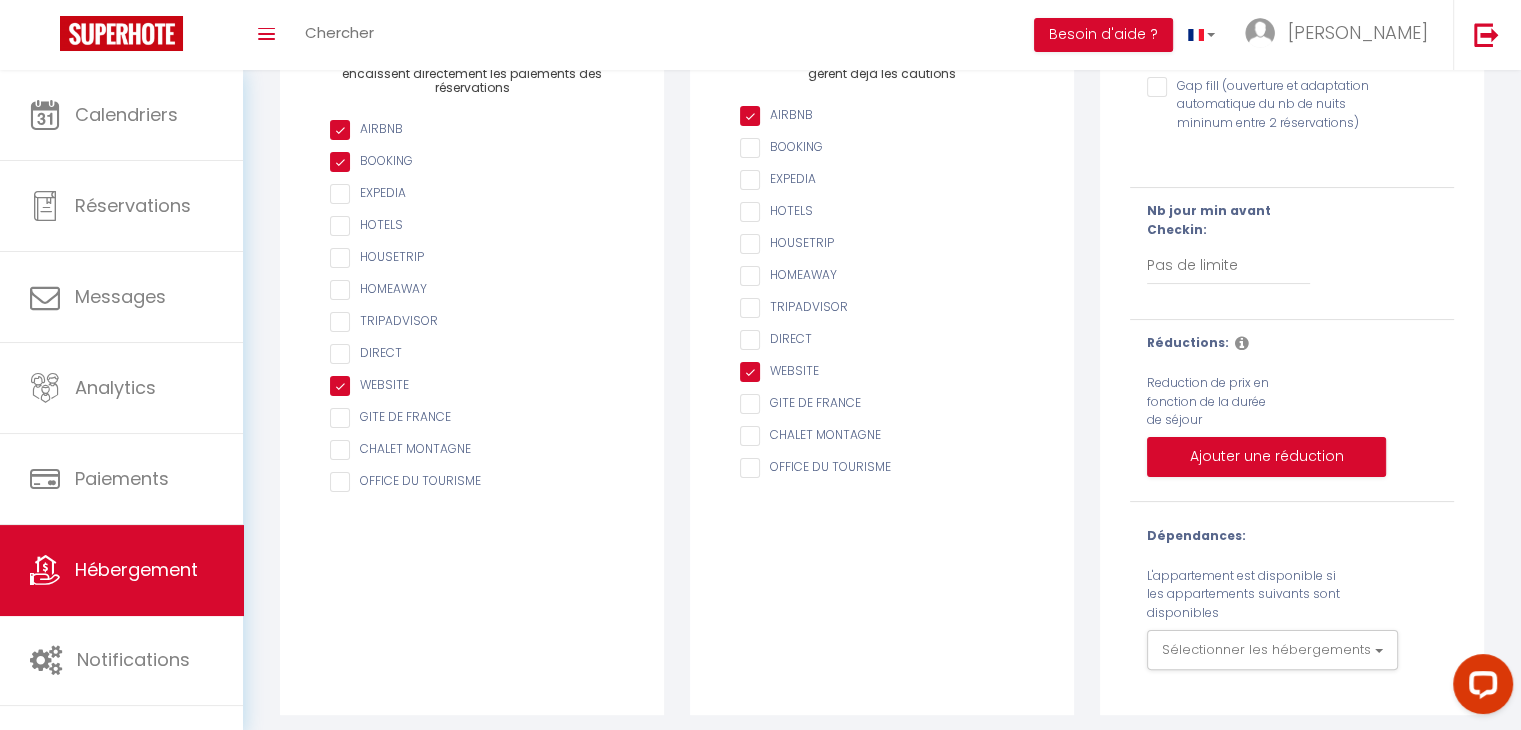 scroll, scrollTop: 320, scrollLeft: 0, axis: vertical 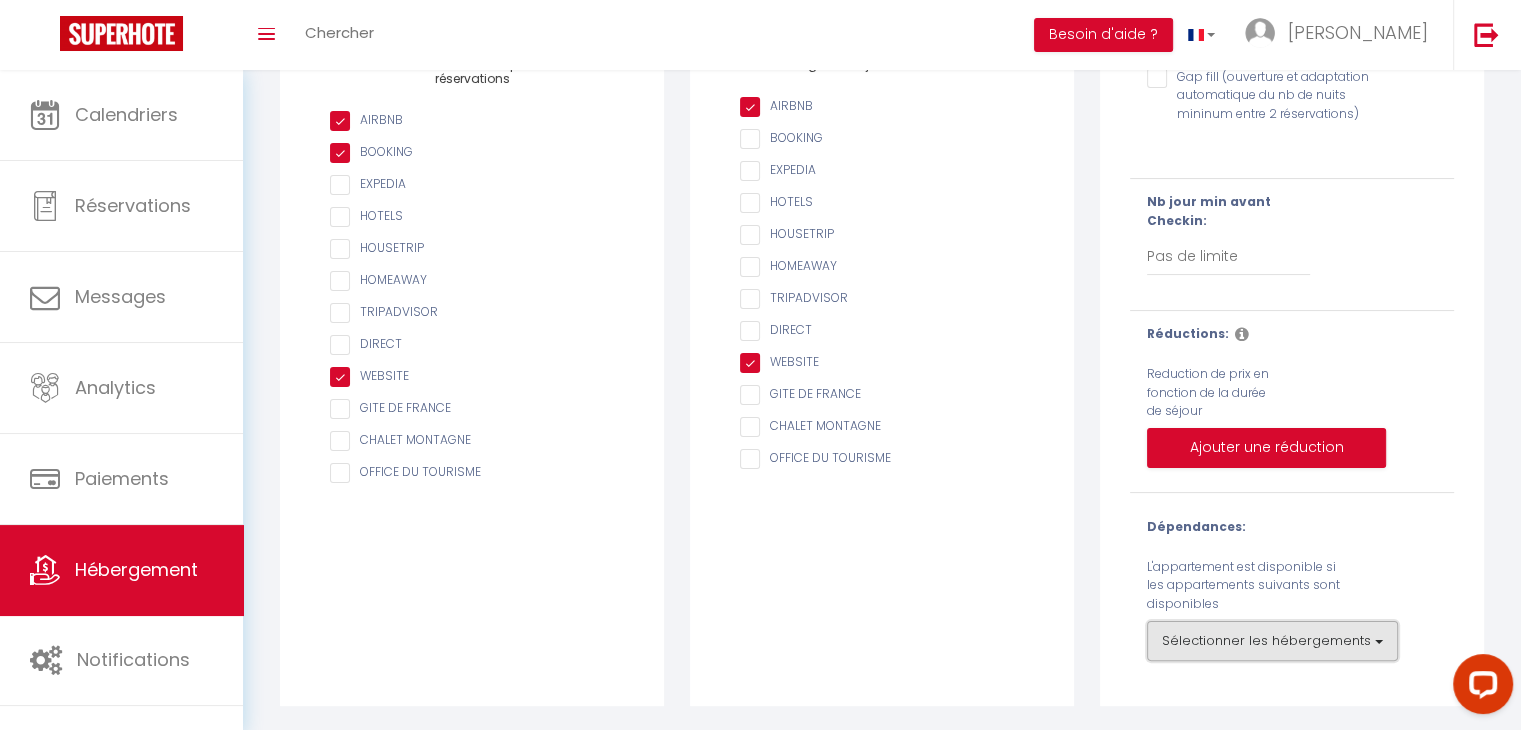 click on "Sélectionner les hébergements" at bounding box center [1272, 641] 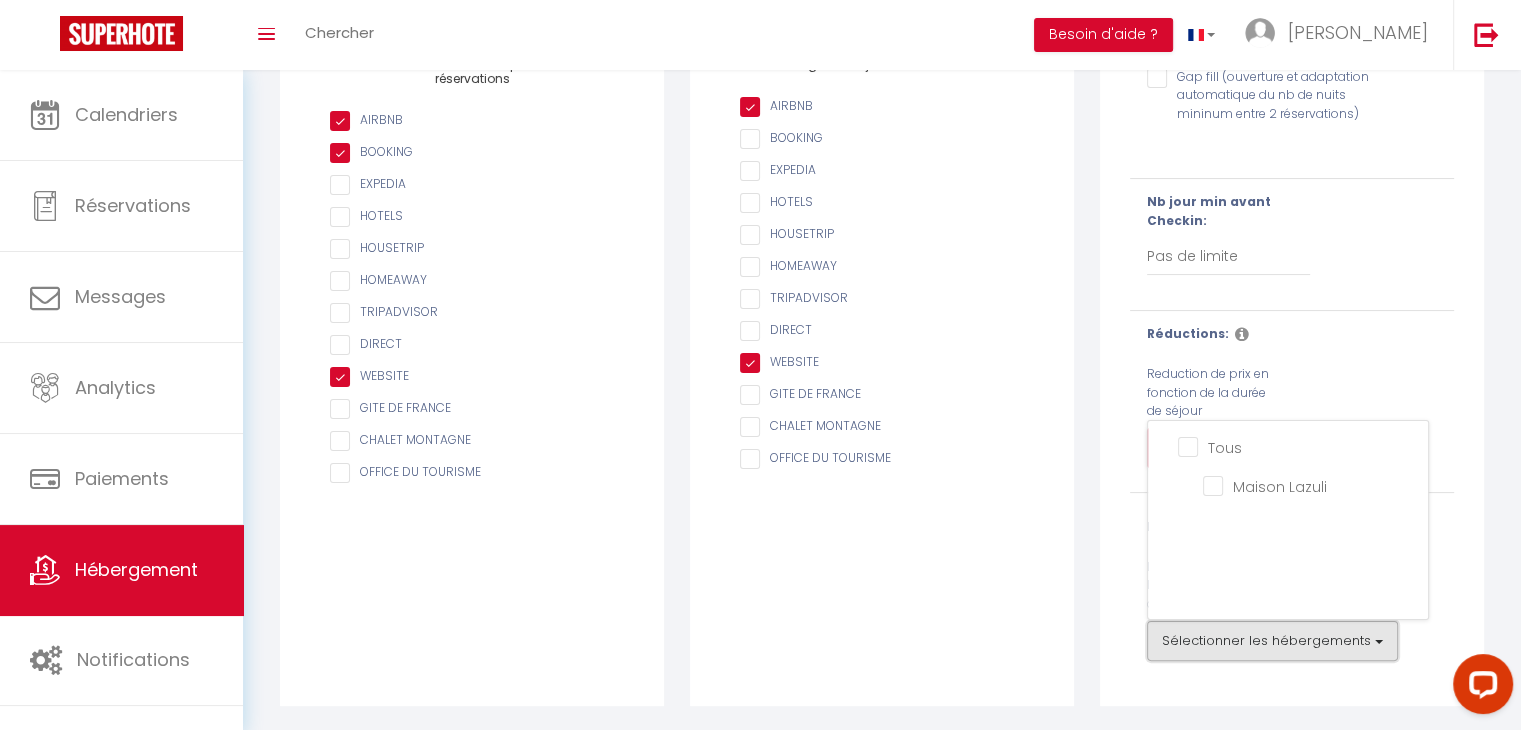 click on "Sélectionner les hébergements" at bounding box center (1272, 641) 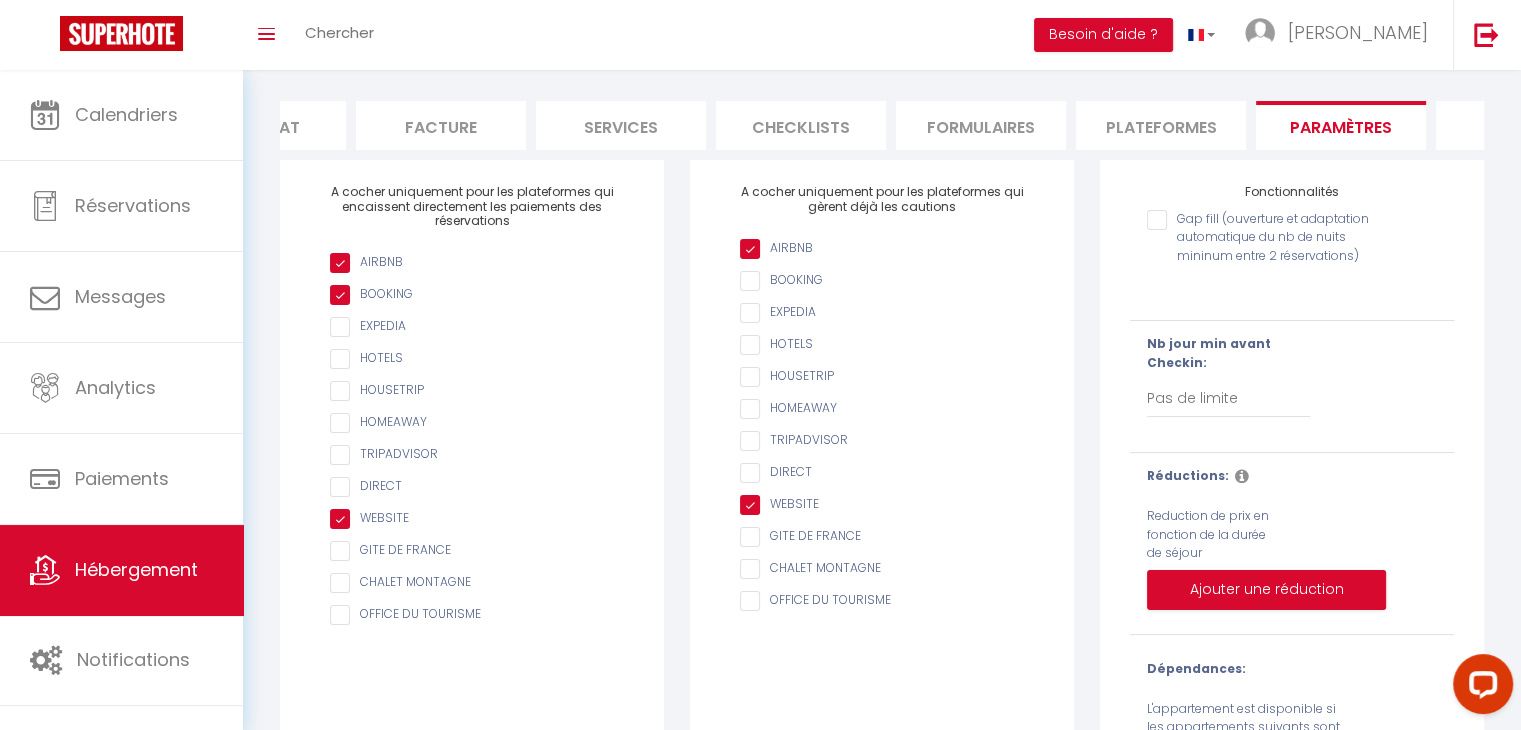 scroll, scrollTop: 159, scrollLeft: 0, axis: vertical 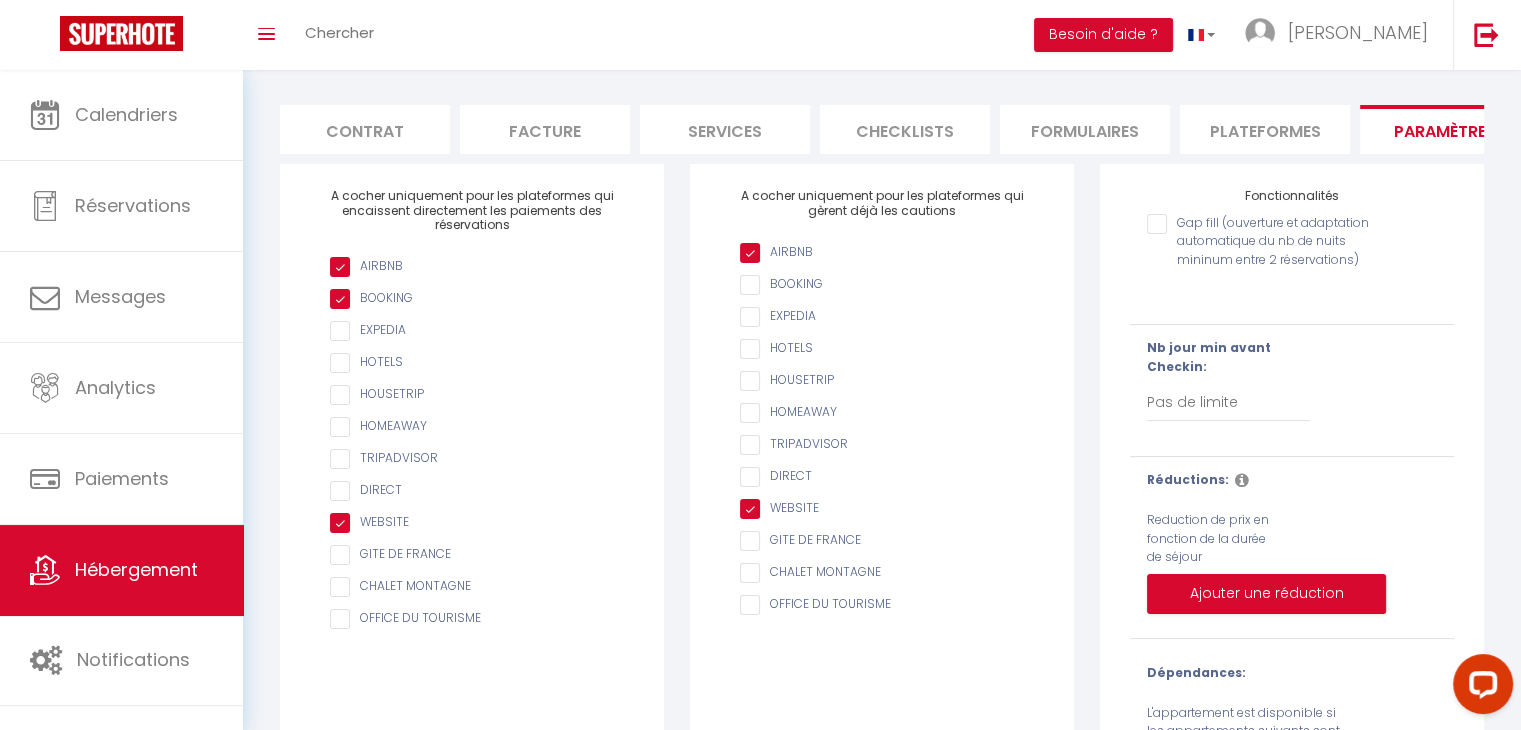 click on "Services" at bounding box center [725, 129] 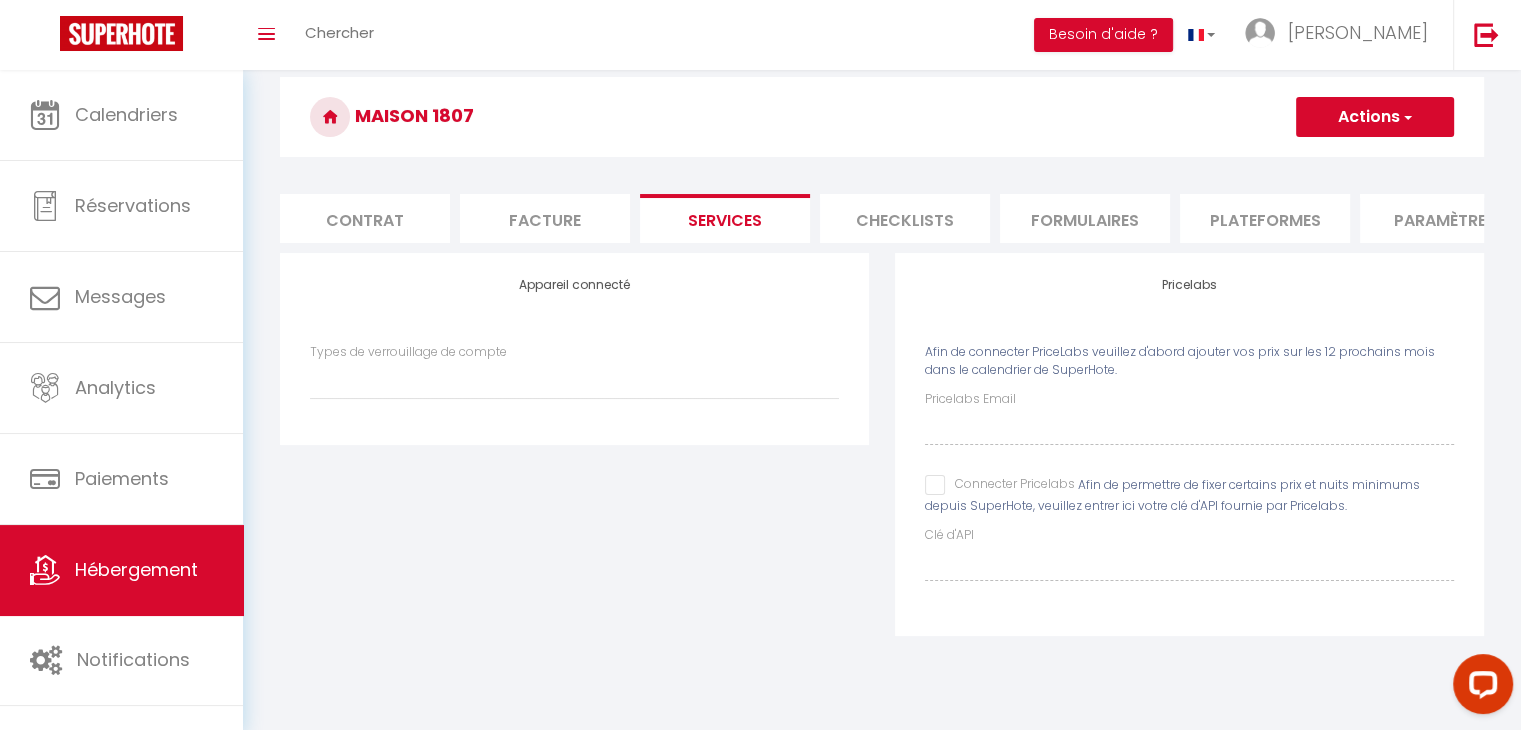 scroll, scrollTop: 70, scrollLeft: 0, axis: vertical 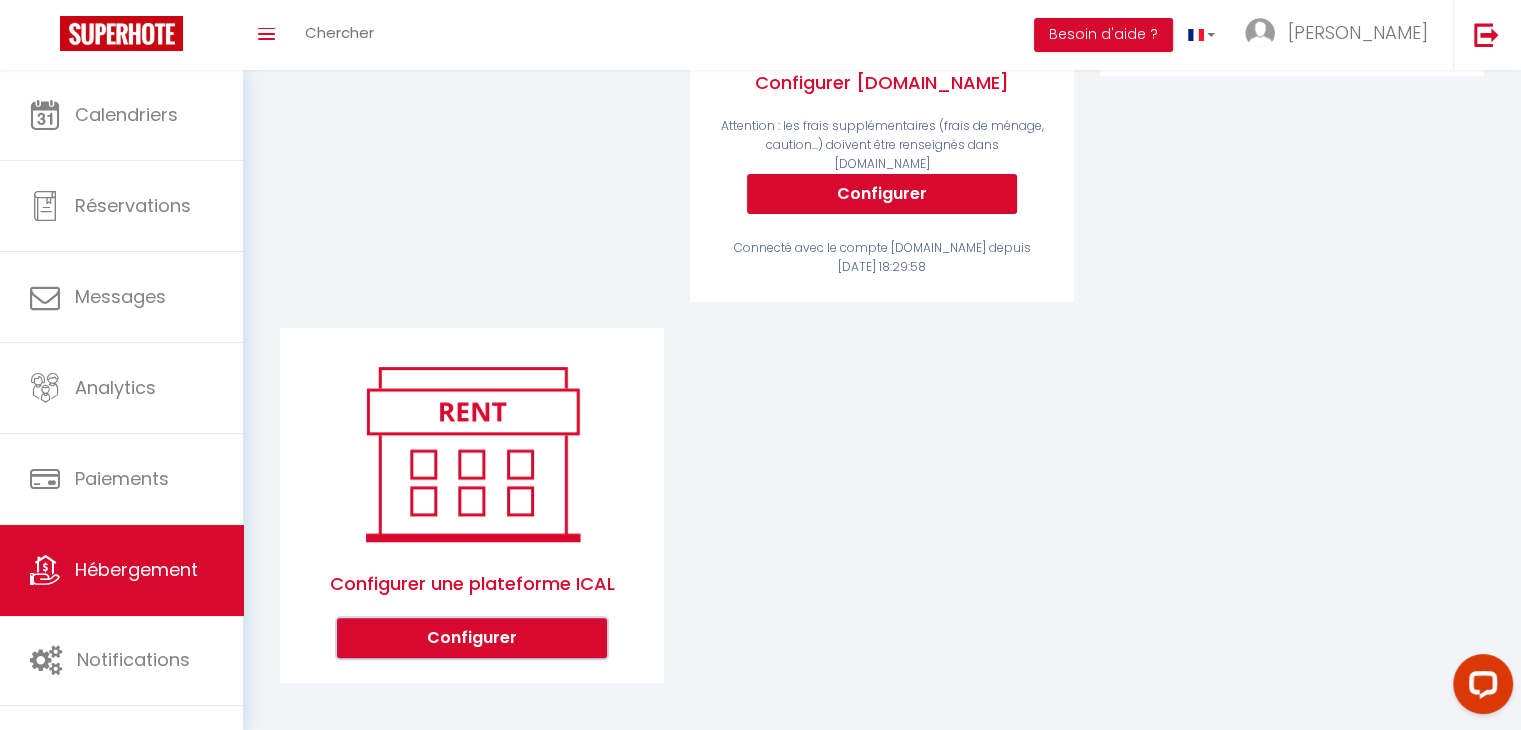 click on "Configurer" at bounding box center (472, 638) 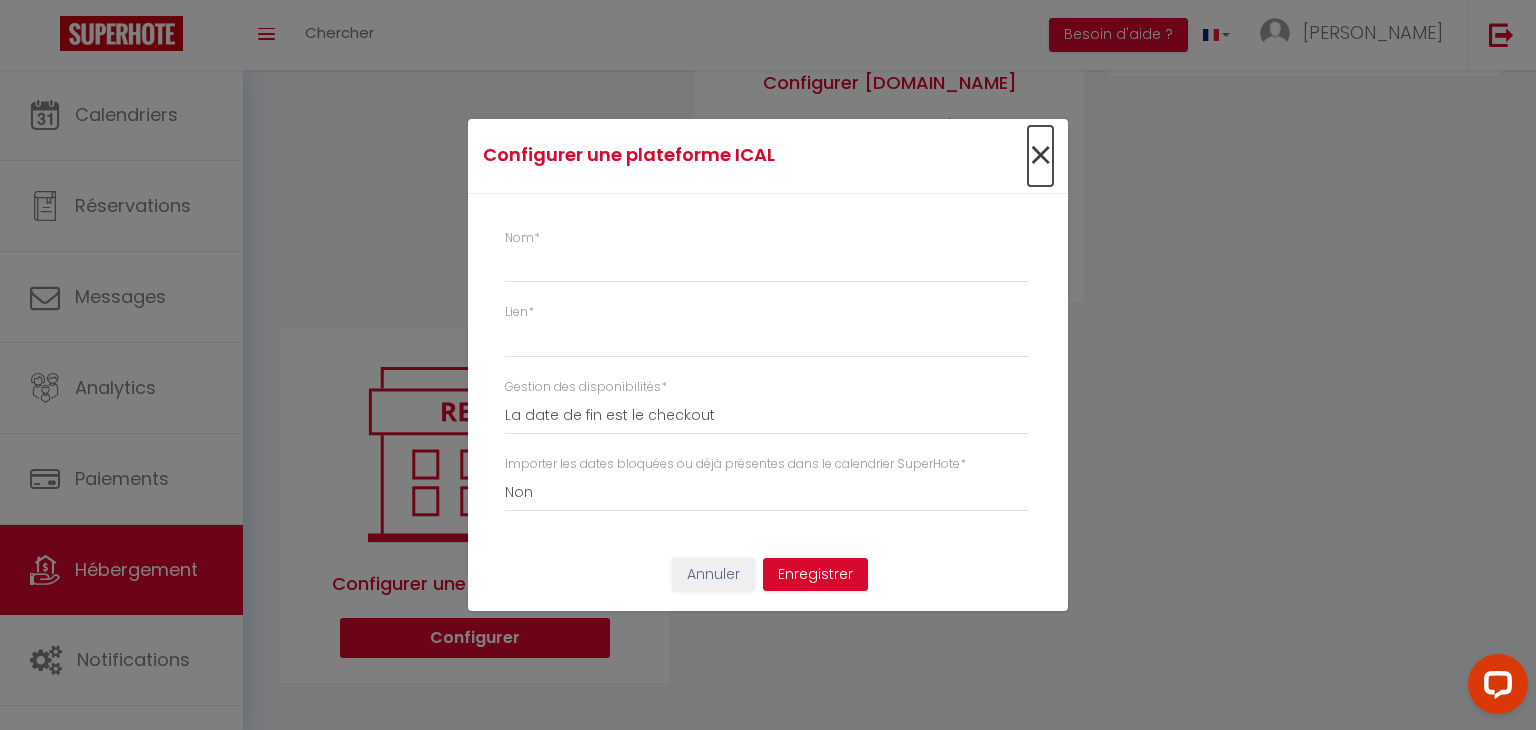click on "×" at bounding box center (1040, 156) 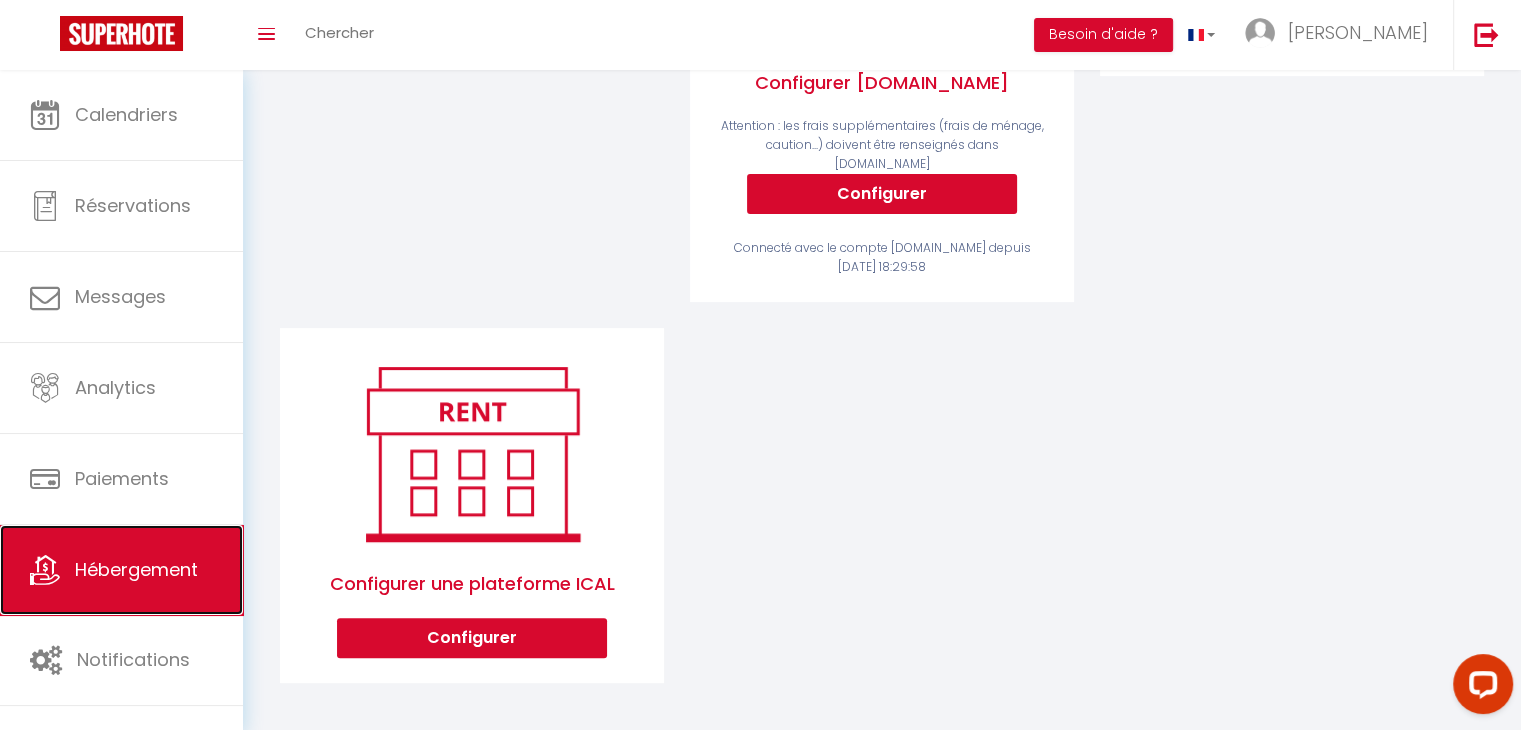 click on "Hébergement" at bounding box center [136, 569] 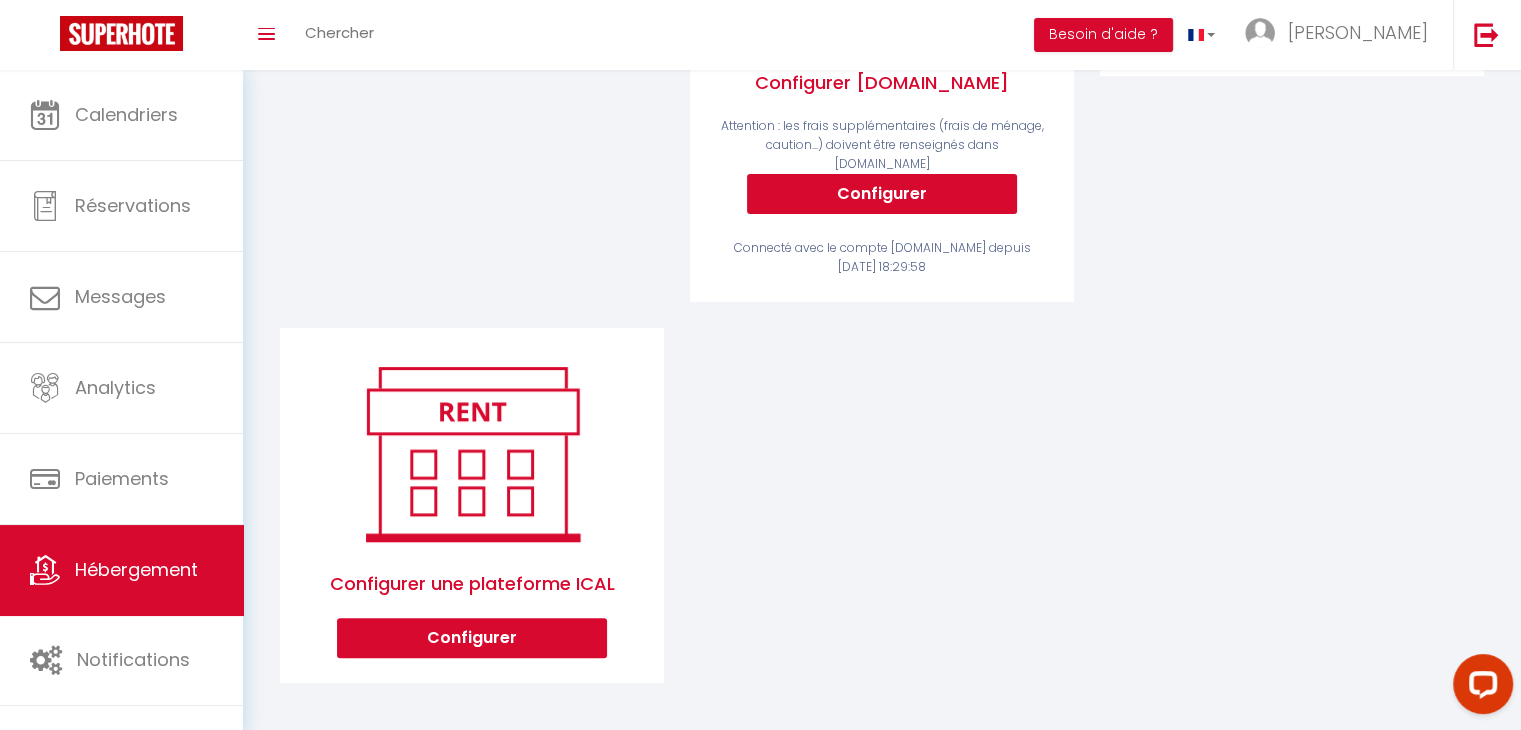 scroll, scrollTop: 0, scrollLeft: 0, axis: both 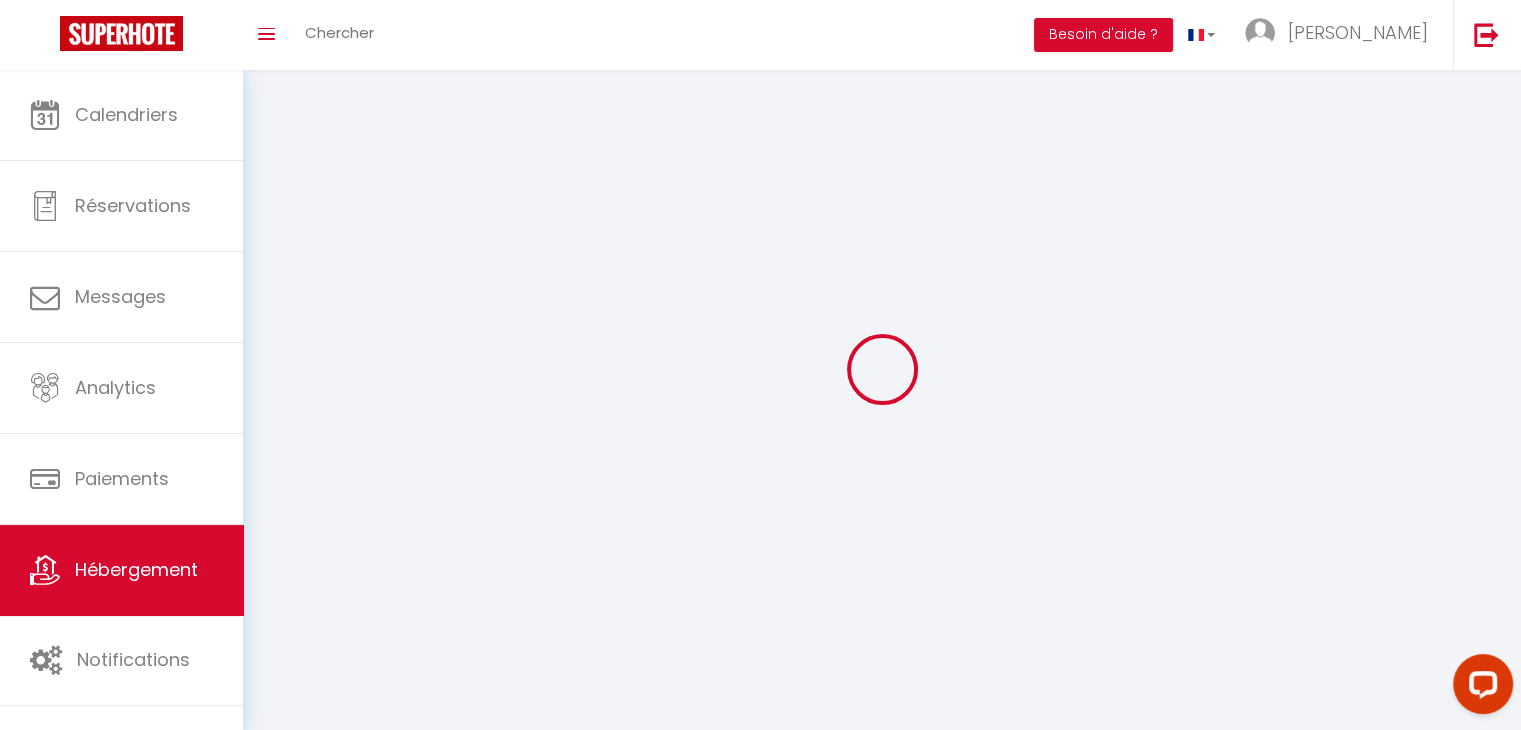 click on "Hébergement" at bounding box center [136, 569] 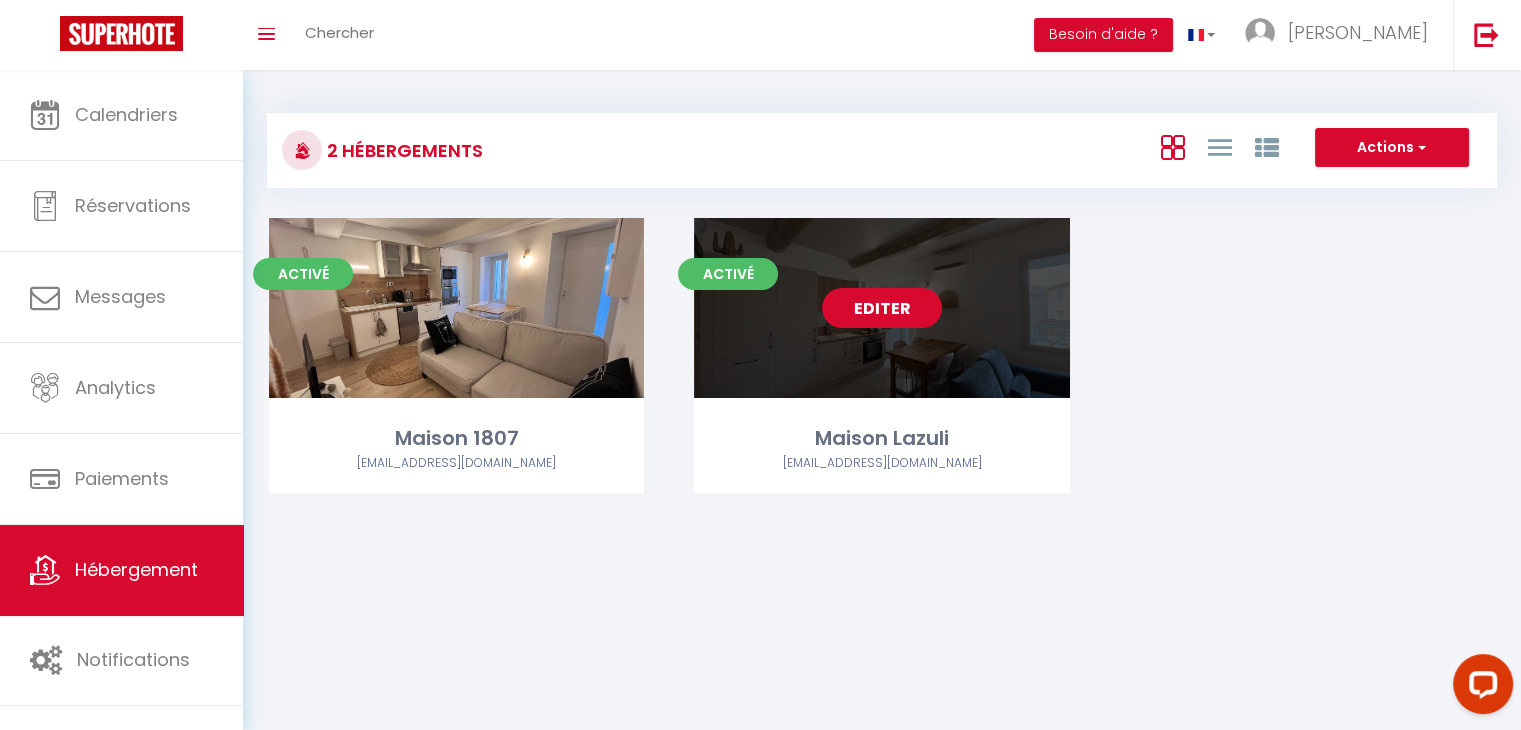 click on "Editer" at bounding box center (882, 308) 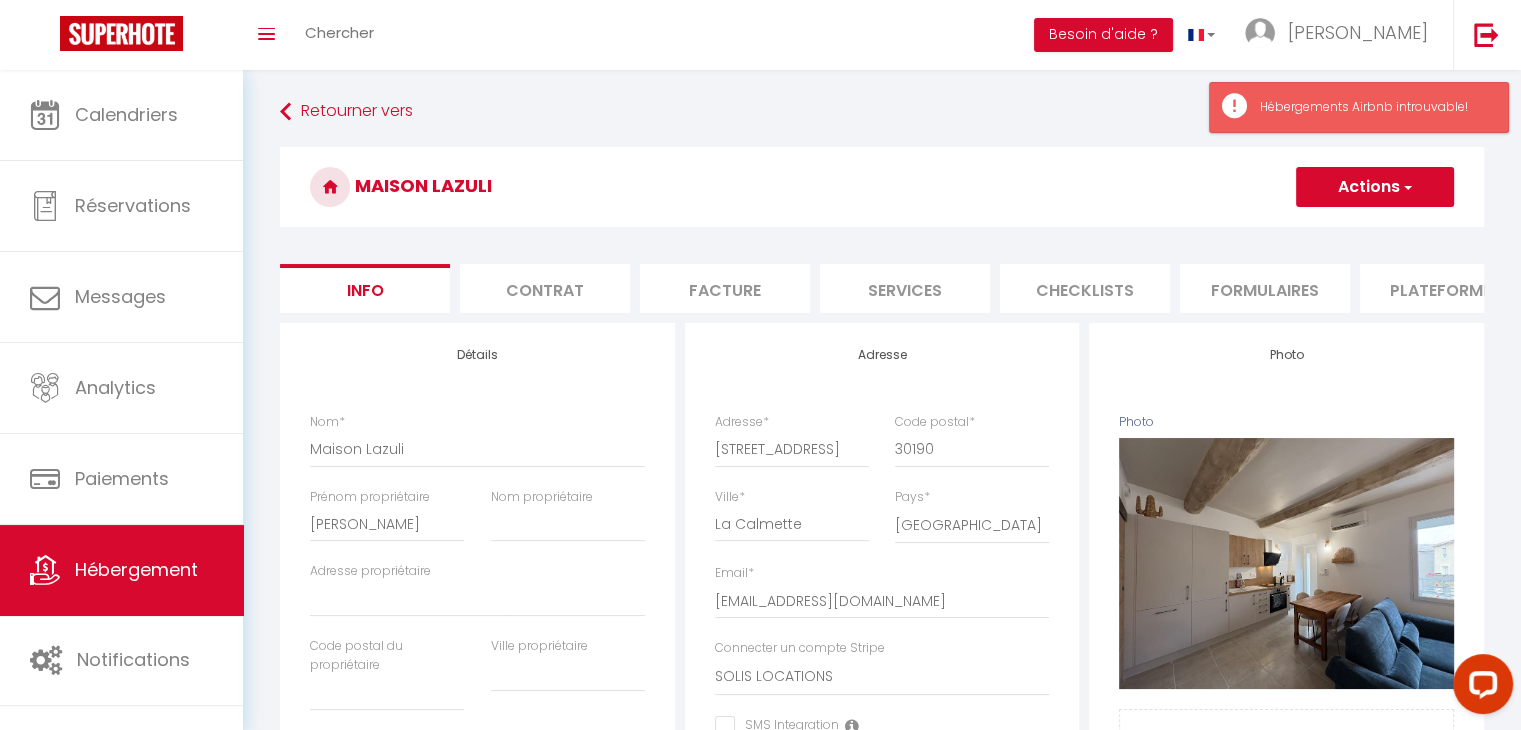 click on "Plateformes" at bounding box center (1445, 288) 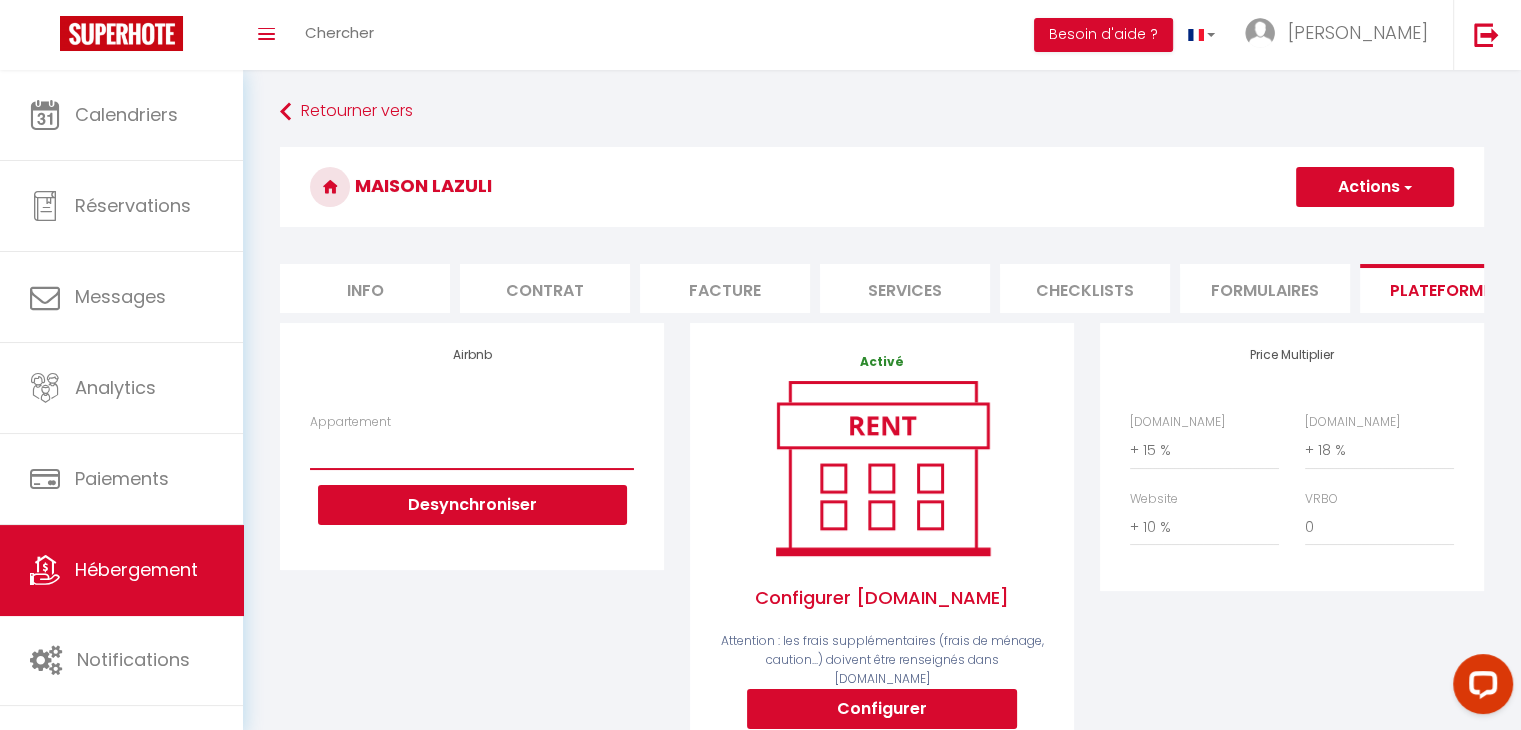 click on "Appartement" at bounding box center (472, 450) 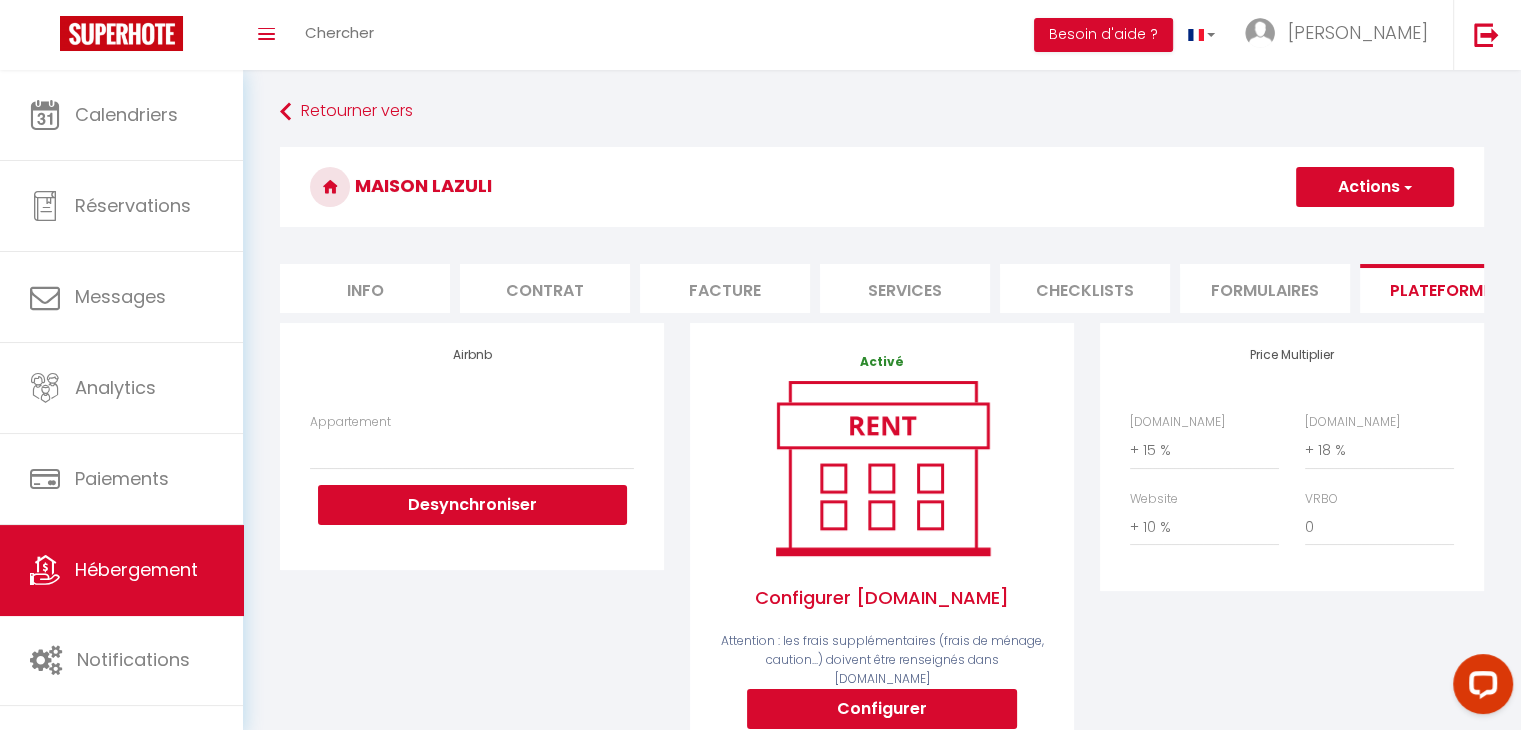 click on "Airbnb
Appartement
Desynchroniser" at bounding box center [472, 446] 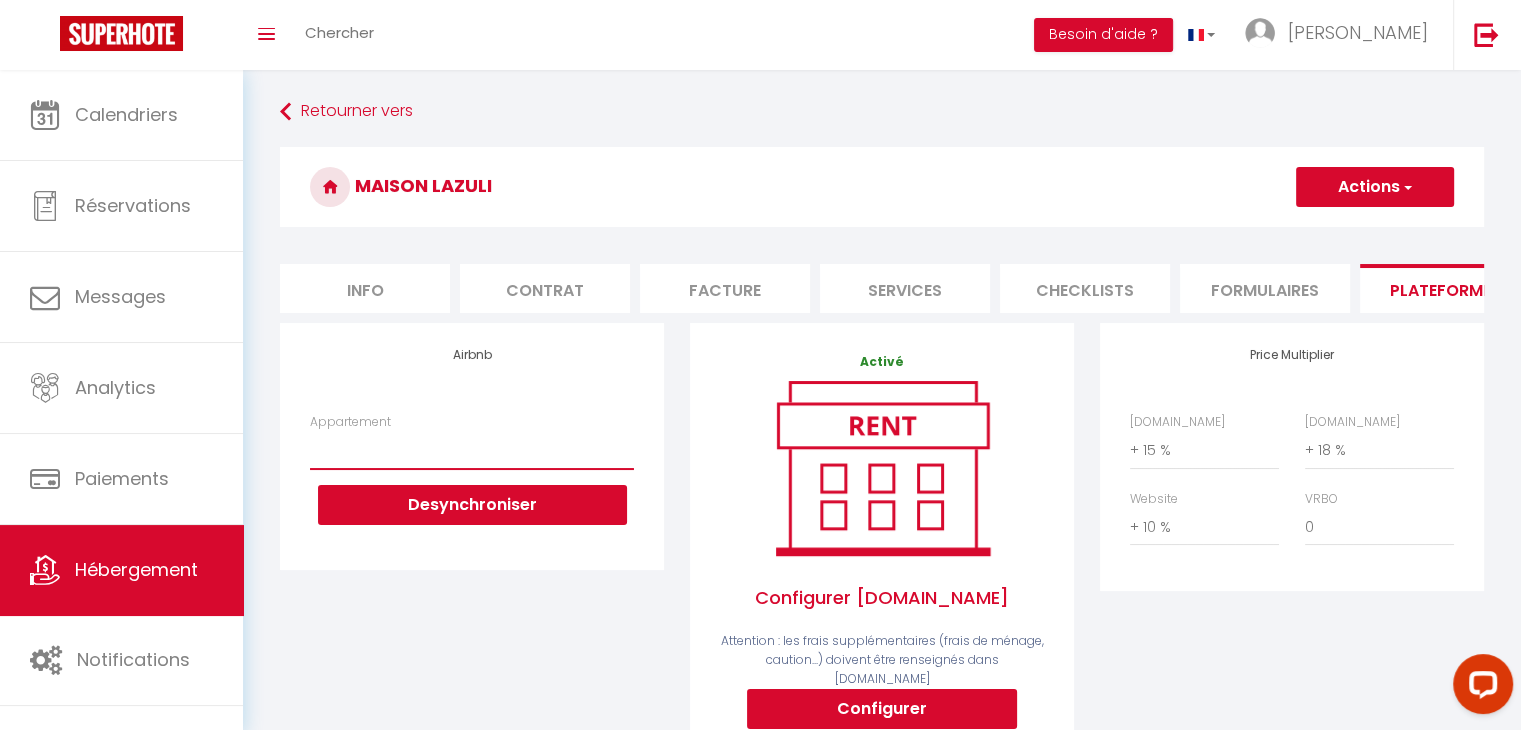 click on "Appartement" at bounding box center (472, 450) 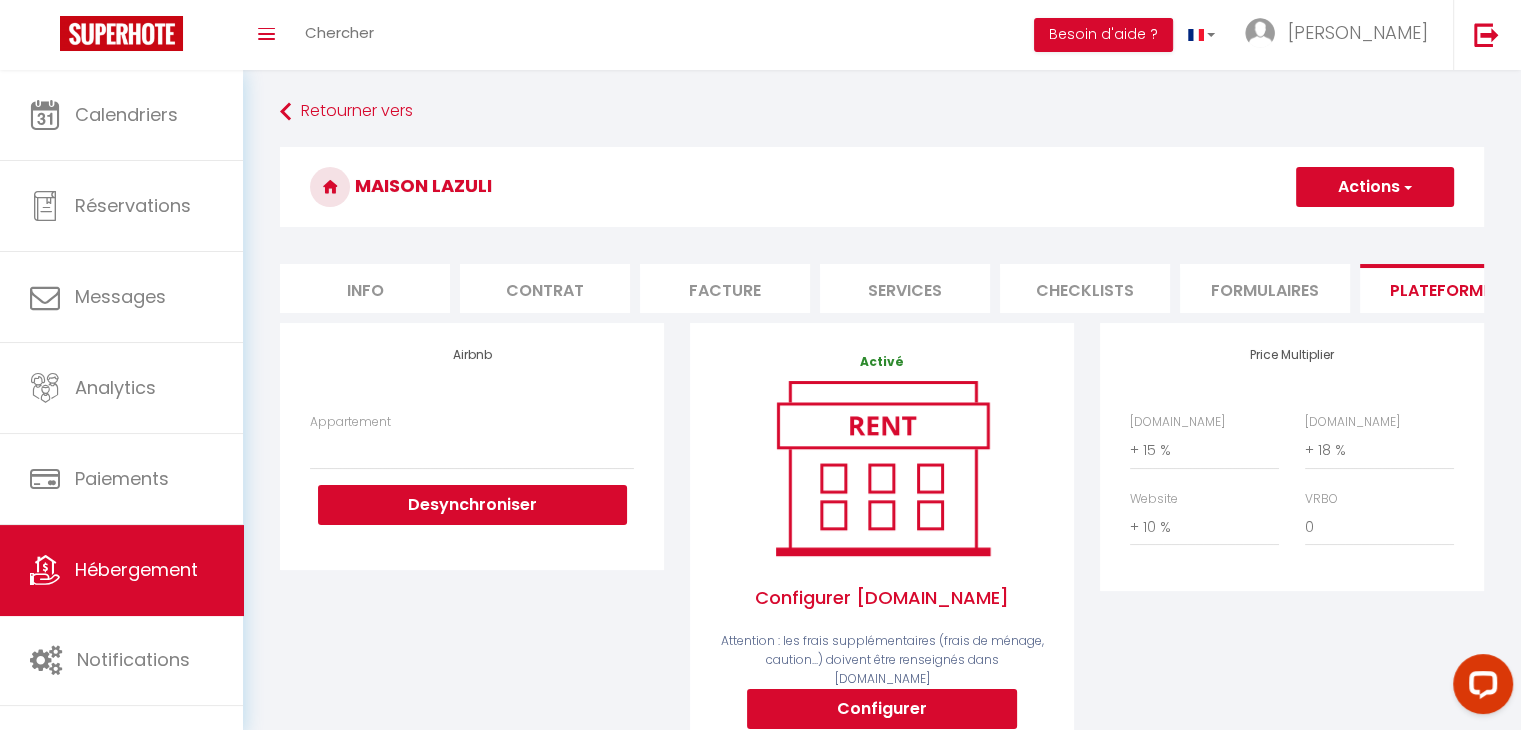 click on "Airbnb
Appartement
Desynchroniser" at bounding box center [472, 446] 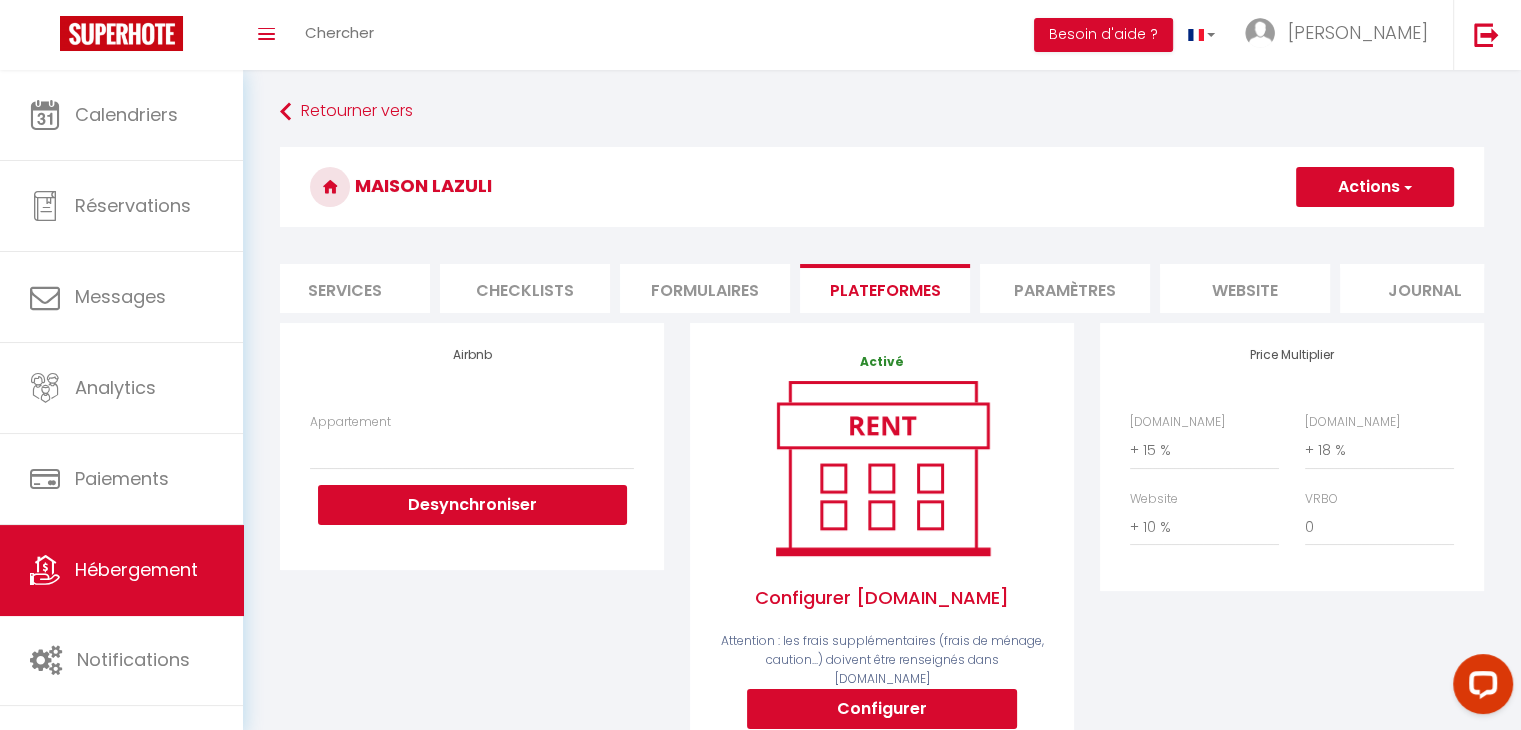 scroll, scrollTop: 0, scrollLeft: 564, axis: horizontal 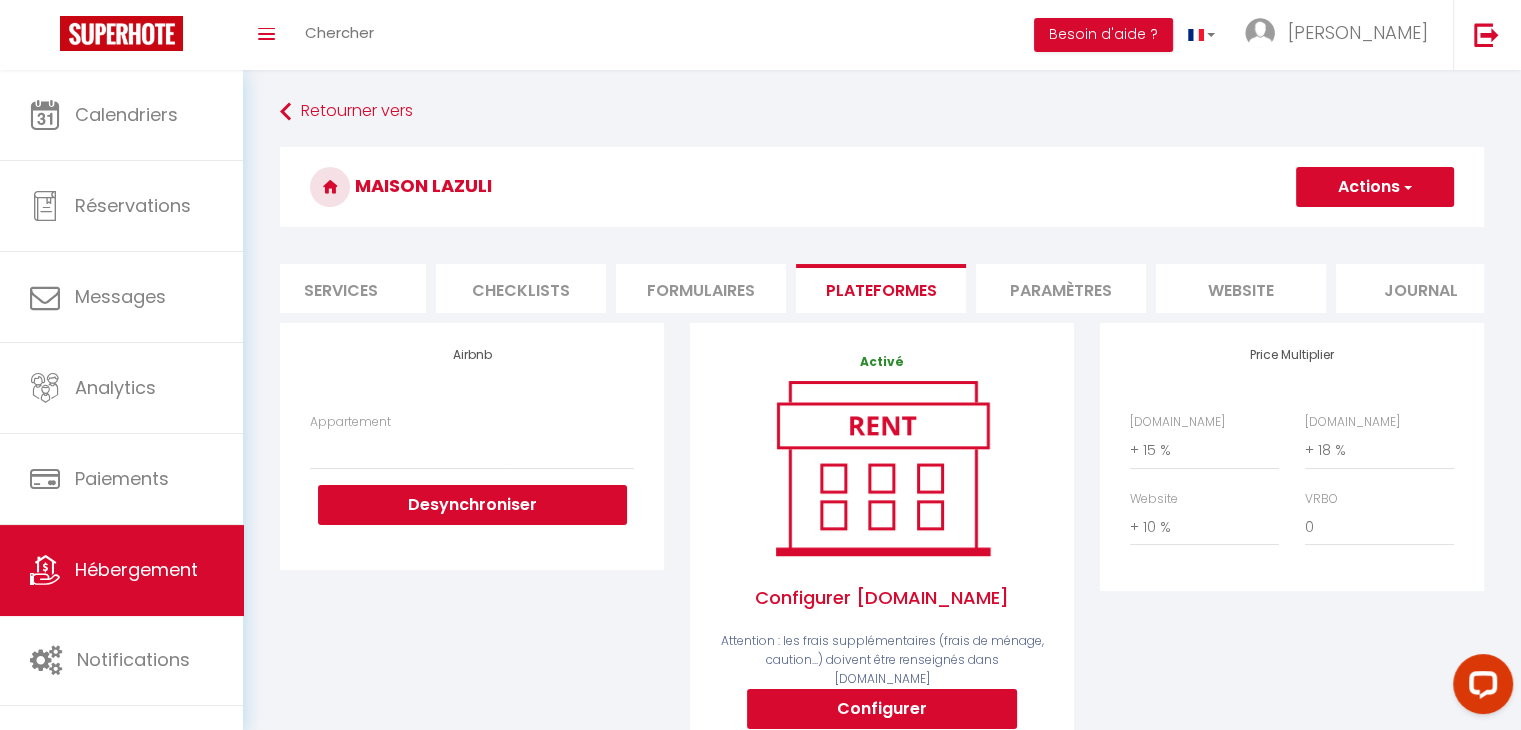 click on "Paramètres" at bounding box center [1061, 288] 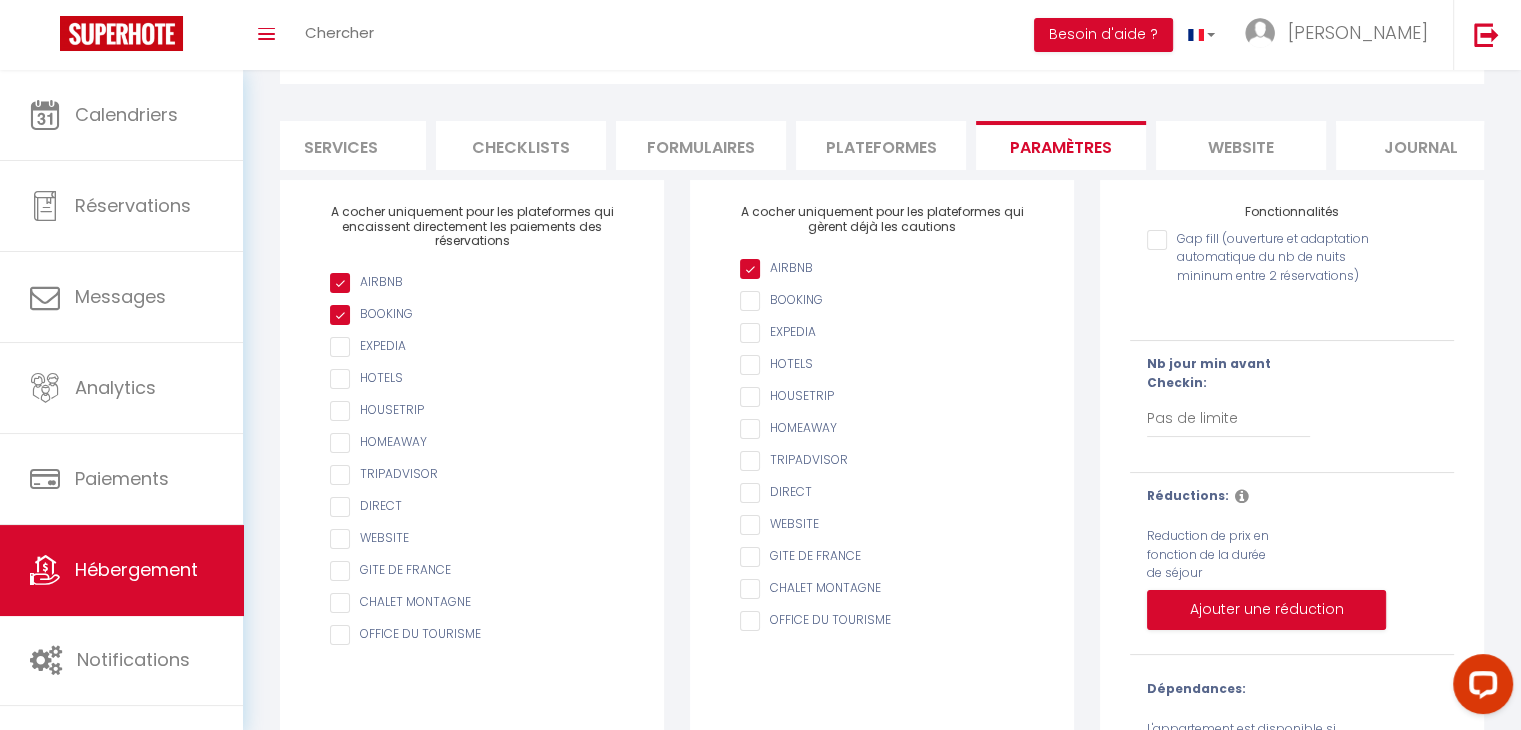 scroll, scrollTop: 144, scrollLeft: 0, axis: vertical 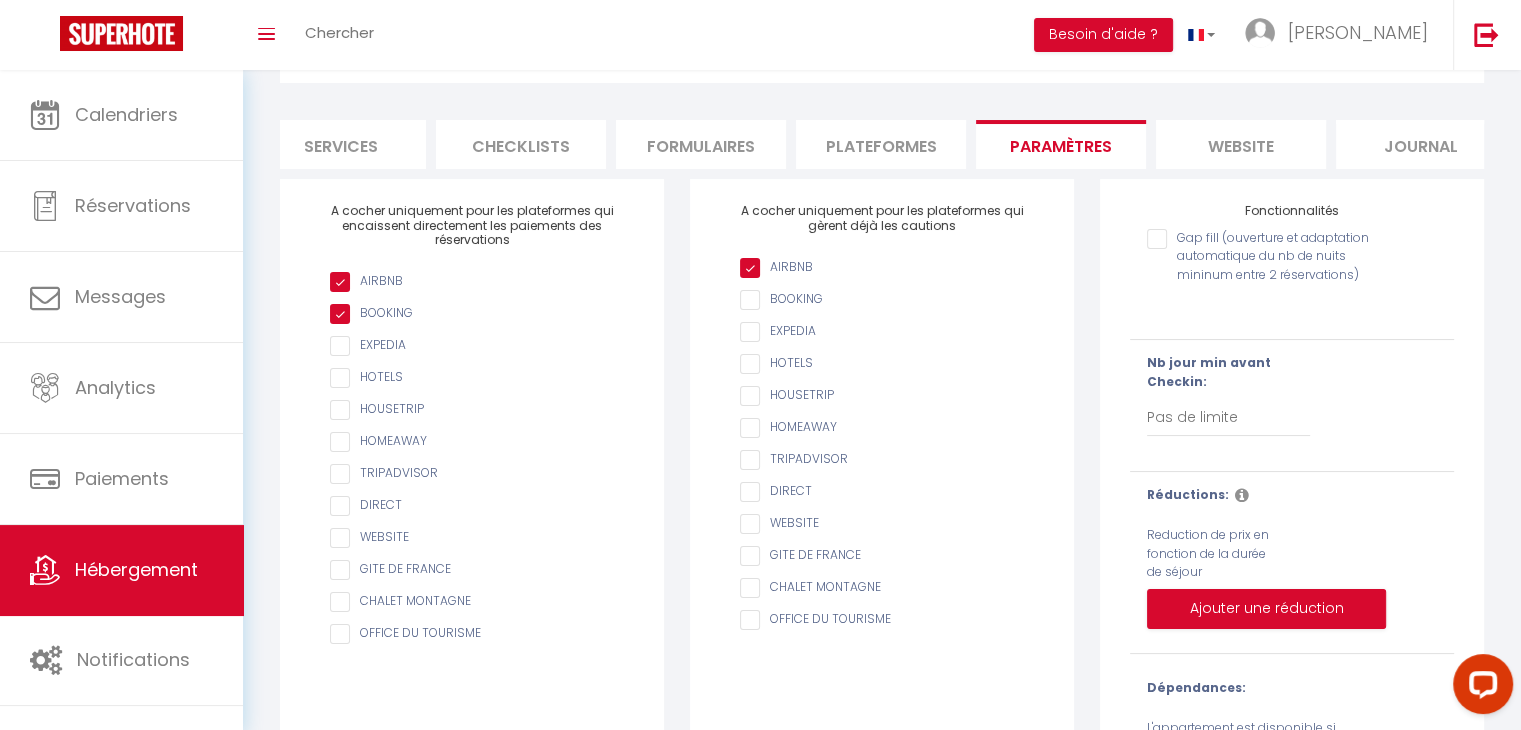 click at bounding box center (482, 538) 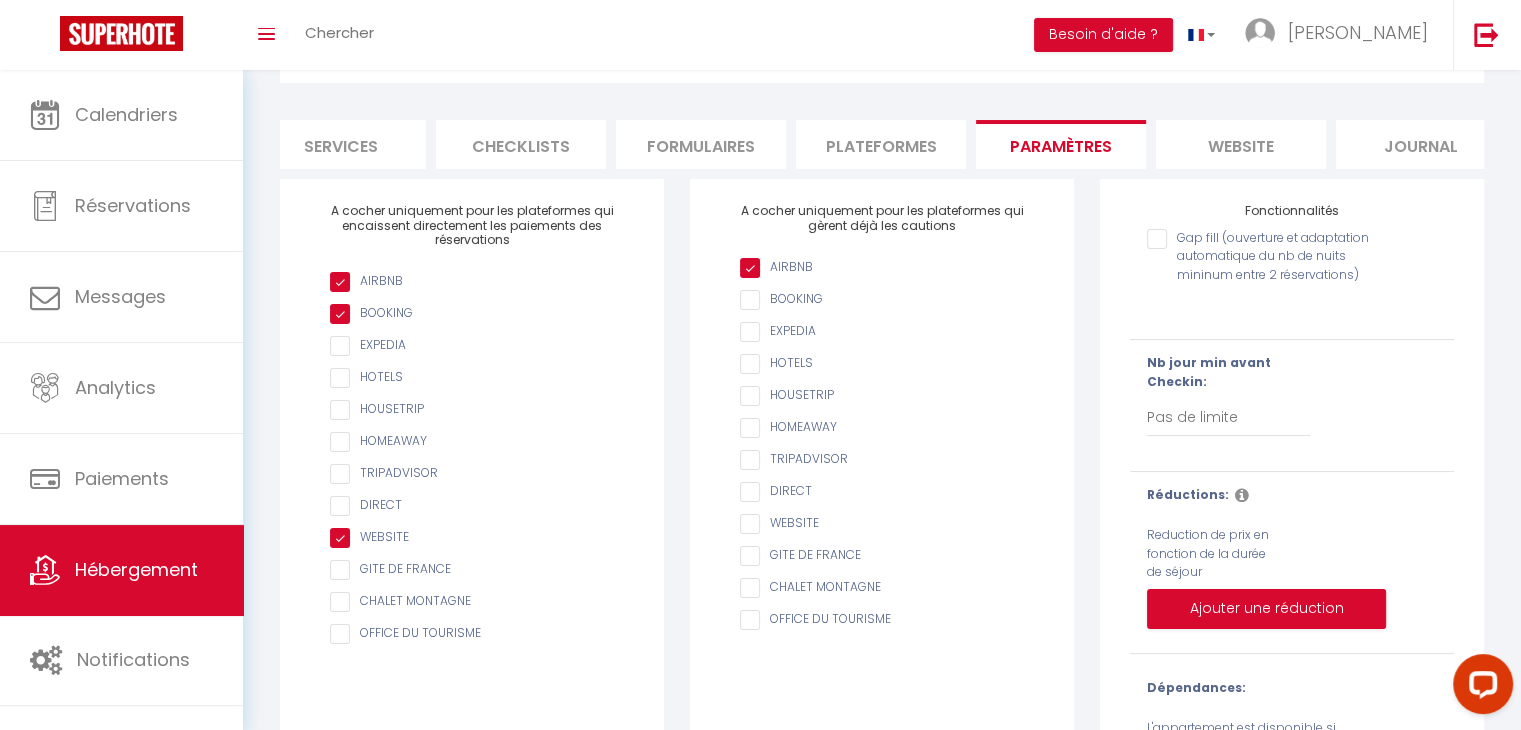 click on "AIRBNB   BOOKING   EXPEDIA   HOTELS   HOUSETRIP   HOMEAWAY   TRIPADVISOR   DIRECT   WEBSITE   GITE DE FRANCE   CHALET MONTAGNE   OFFICE DU TOURISME" at bounding box center (882, 445) 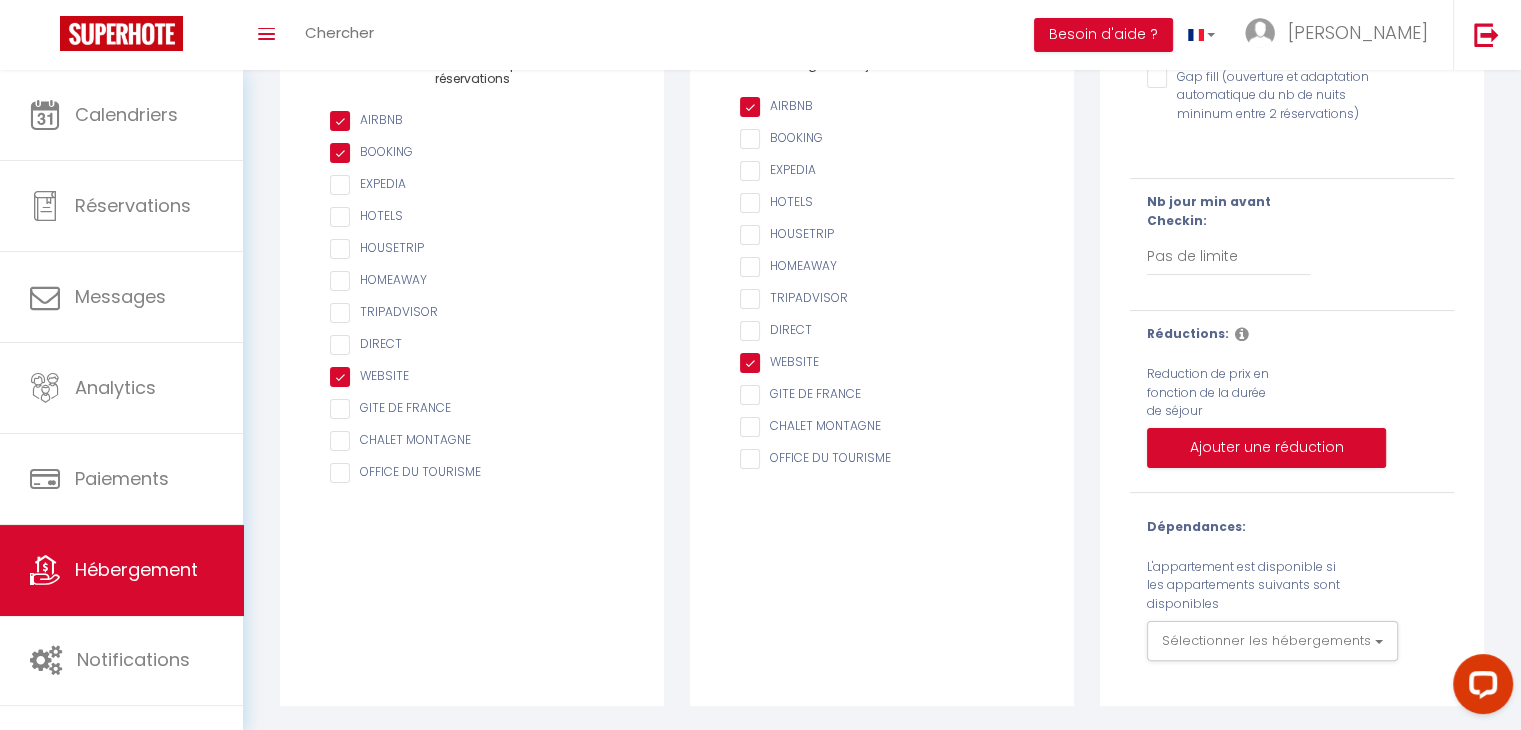 scroll, scrollTop: 0, scrollLeft: 0, axis: both 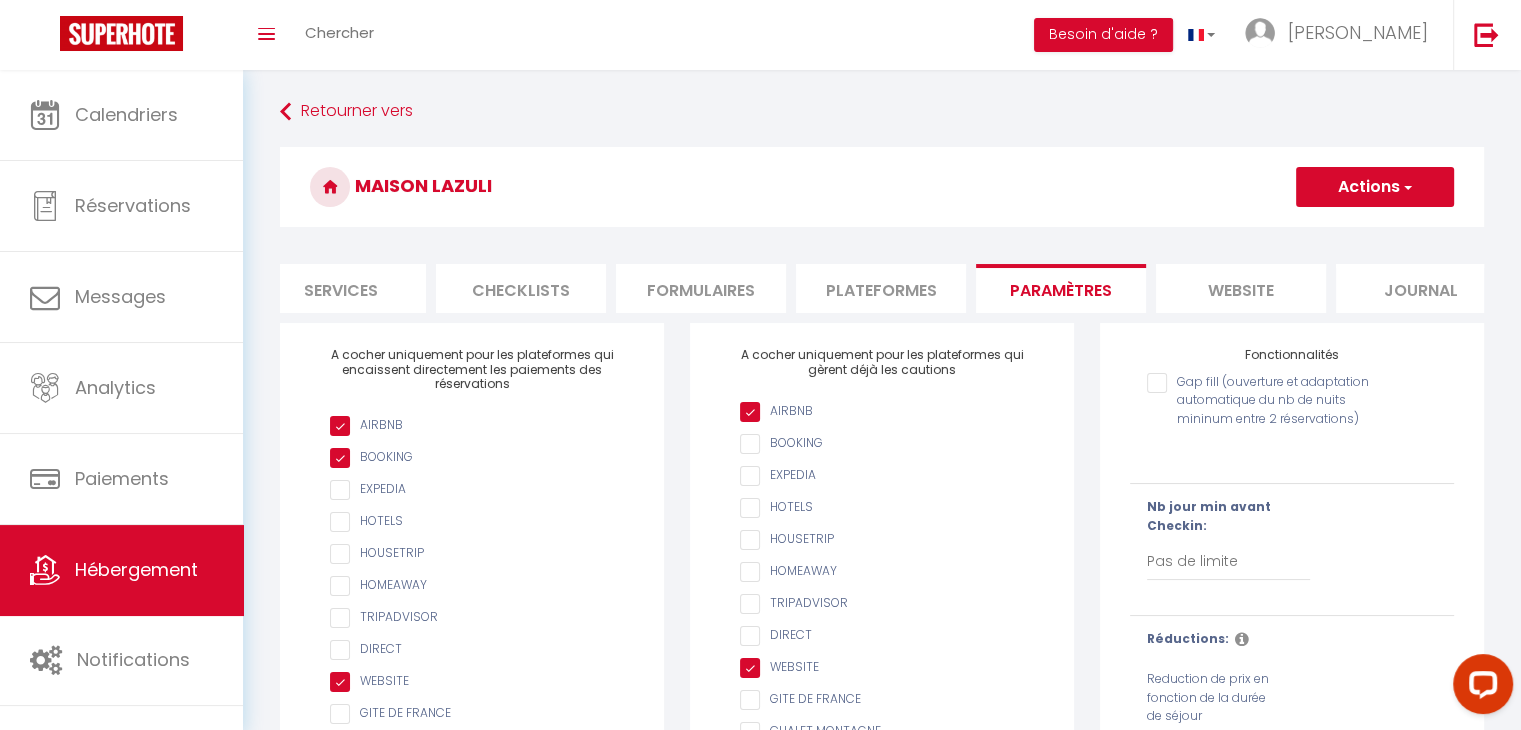 click on "Actions" at bounding box center [1375, 187] 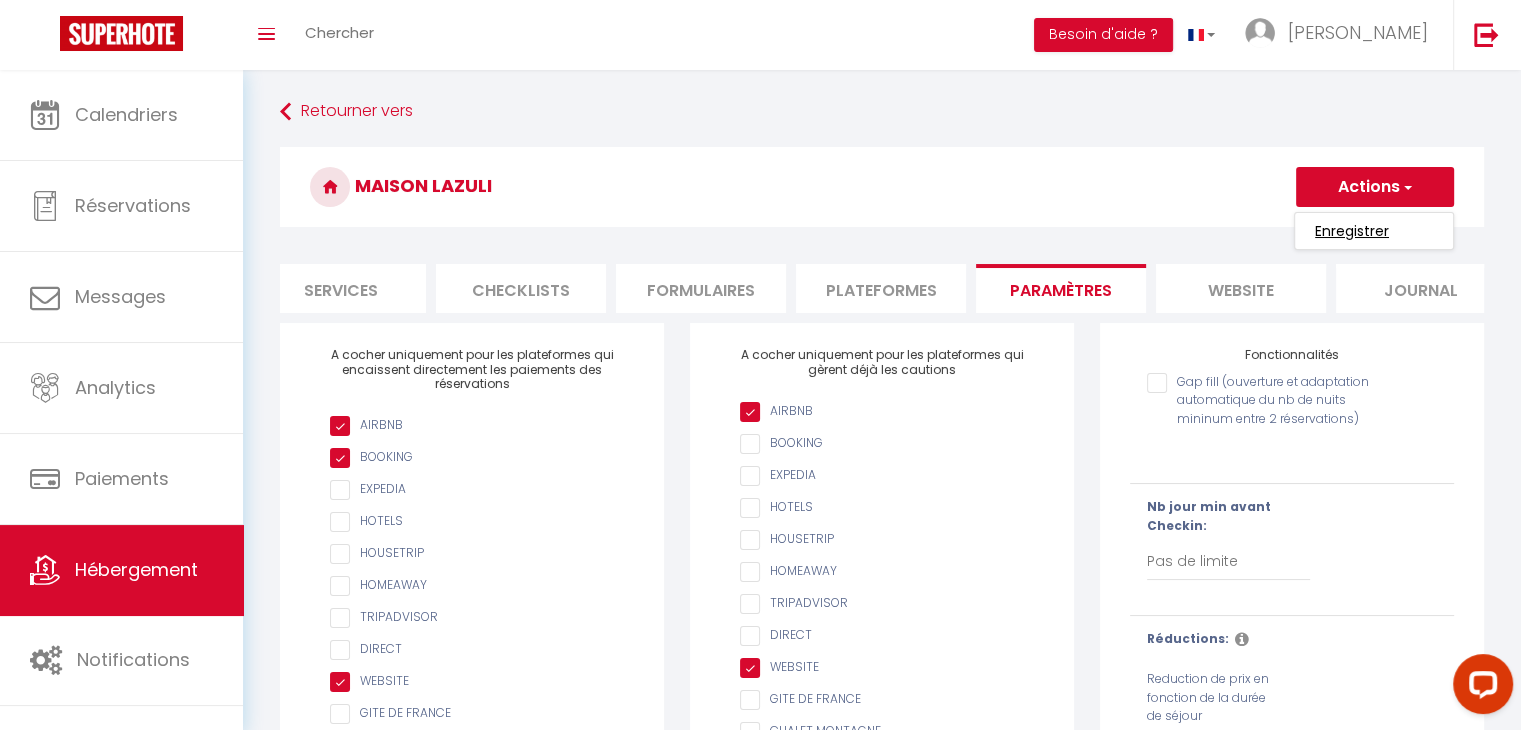 click on "Enregistrer" at bounding box center (1352, 231) 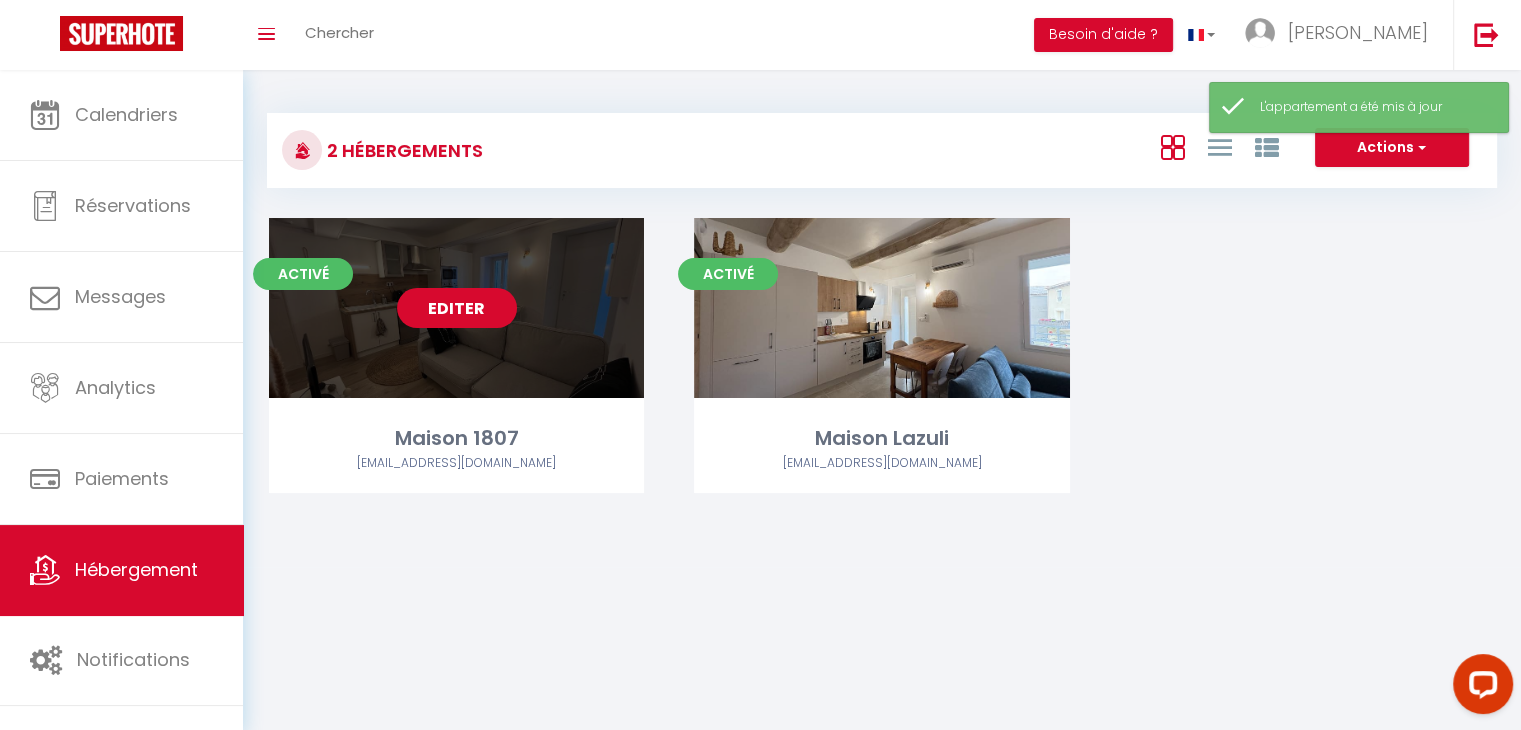 click on "Editer" at bounding box center (457, 308) 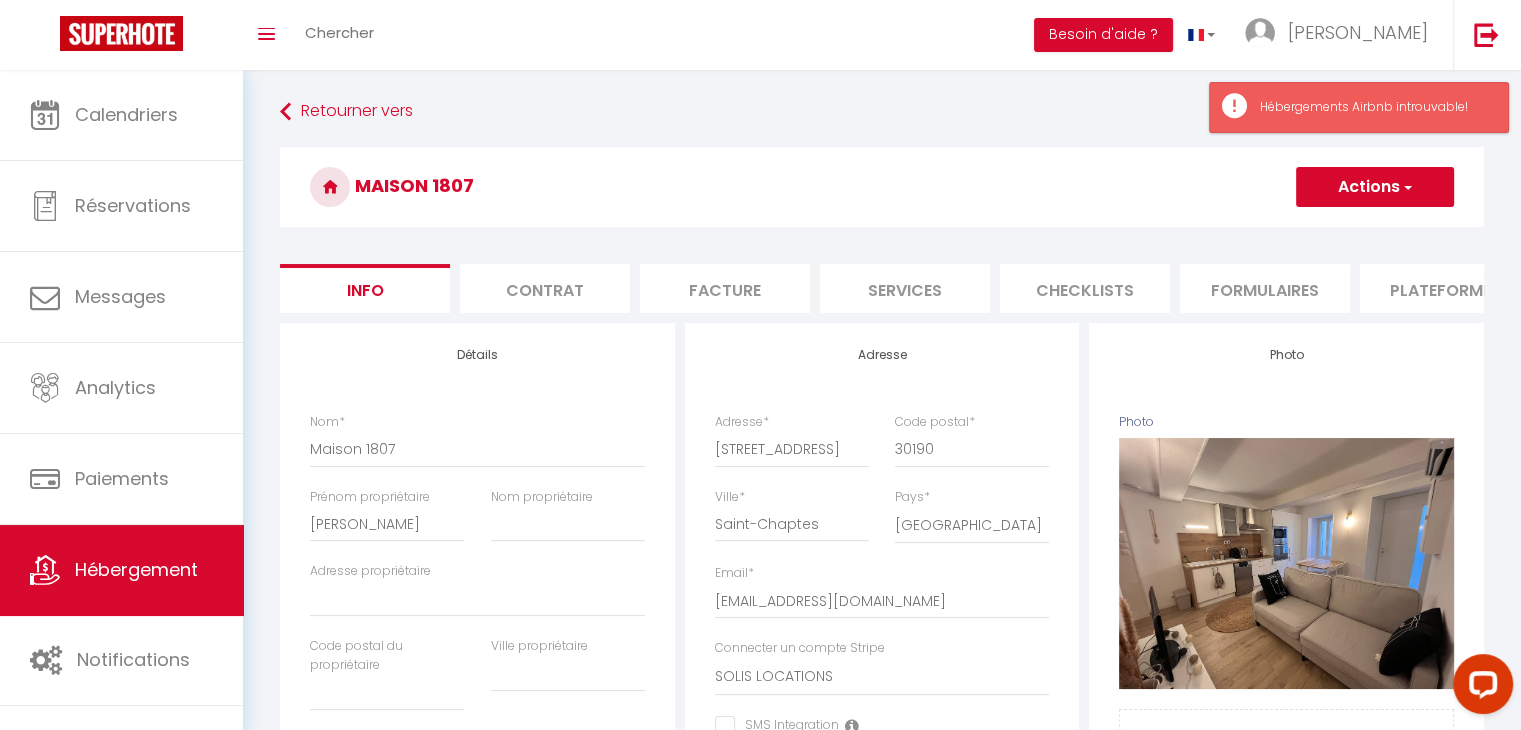 click on "Formulaires" at bounding box center [1265, 288] 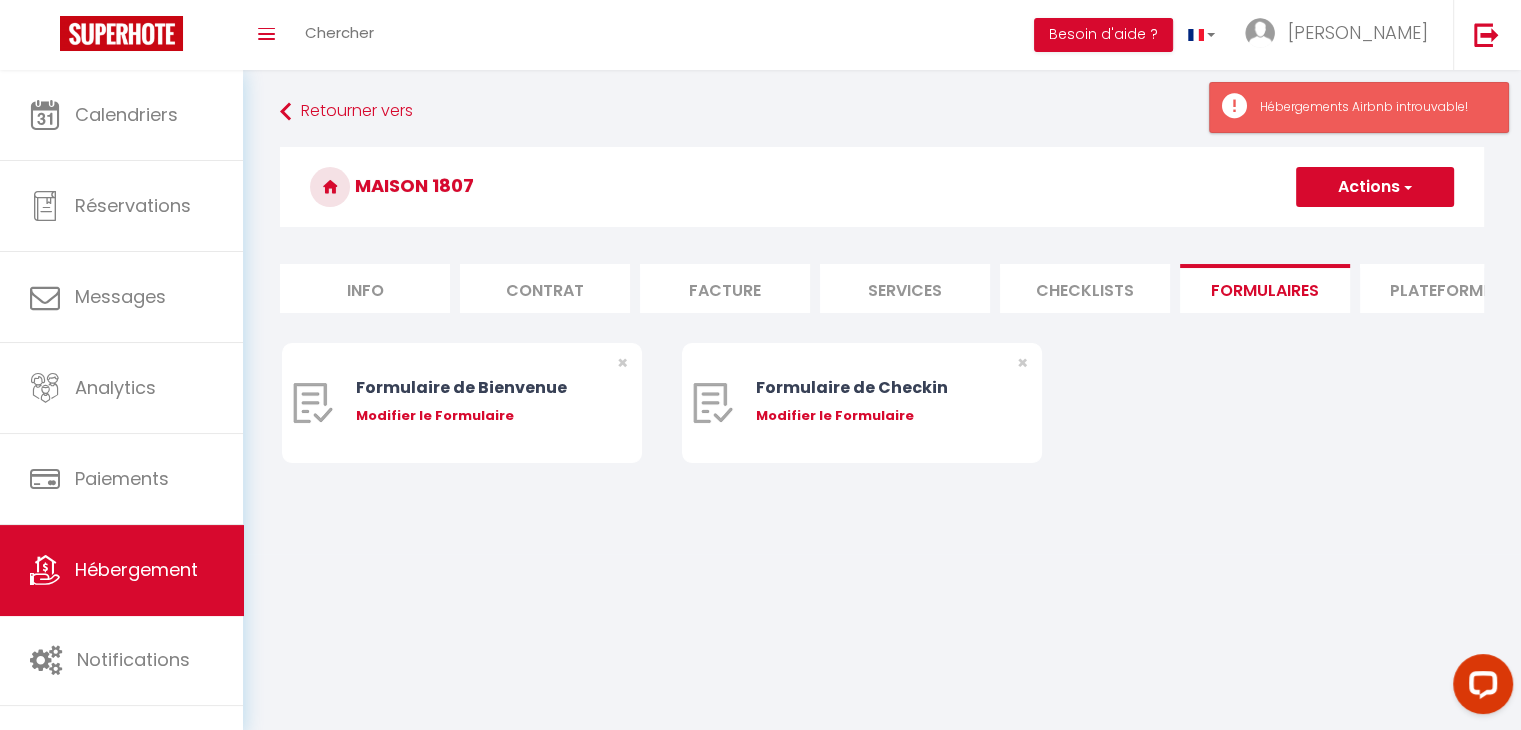 click on "Plateformes" at bounding box center [1445, 288] 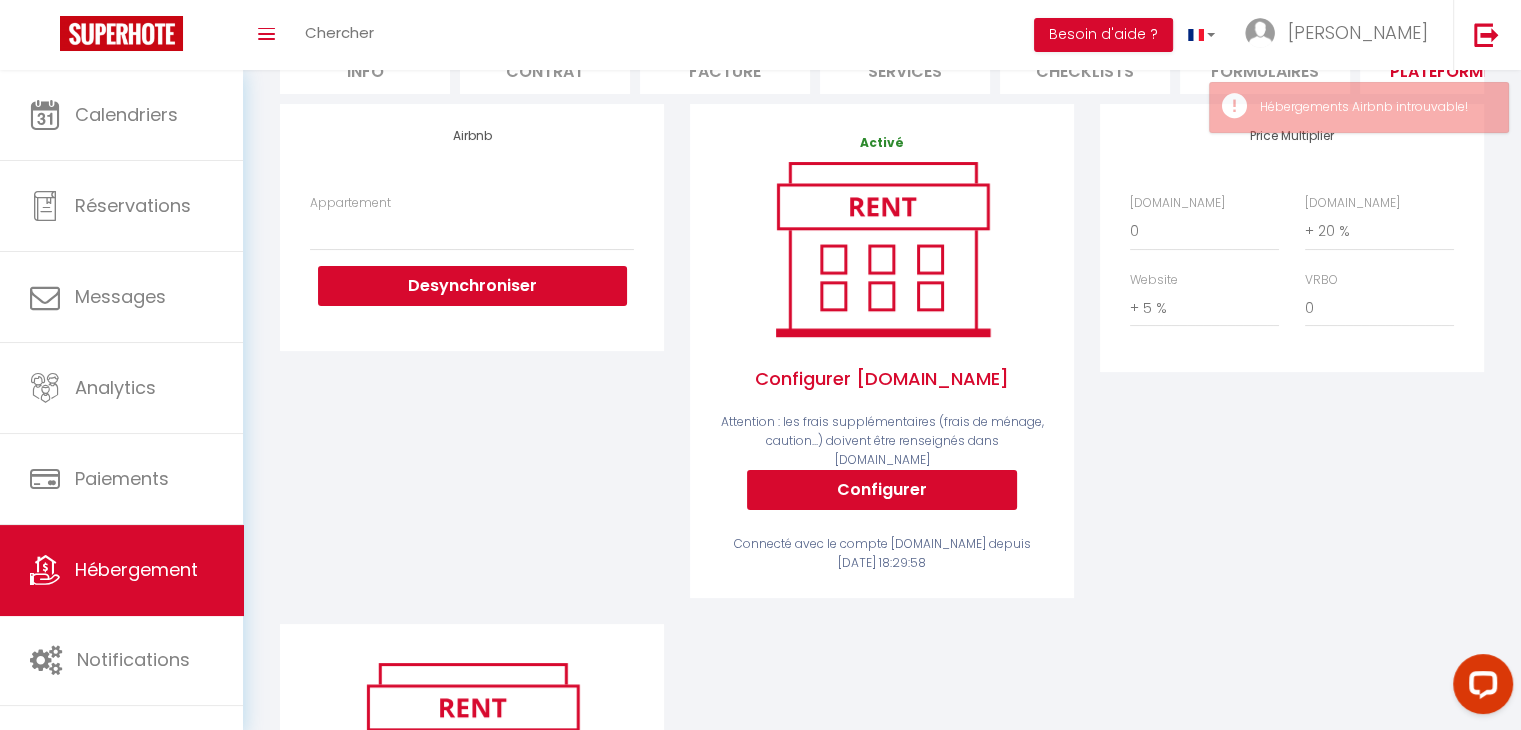scroll, scrollTop: 164, scrollLeft: 0, axis: vertical 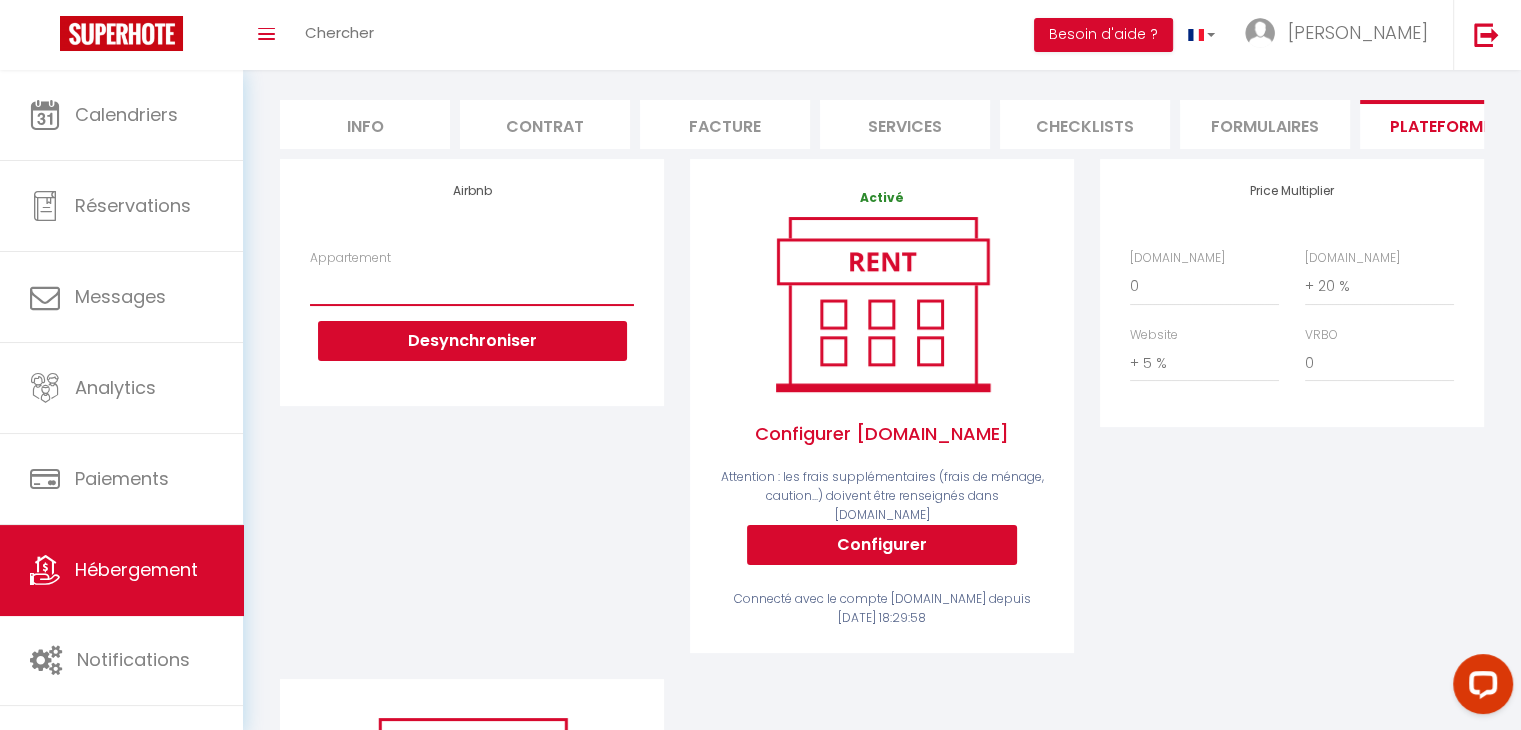 click on "Appartement" at bounding box center [472, 286] 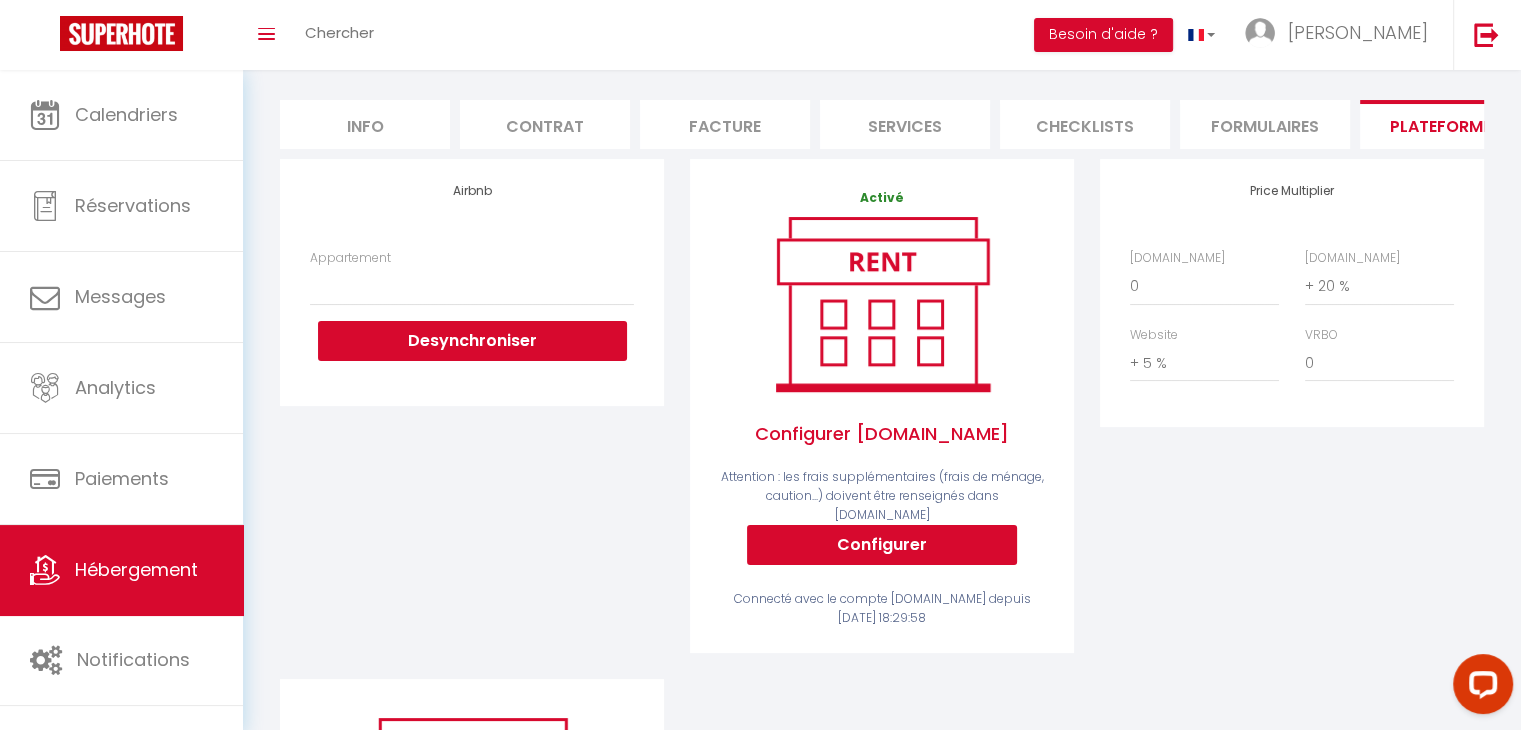 click on "Airbnb
Appartement
Desynchroniser" at bounding box center (472, 282) 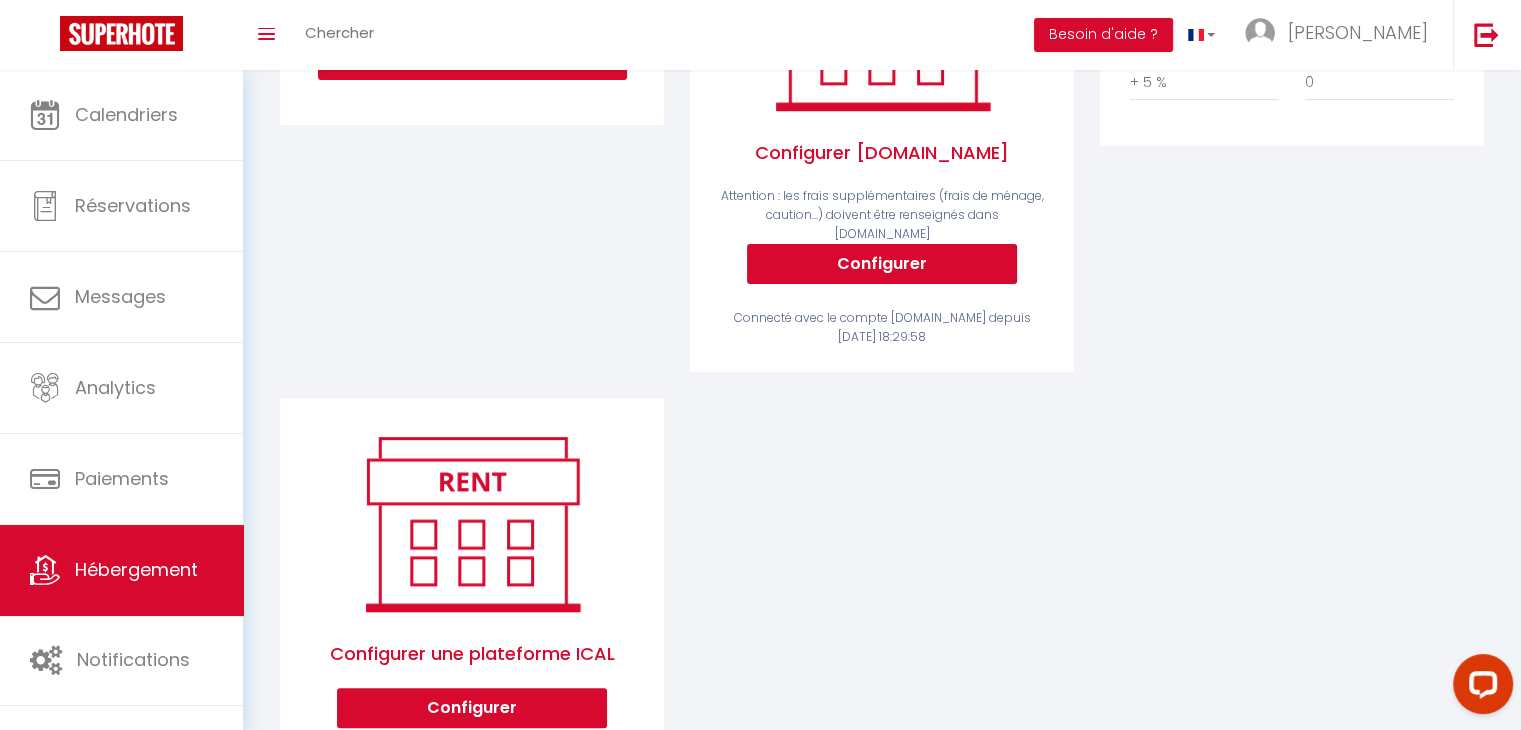 scroll, scrollTop: 444, scrollLeft: 0, axis: vertical 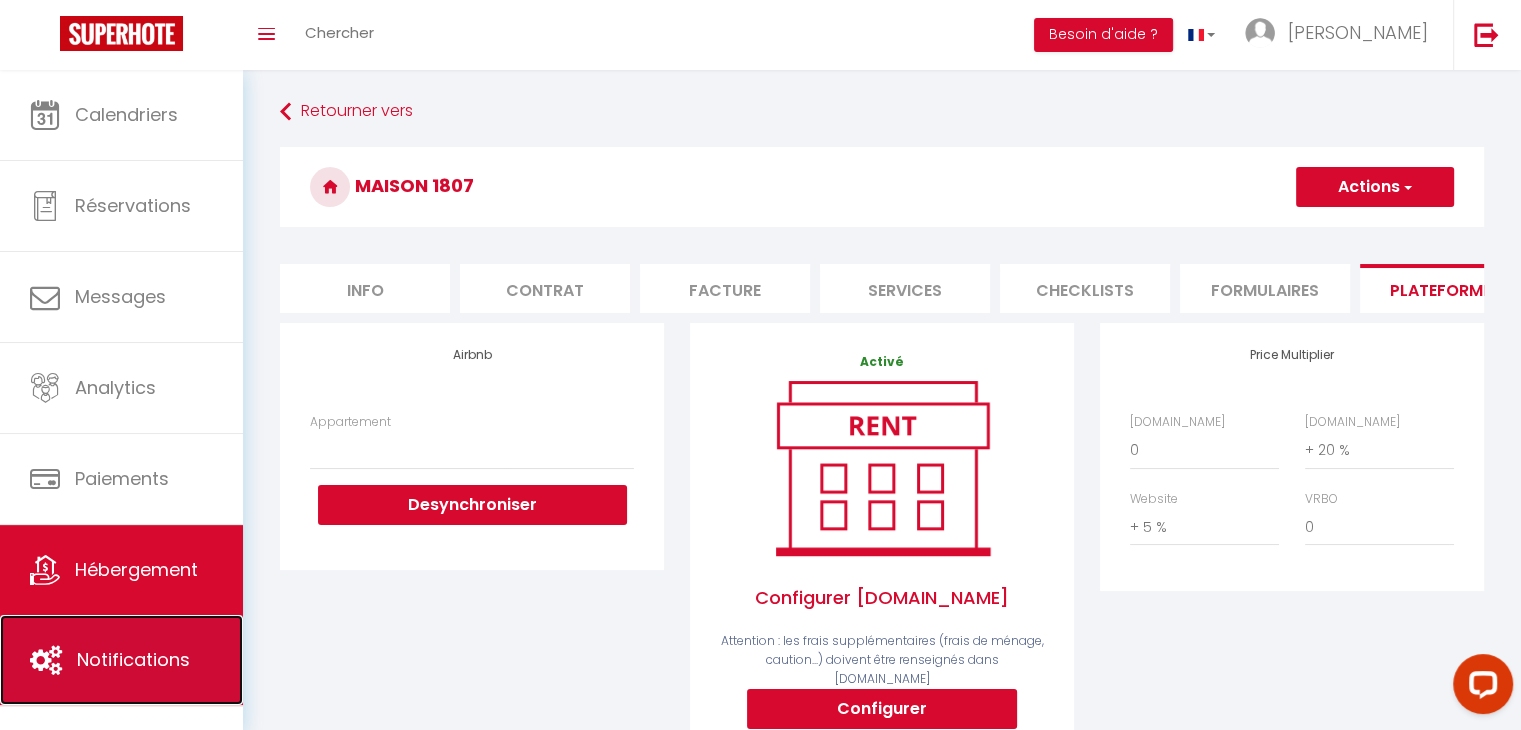 click on "Notifications" at bounding box center [121, 660] 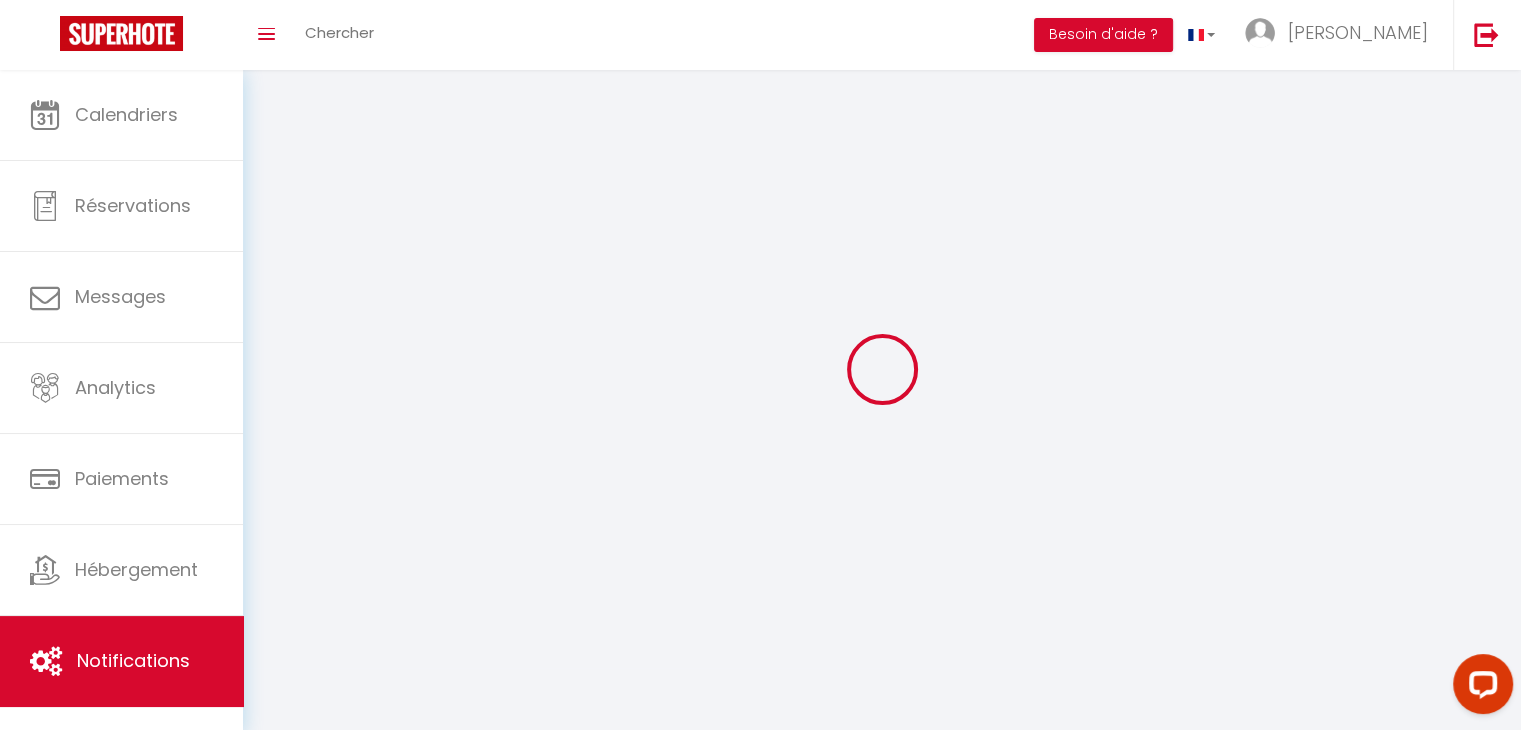 scroll, scrollTop: 0, scrollLeft: 0, axis: both 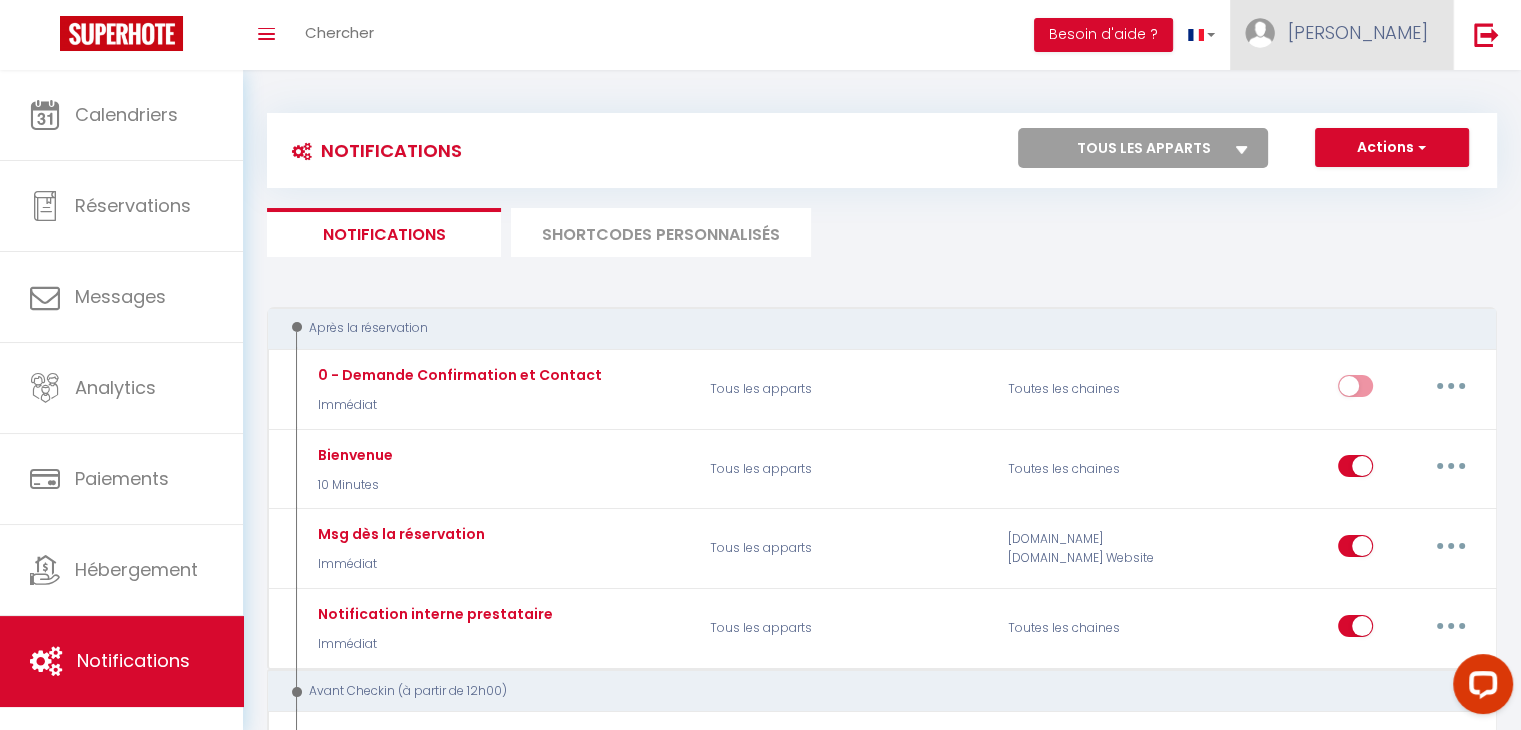 click at bounding box center [1260, 33] 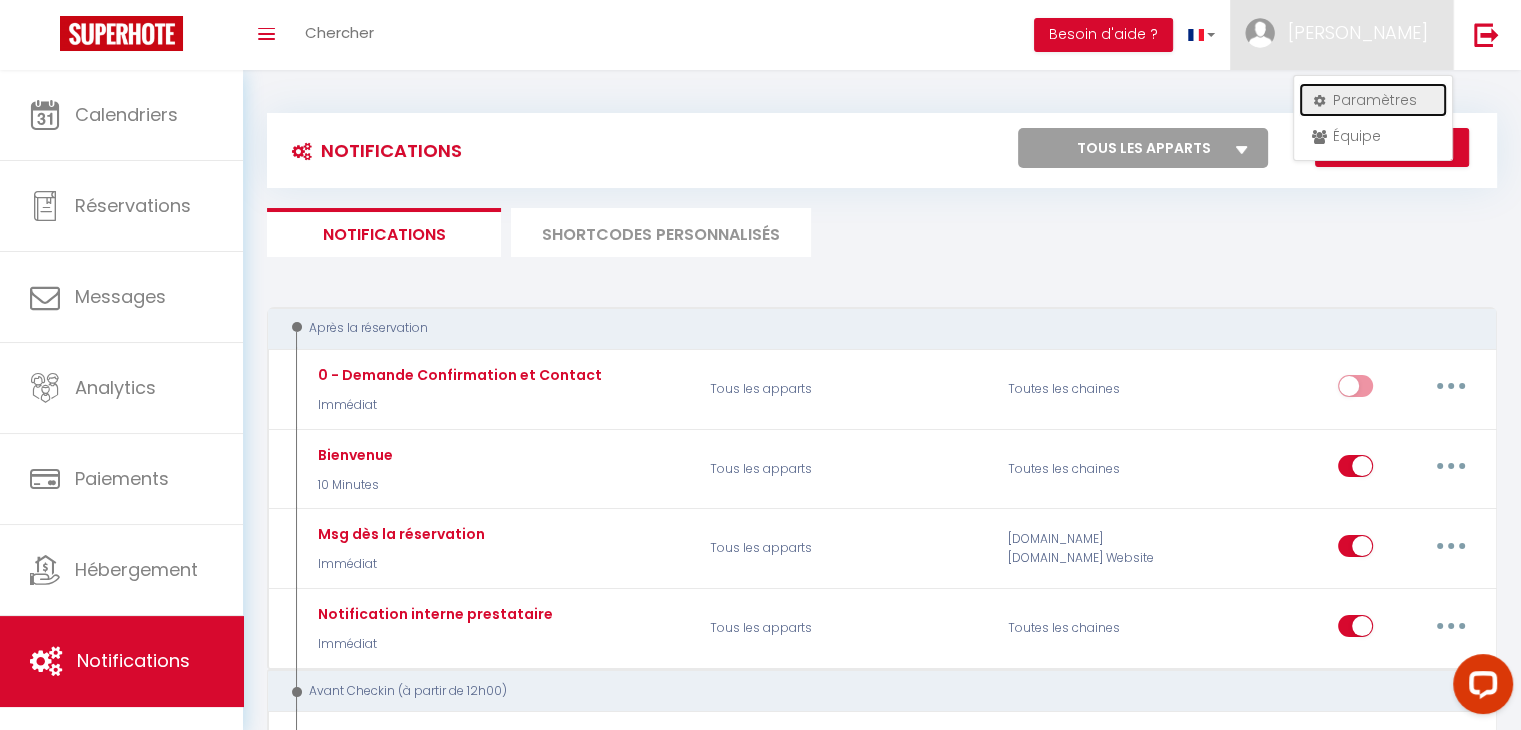 click on "Paramètres" at bounding box center (1373, 100) 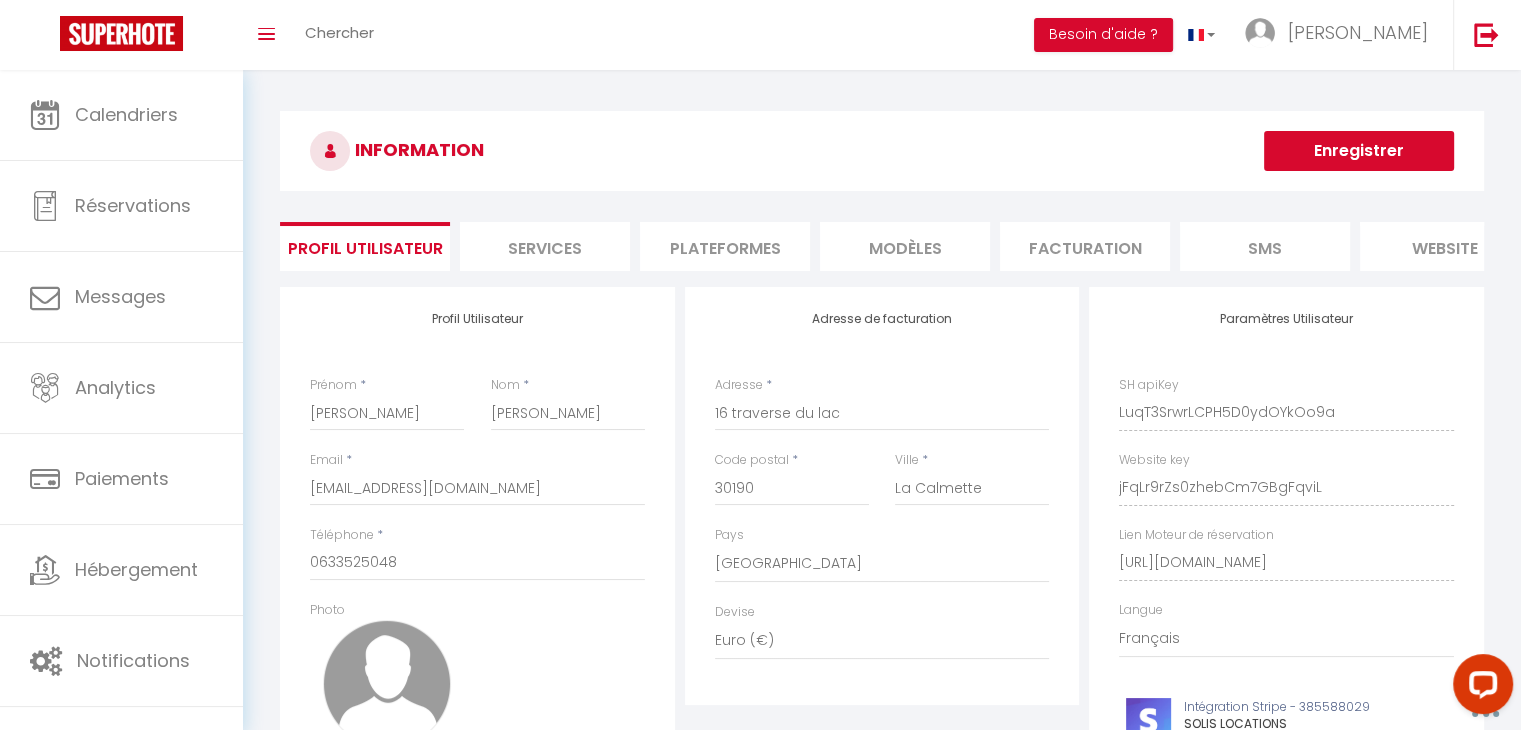 click on "Plateformes" at bounding box center [725, 246] 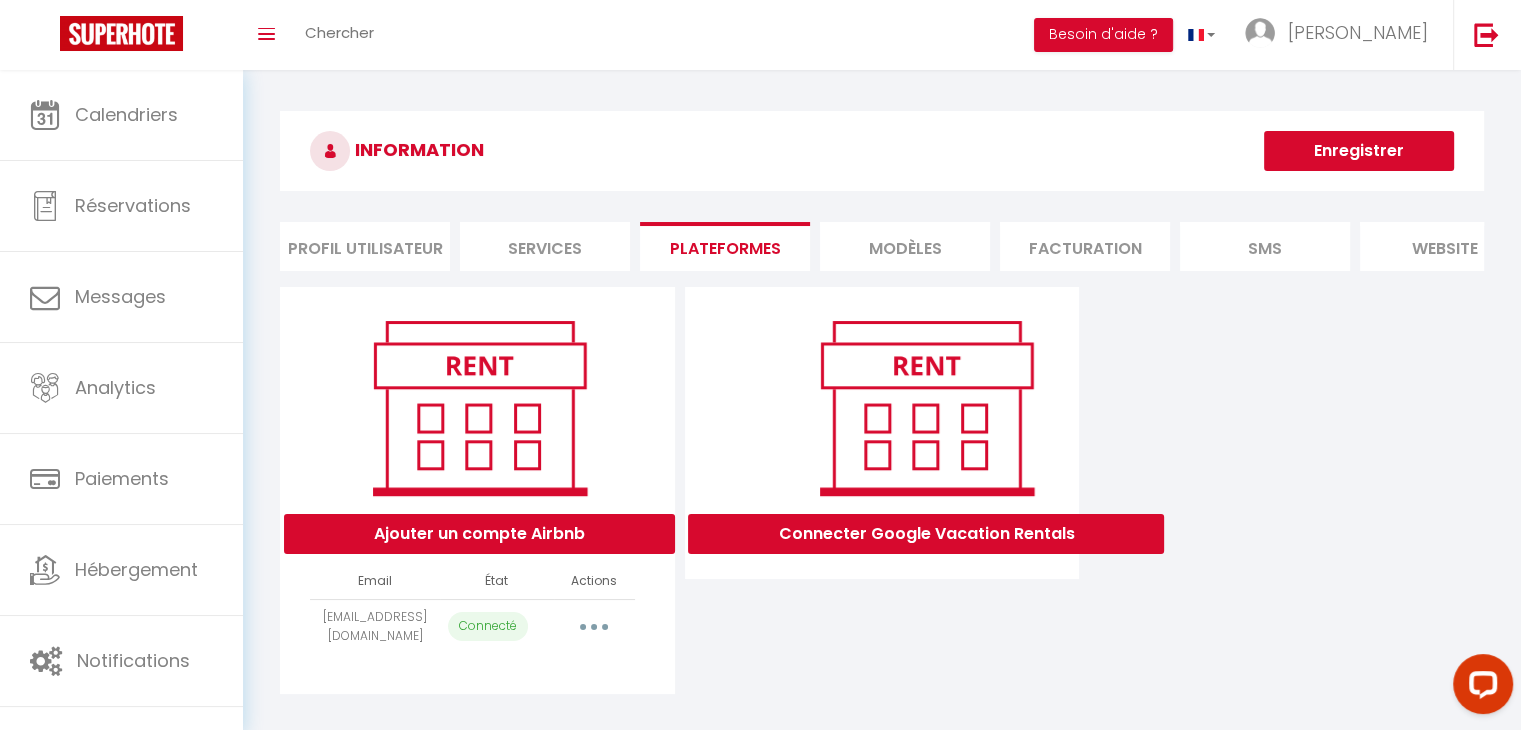 scroll, scrollTop: 70, scrollLeft: 0, axis: vertical 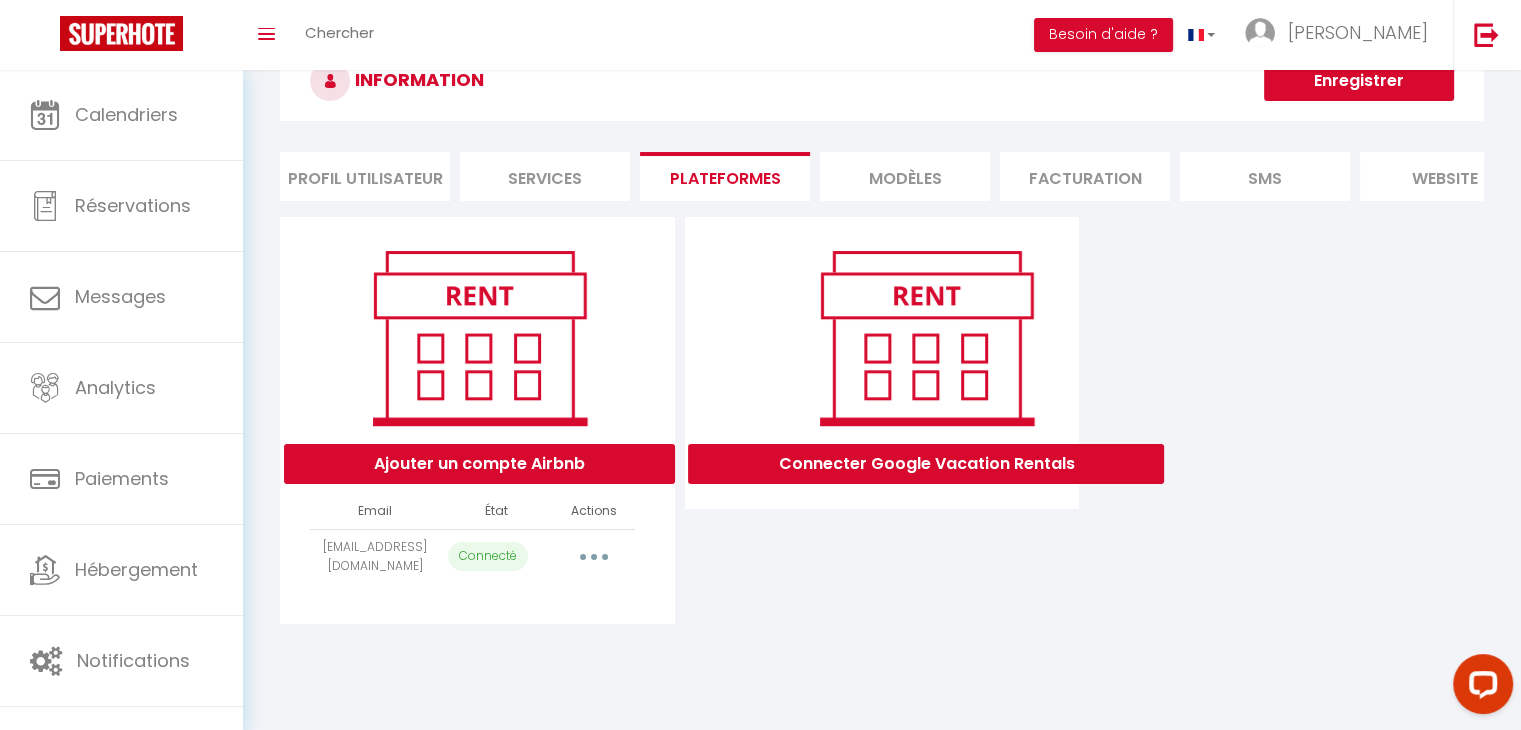 click on "Services" at bounding box center [545, 176] 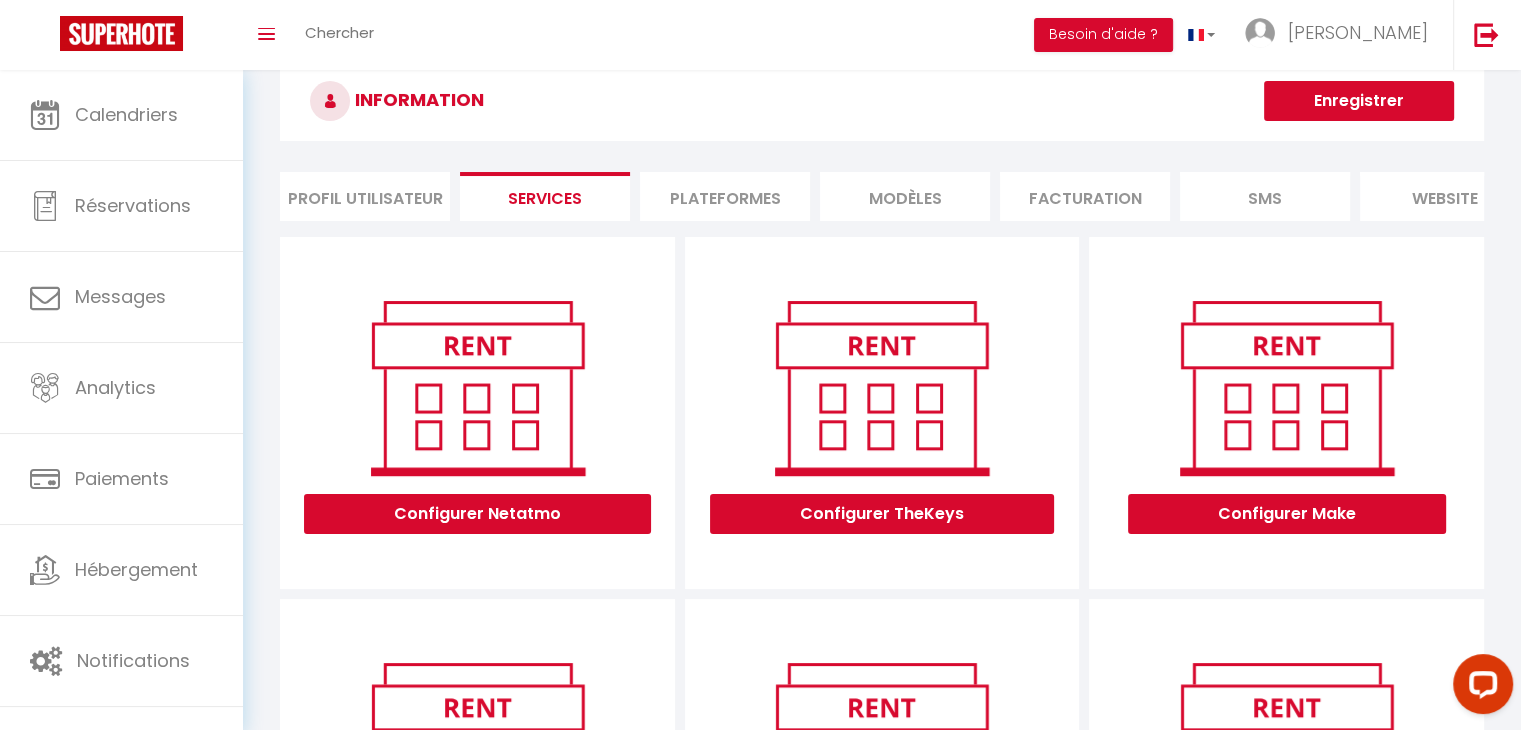 scroll, scrollTop: 0, scrollLeft: 0, axis: both 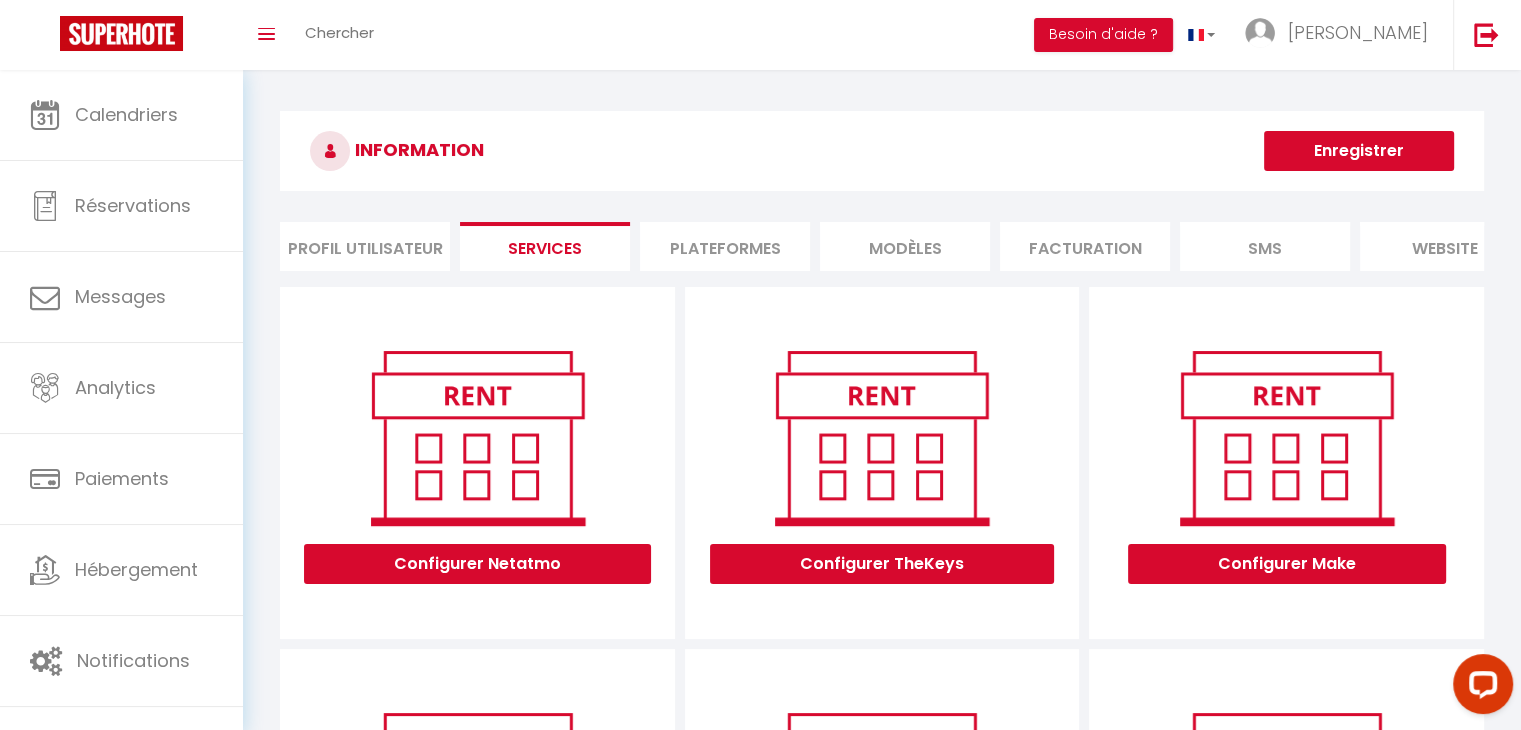click on "Plateformes" at bounding box center [725, 246] 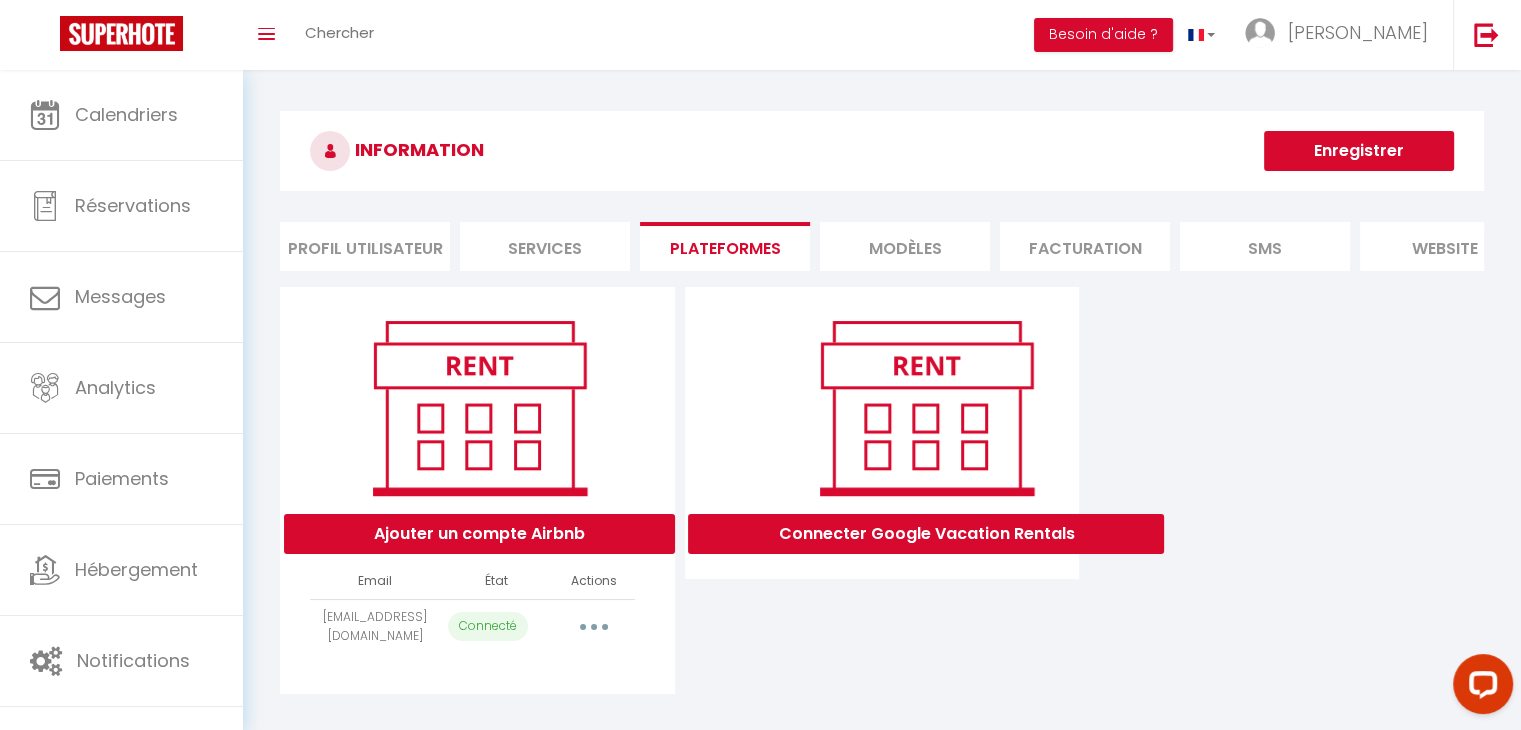 scroll, scrollTop: 70, scrollLeft: 0, axis: vertical 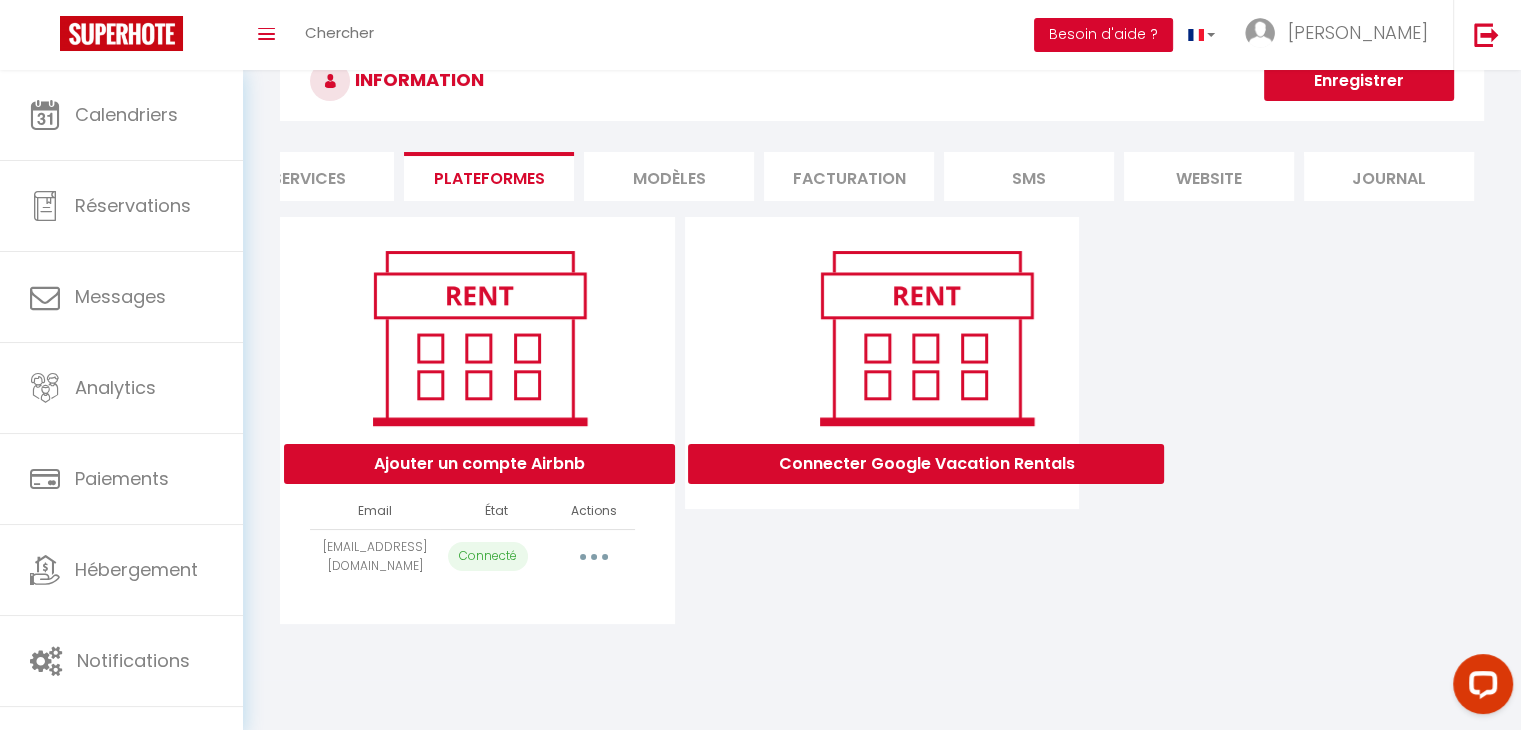drag, startPoint x: 1334, startPoint y: 205, endPoint x: 1194, endPoint y: 42, distance: 214.86972 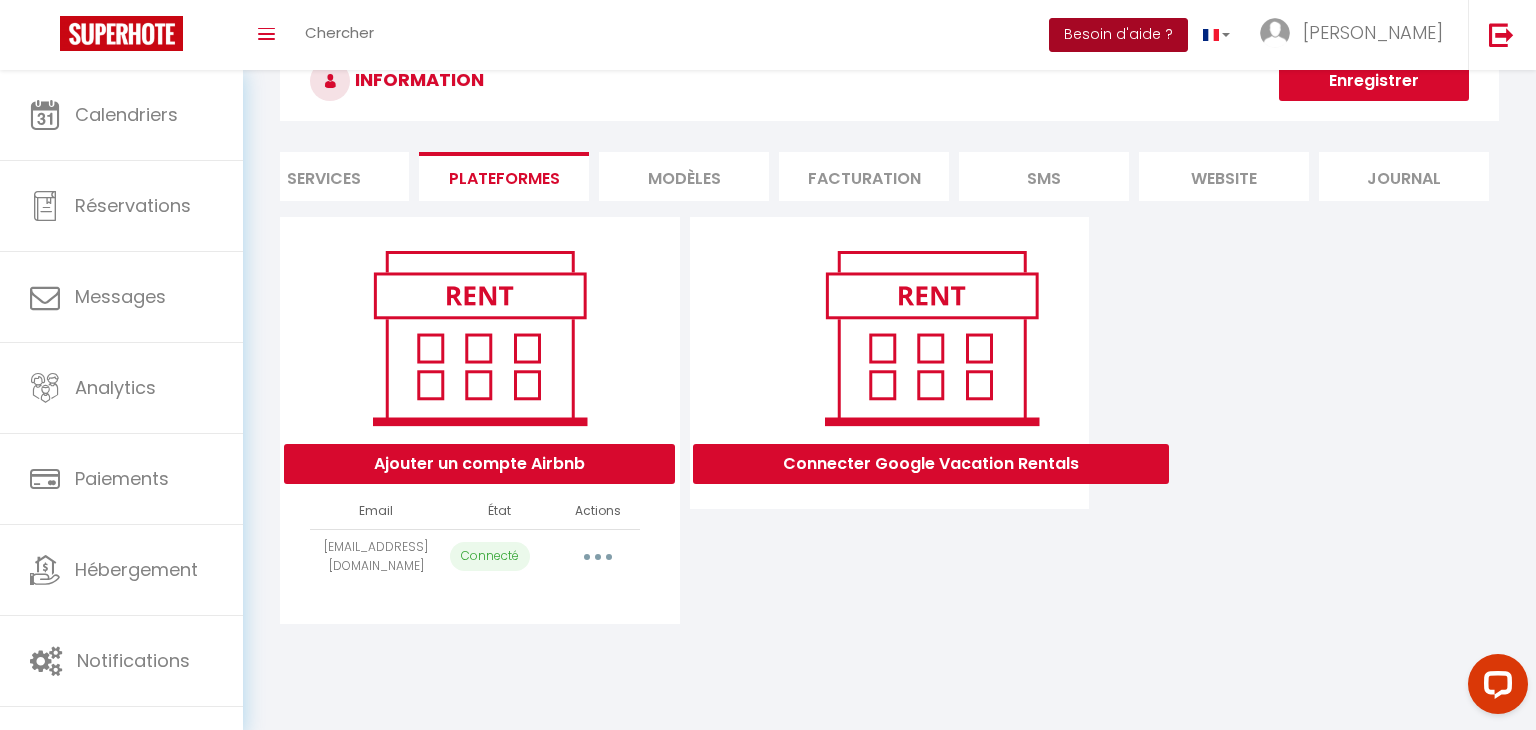 scroll, scrollTop: 0, scrollLeft: 221, axis: horizontal 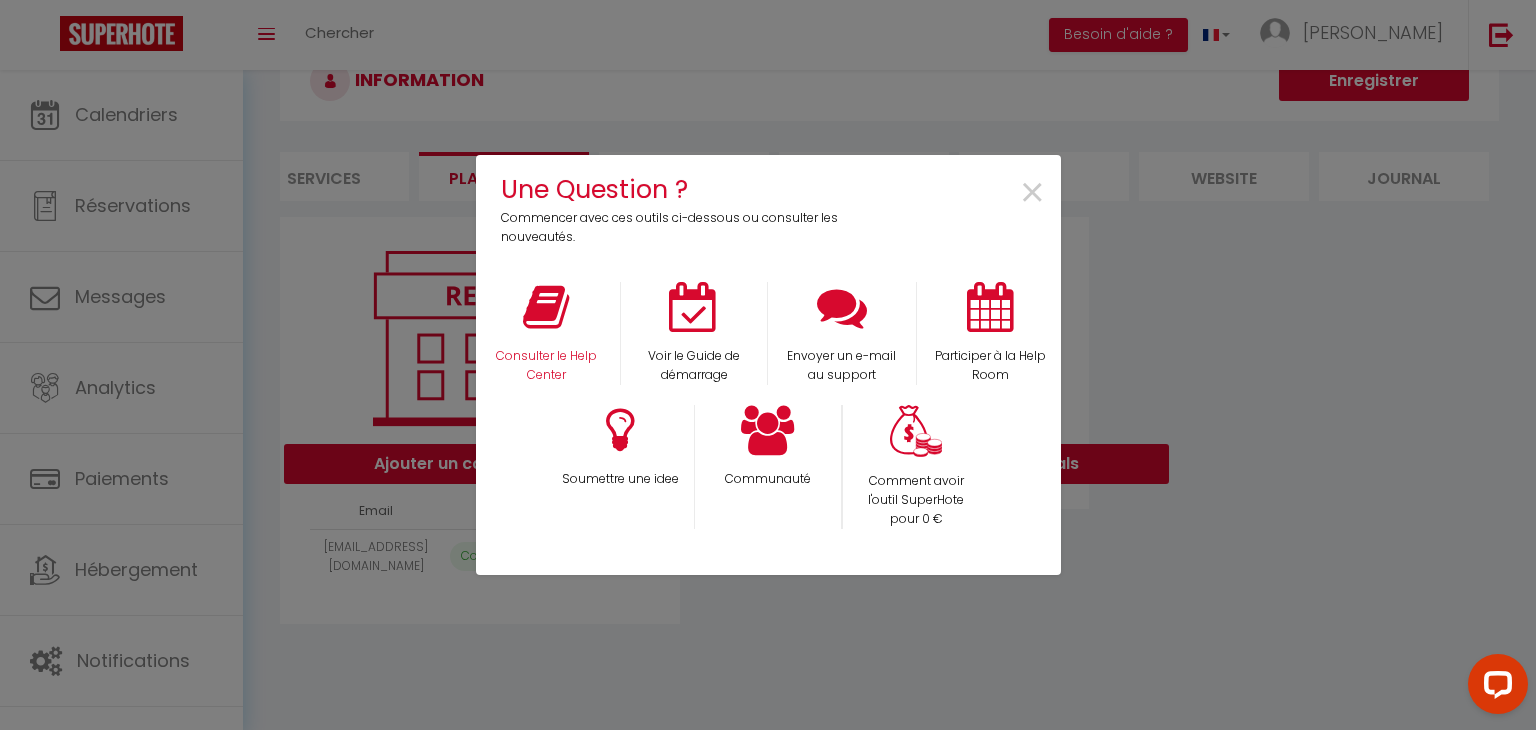 click on "Consulter le Help Center" at bounding box center (546, 333) 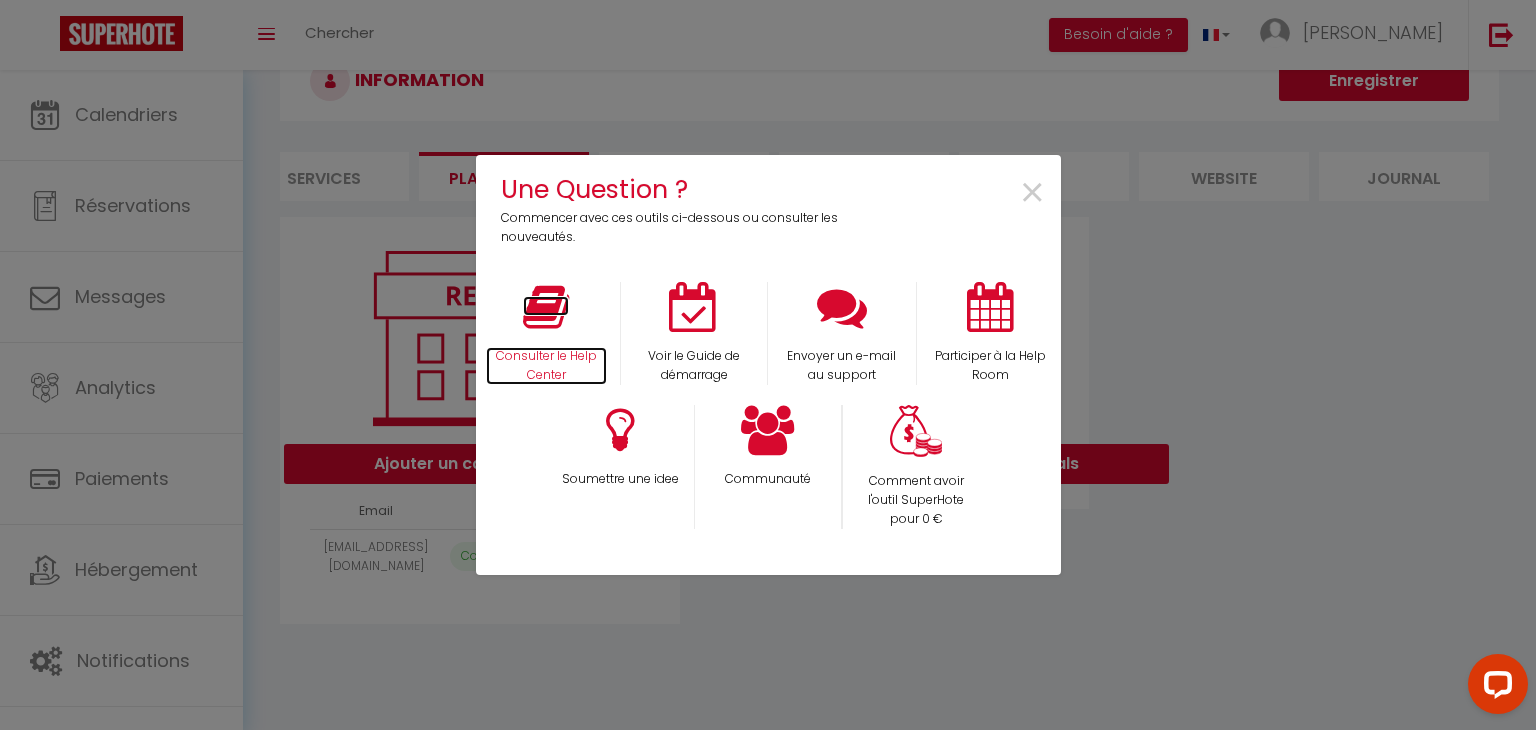 click on "Consulter le Help Center" at bounding box center (547, 366) 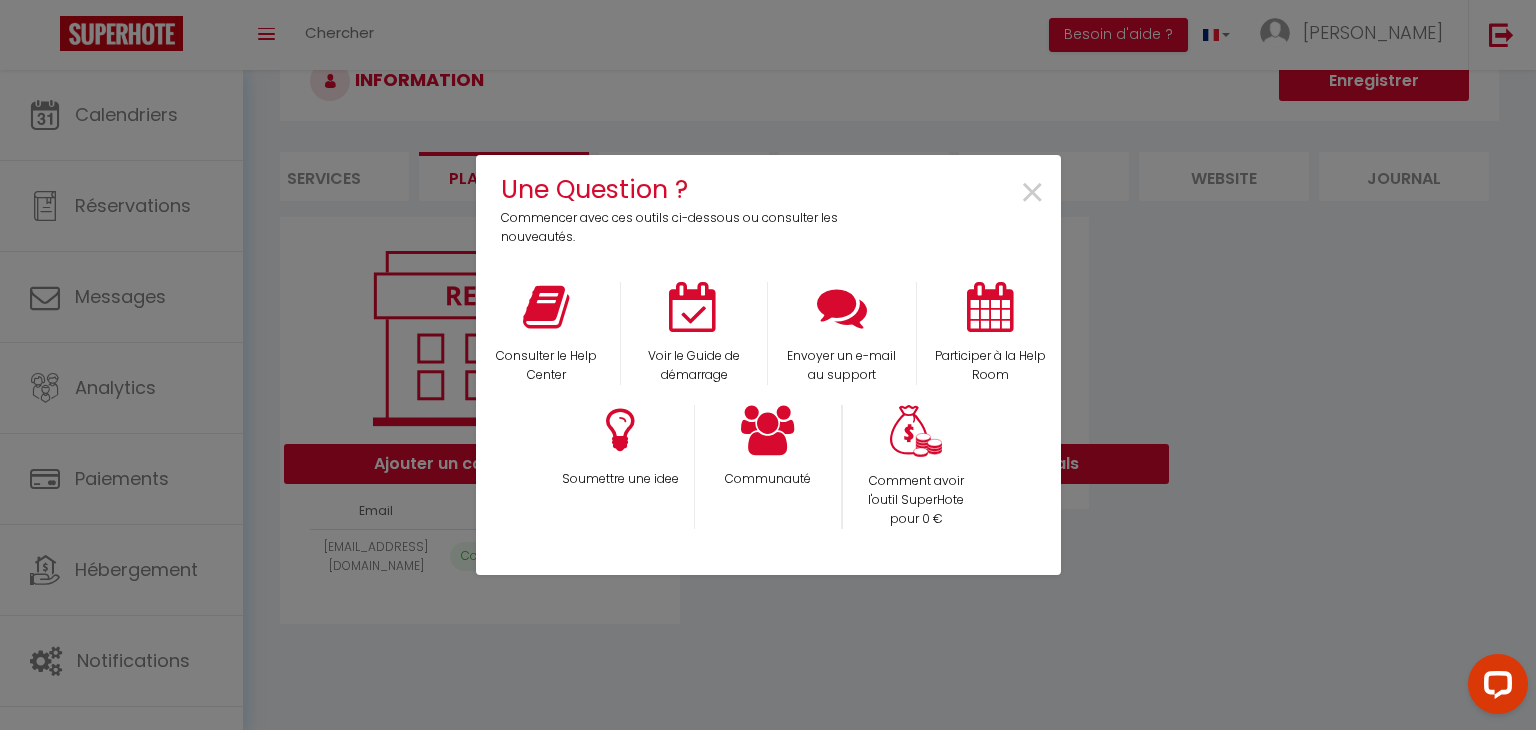 click on "Une Question ?   Commencer avec ces outils ci-dessous ou consulter les nouveautés.   ×     Consulter le Help Center     Voir le Guide de démarrage     Envoyer un e-mail au support     Participer à la Help Room     Soumettre une idee     Communauté     Comment avoir l'outil SuperHote pour 0 €" at bounding box center (768, 365) 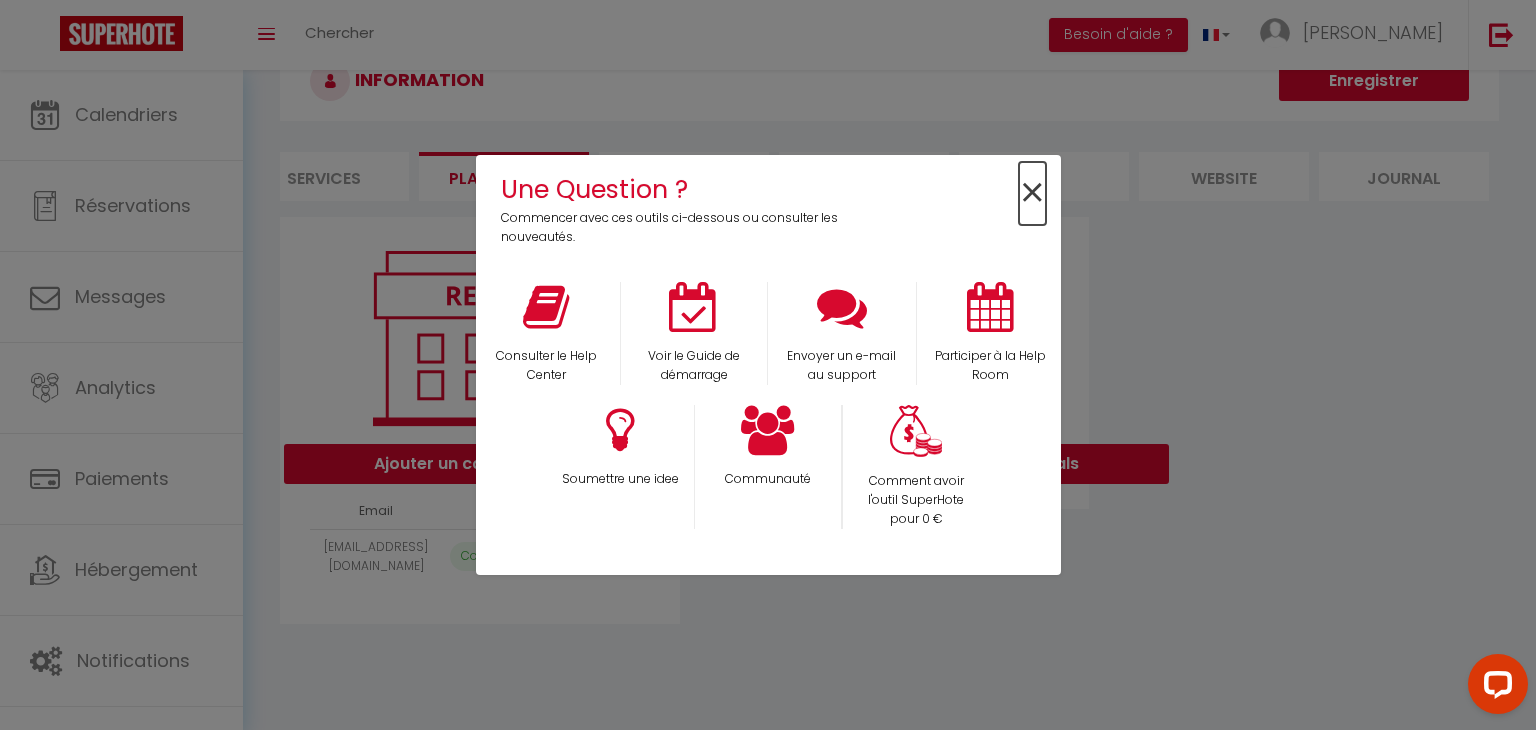 click on "×" at bounding box center [1032, 193] 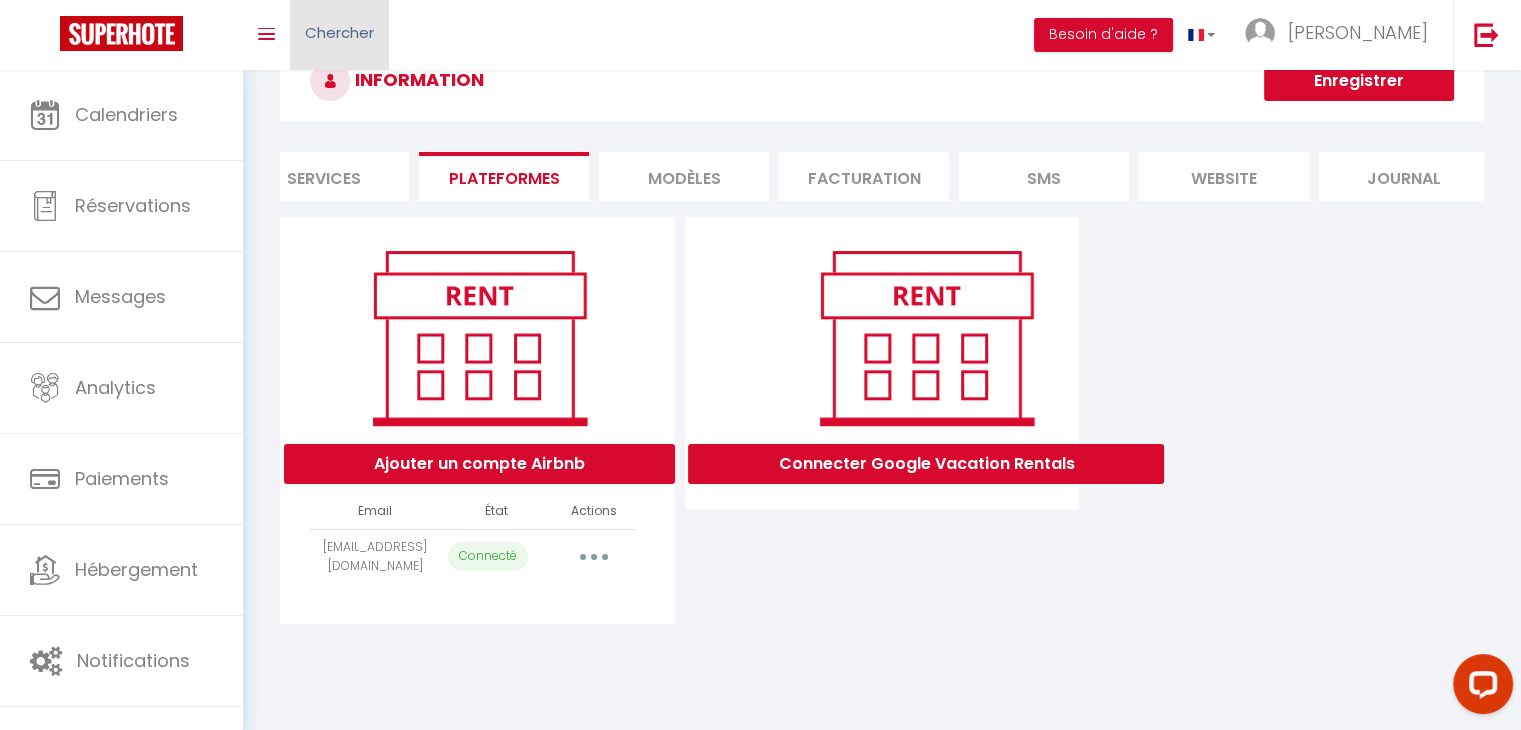 click on "Chercher" at bounding box center [339, 32] 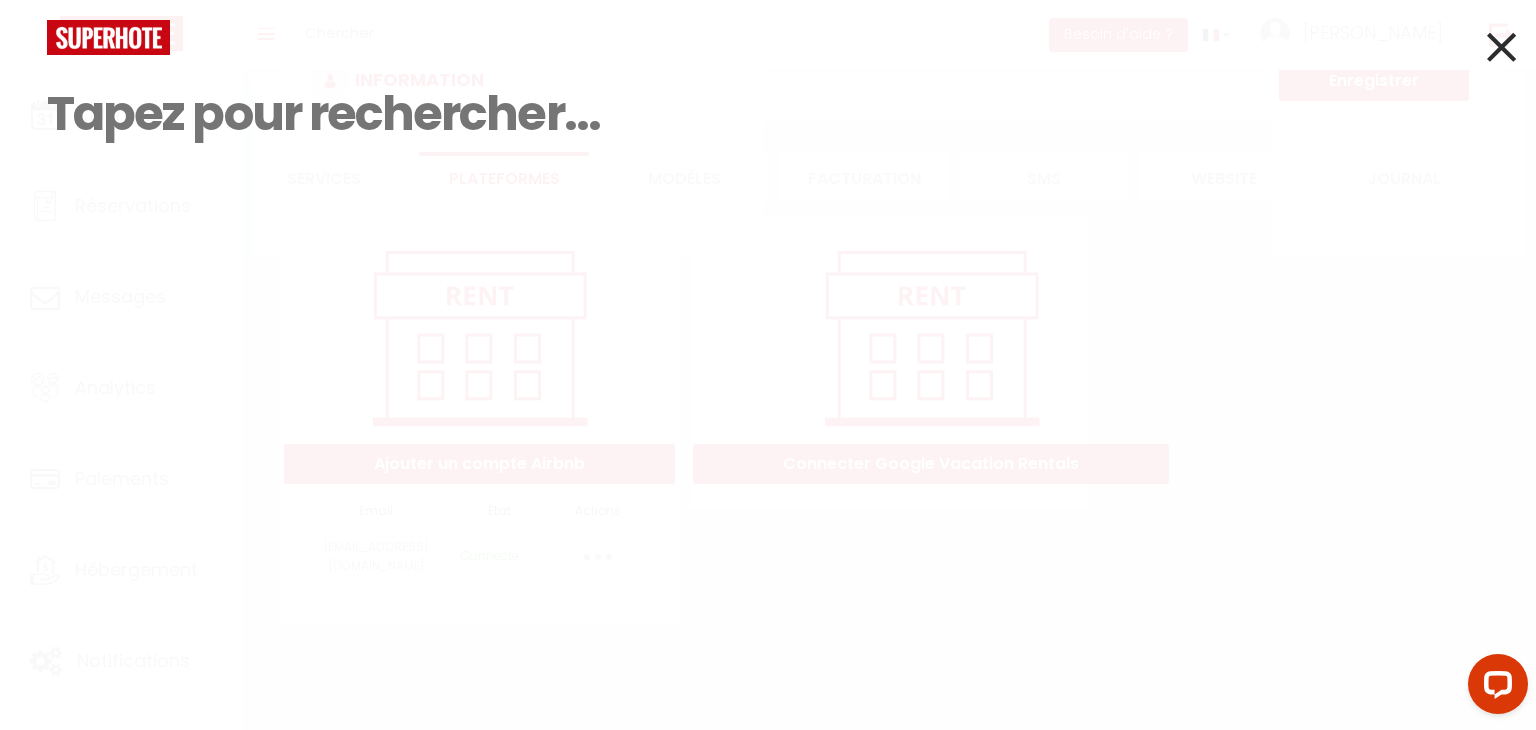 click at bounding box center [108, 37] 